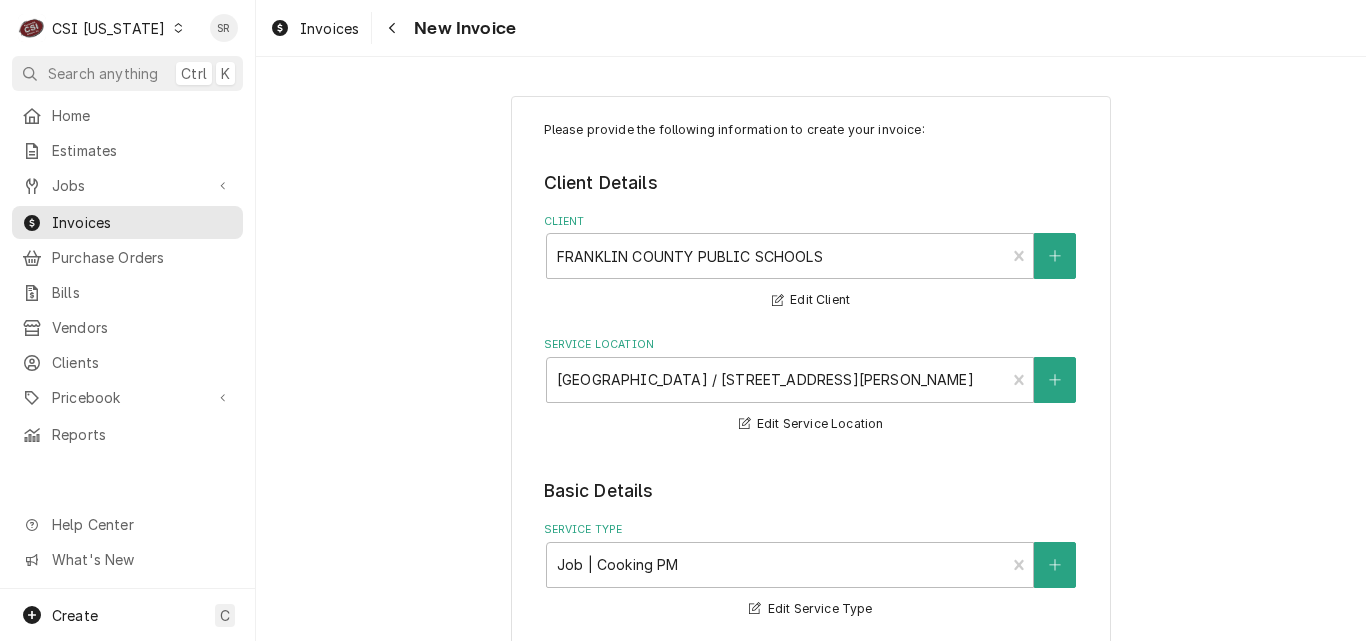 scroll, scrollTop: 0, scrollLeft: 0, axis: both 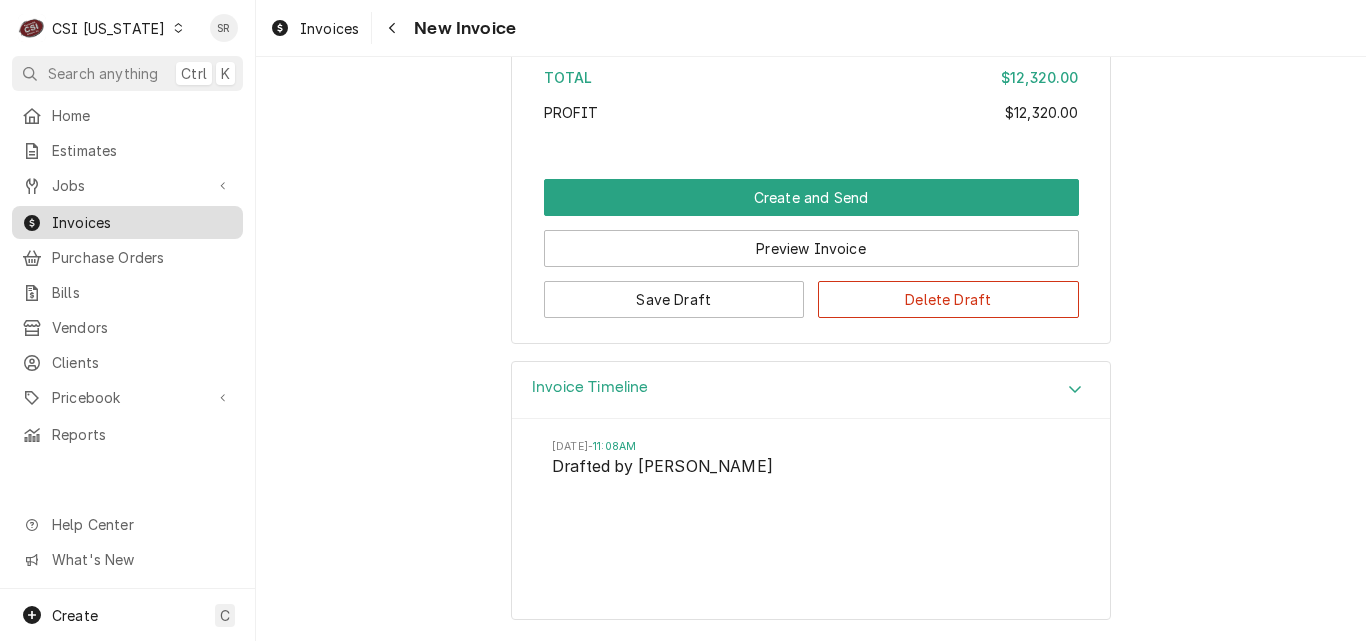 click on "Invoices" at bounding box center [142, 222] 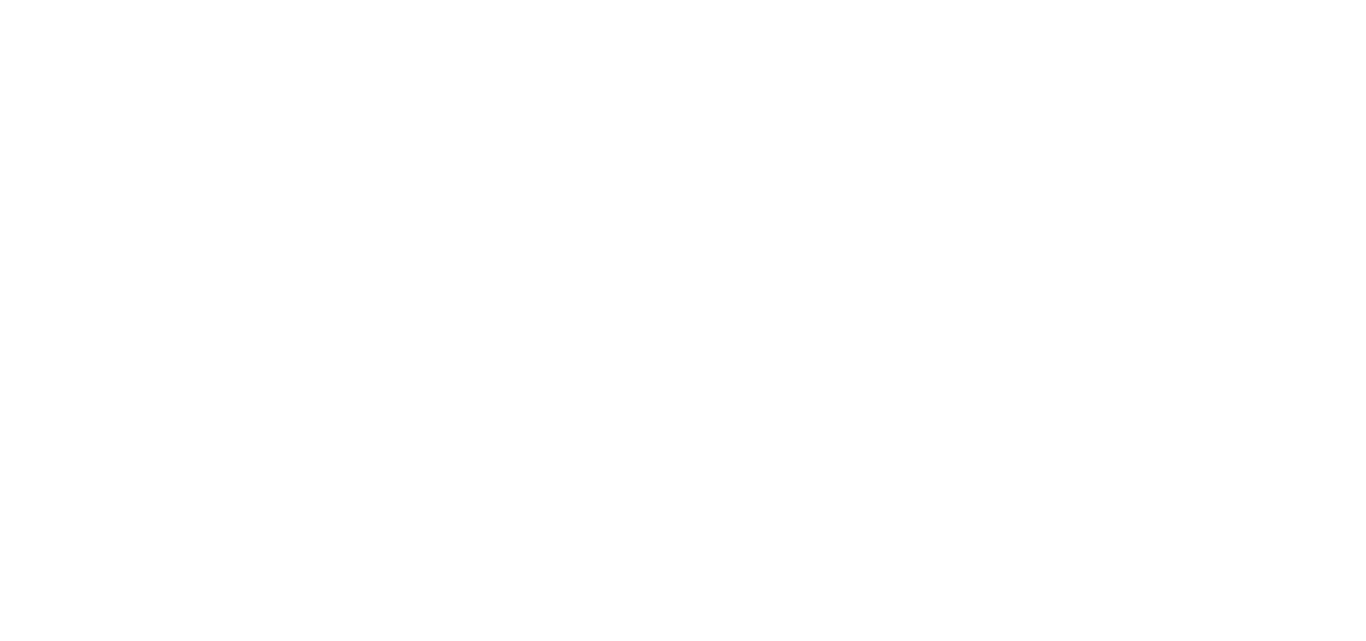 scroll, scrollTop: 0, scrollLeft: 0, axis: both 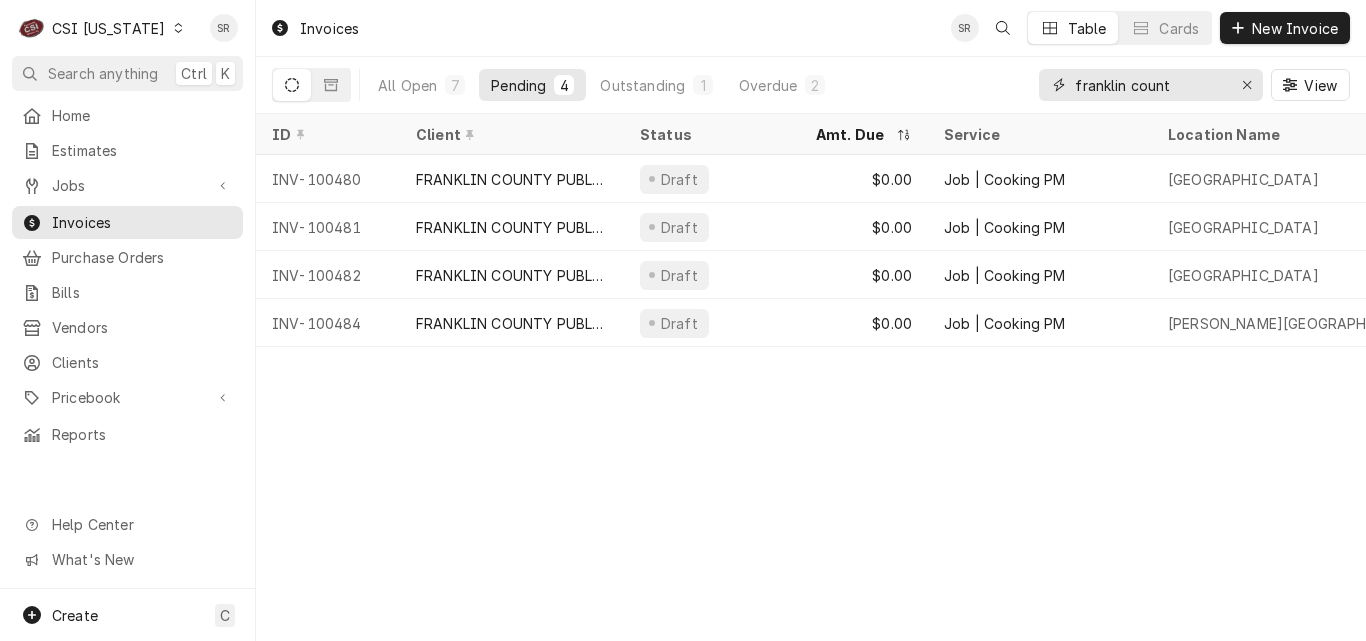 click on "franklin count" at bounding box center (1150, 85) 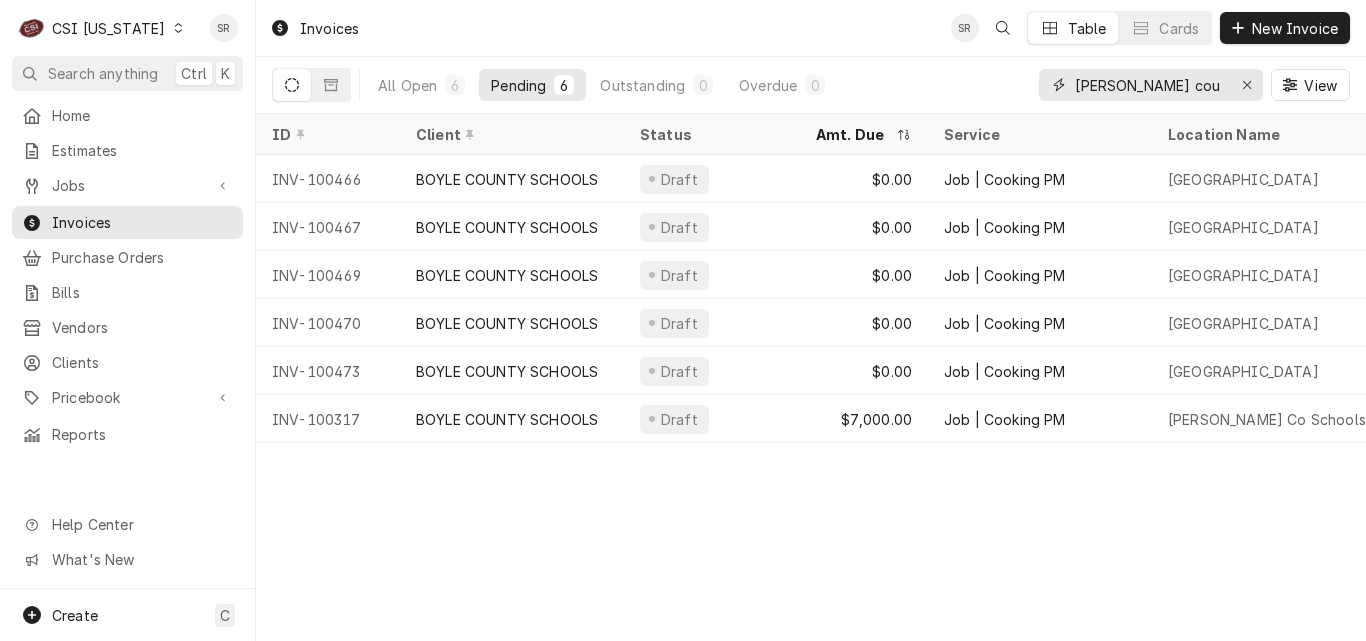 type on "boyle cou" 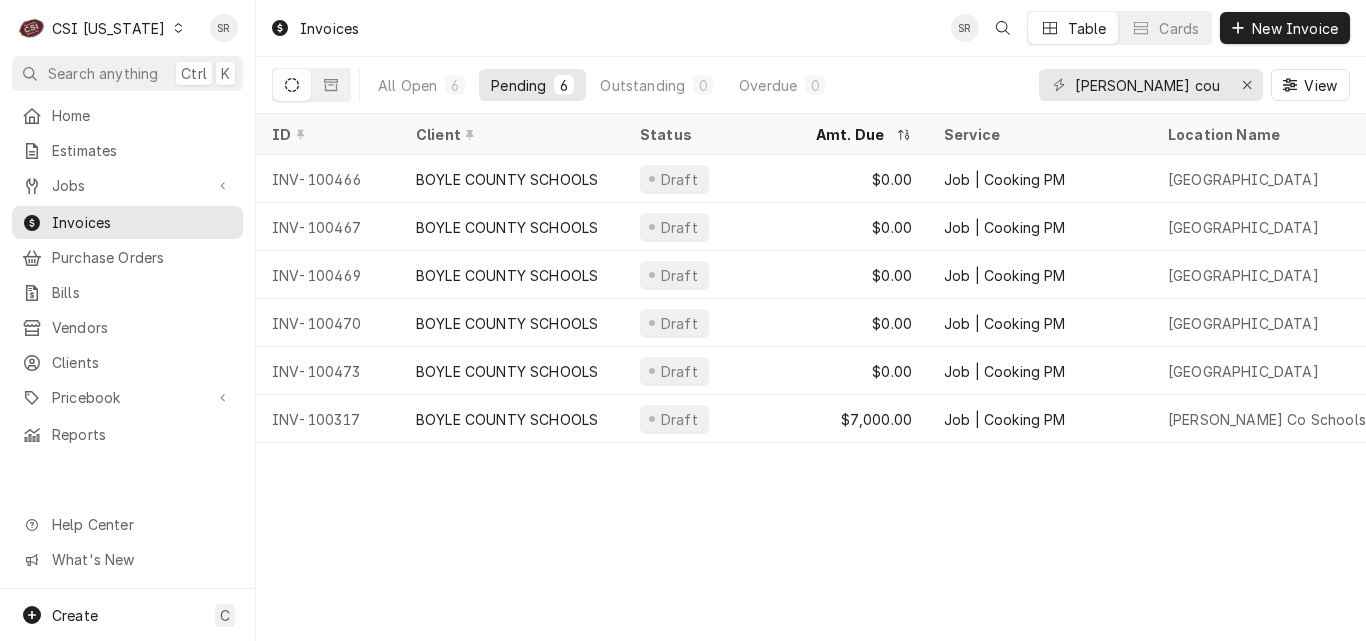 click on "CSI [US_STATE]" at bounding box center [108, 28] 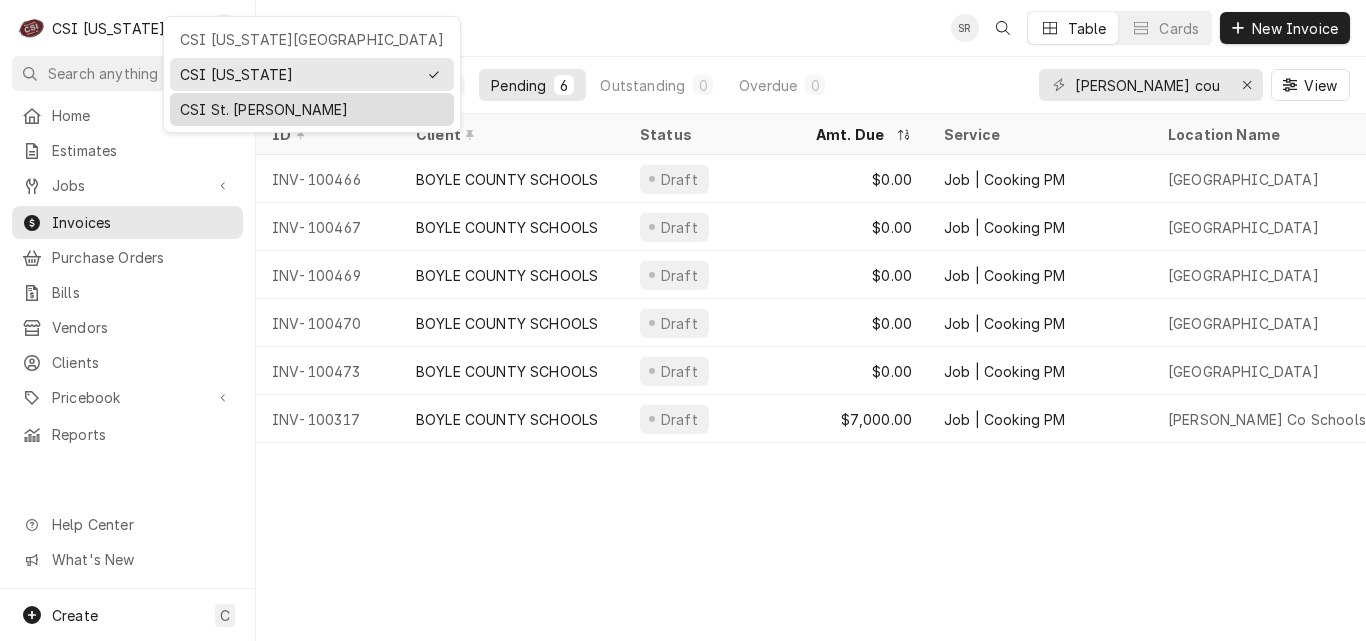 click on "CSI St. [PERSON_NAME]" at bounding box center [312, 109] 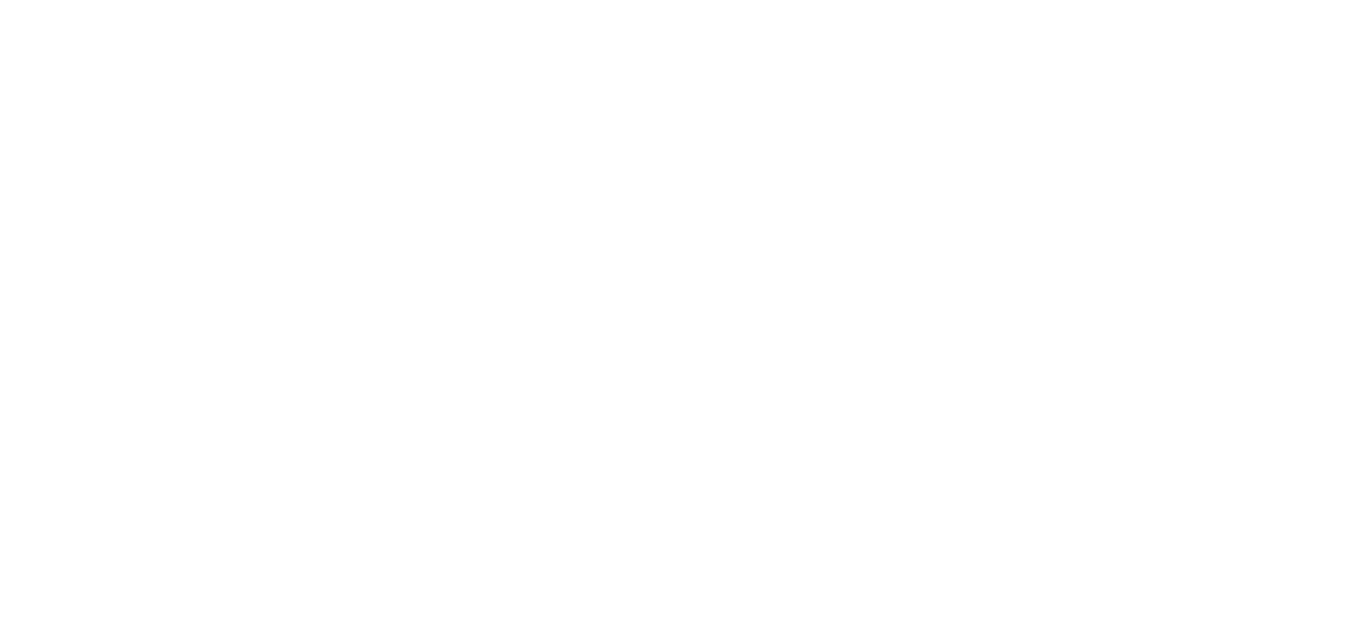 scroll, scrollTop: 0, scrollLeft: 0, axis: both 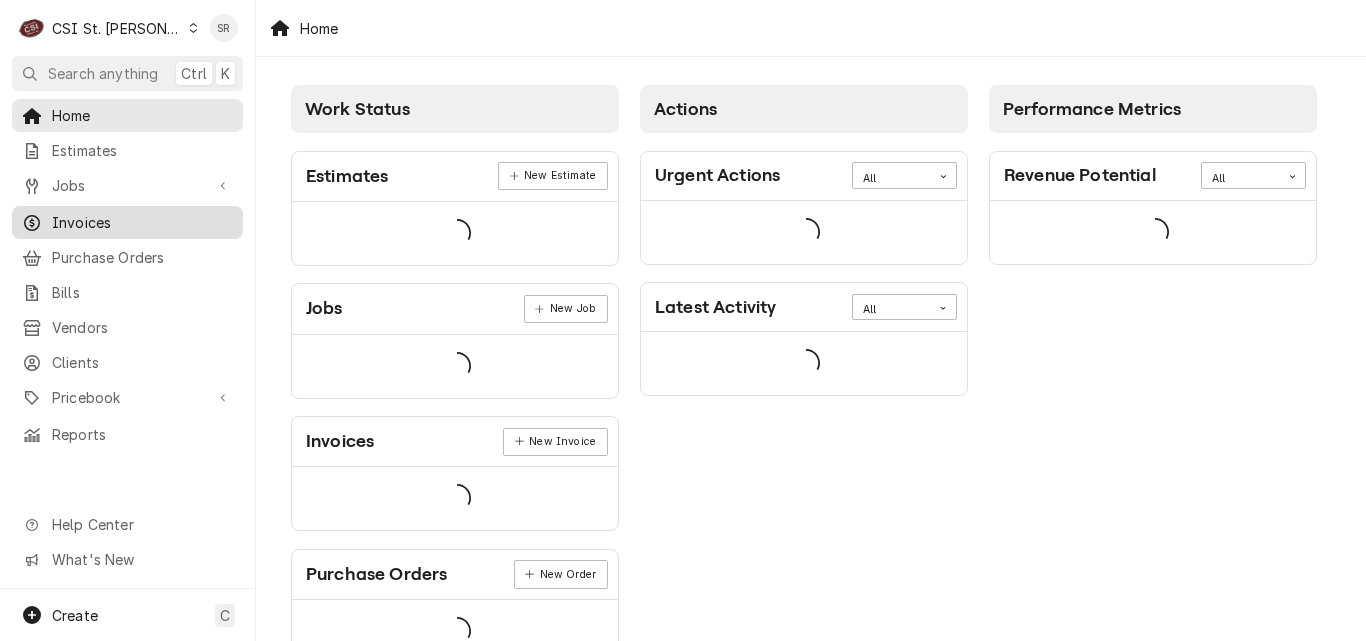 click on "Invoices" at bounding box center (142, 222) 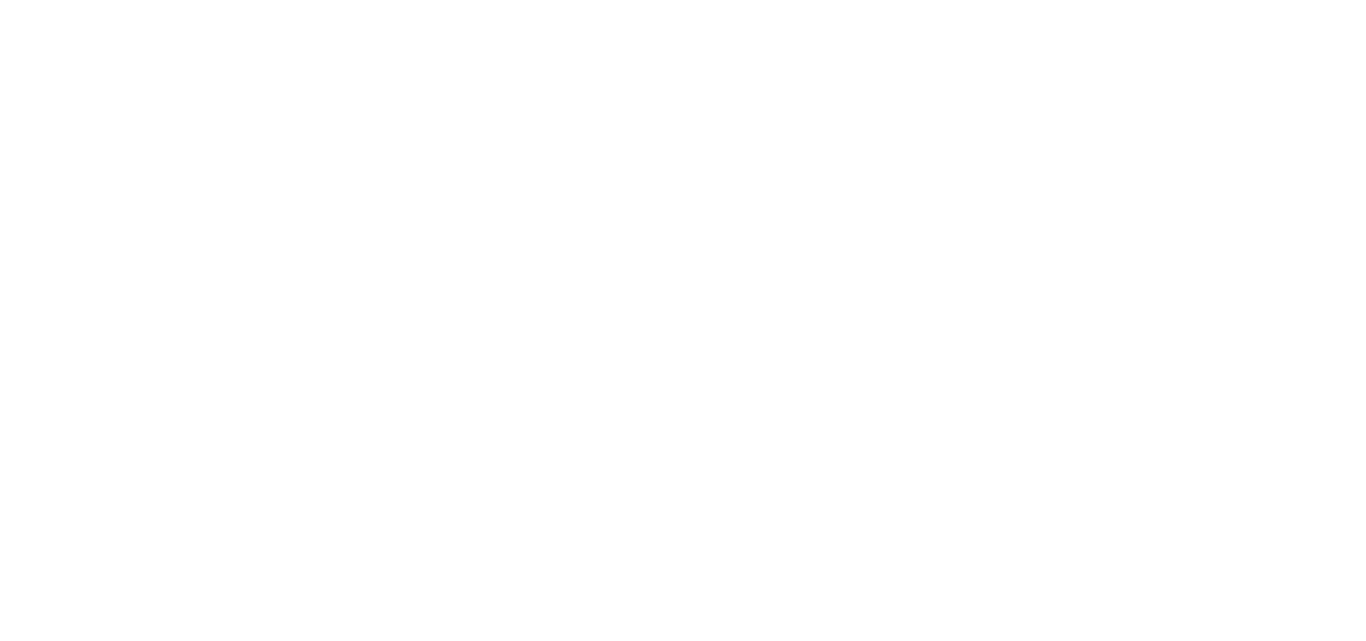 scroll, scrollTop: 0, scrollLeft: 0, axis: both 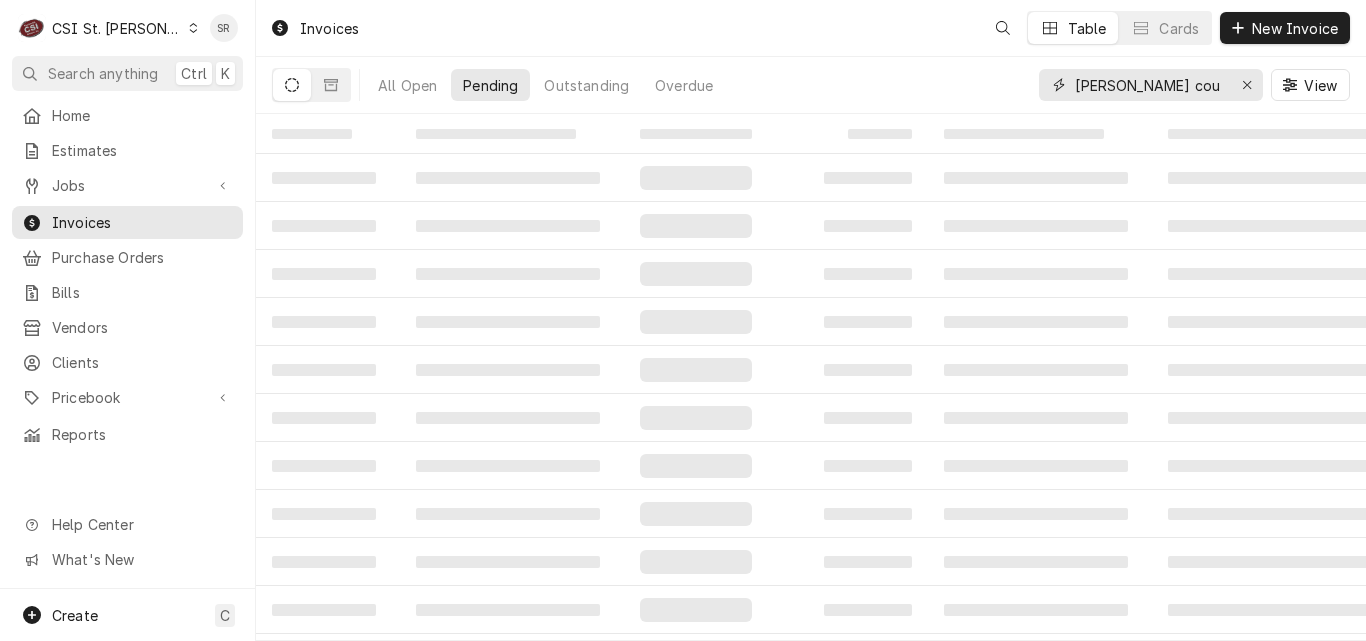 click on "boyle cou" at bounding box center [1151, 85] 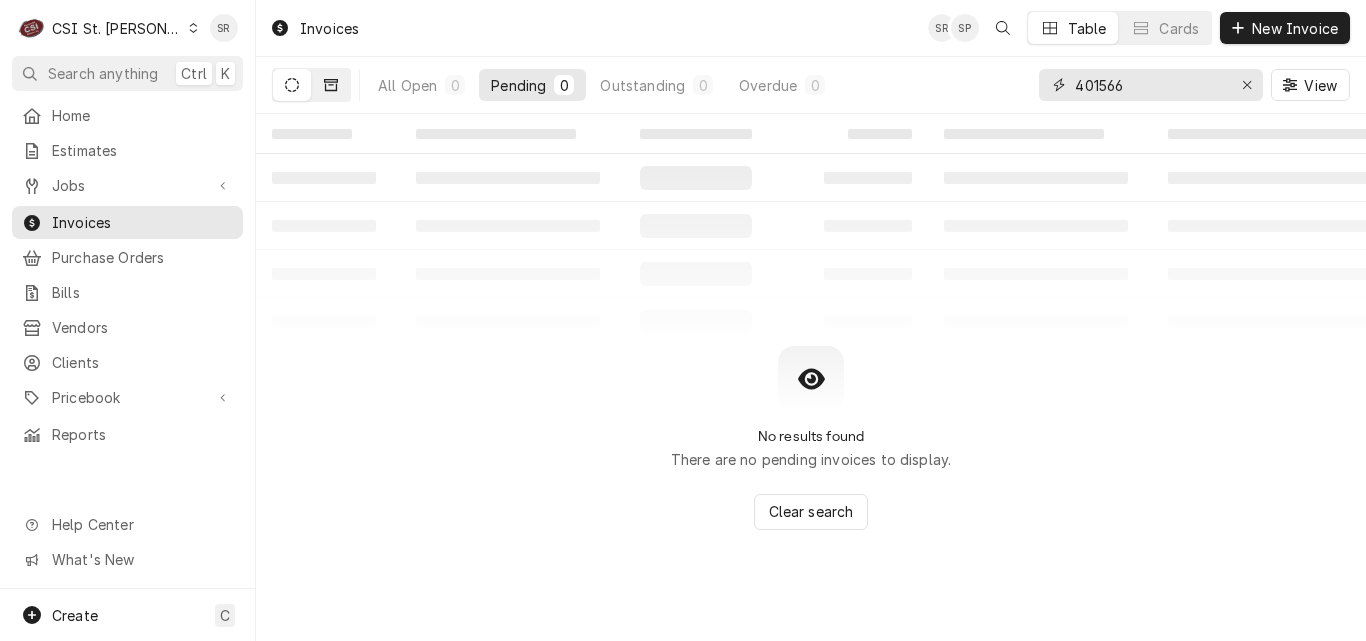 type on "401566" 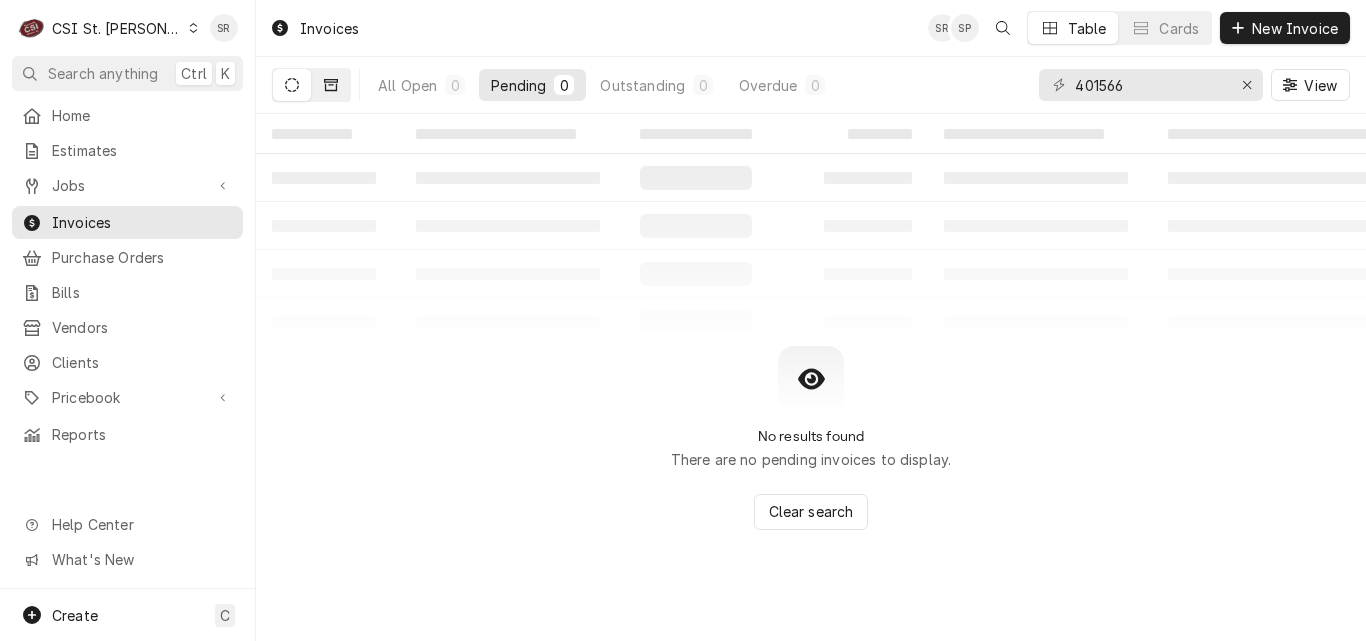 click at bounding box center (331, 85) 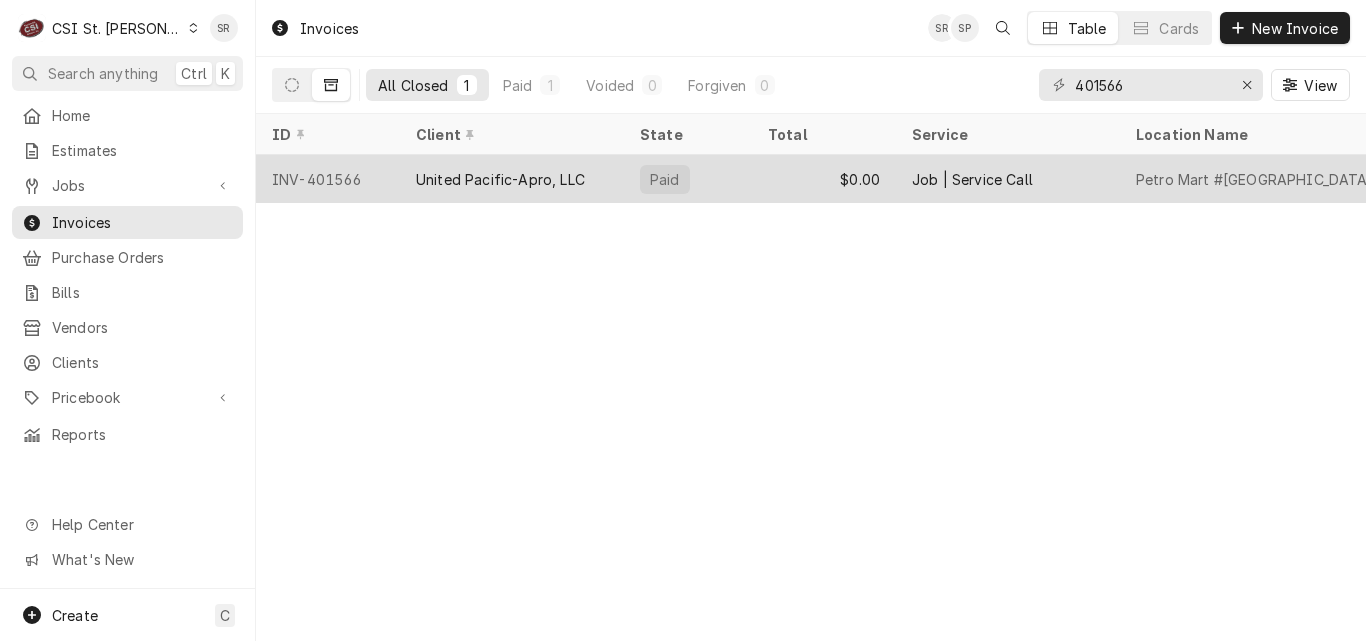 click on "United Pacific-Apro, LLC" at bounding box center [500, 179] 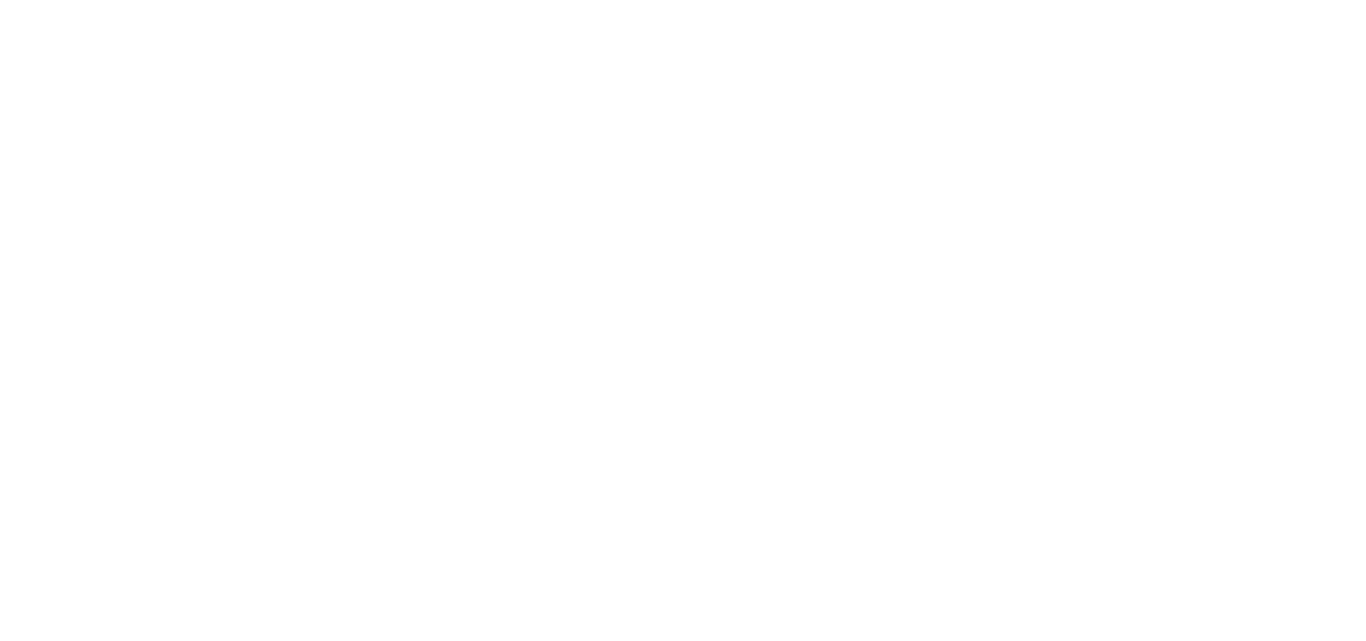 scroll, scrollTop: 0, scrollLeft: 0, axis: both 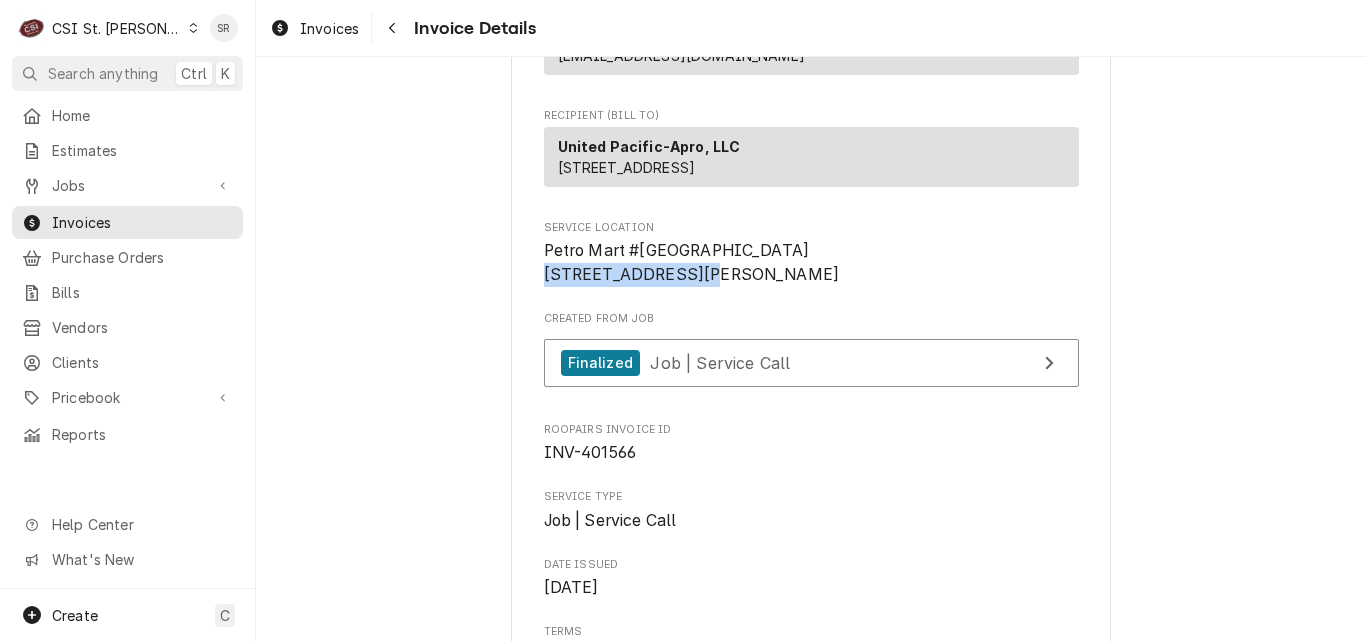drag, startPoint x: 698, startPoint y: 314, endPoint x: 535, endPoint y: 312, distance: 163.01227 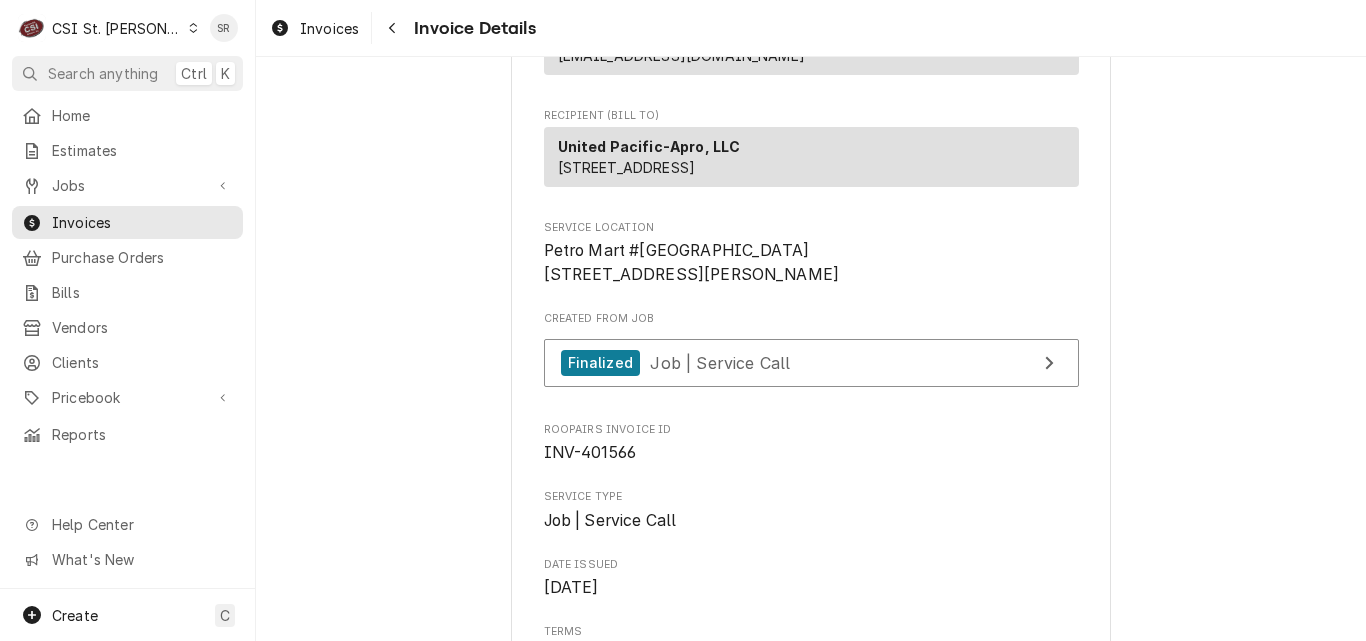 click on "Created From Job Finalized Job | Service Call" at bounding box center (811, 354) 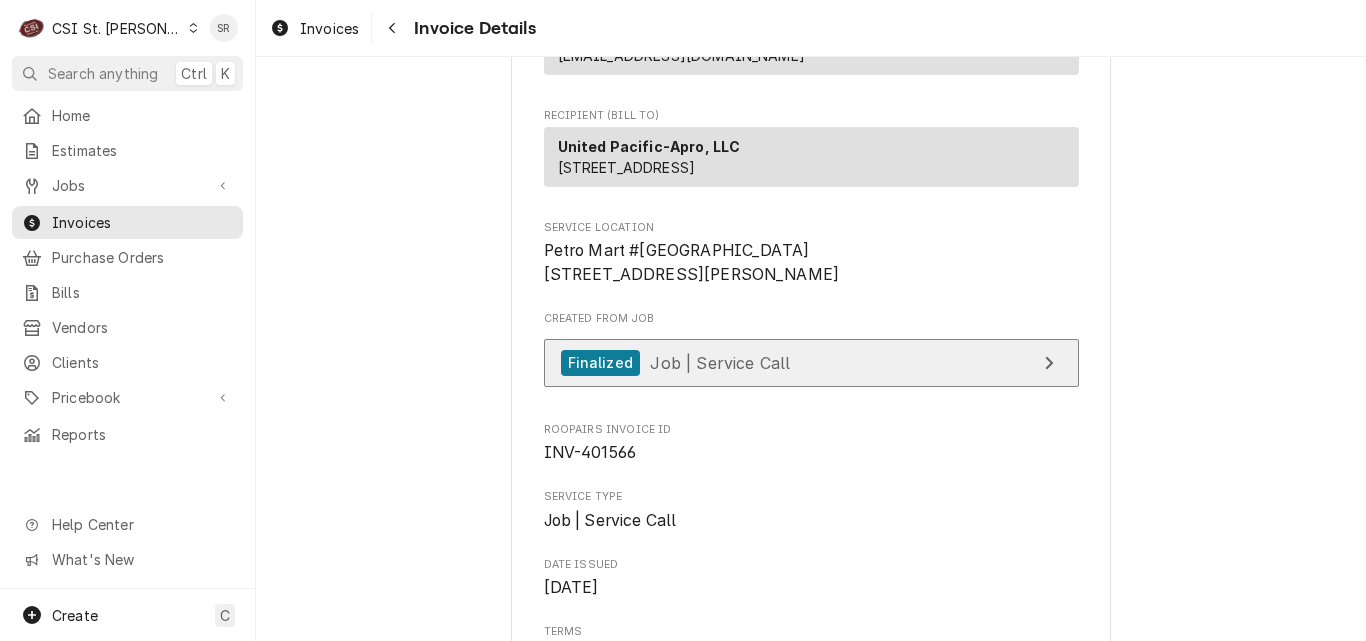click on "Finalized Job | Service Call" at bounding box center [811, 363] 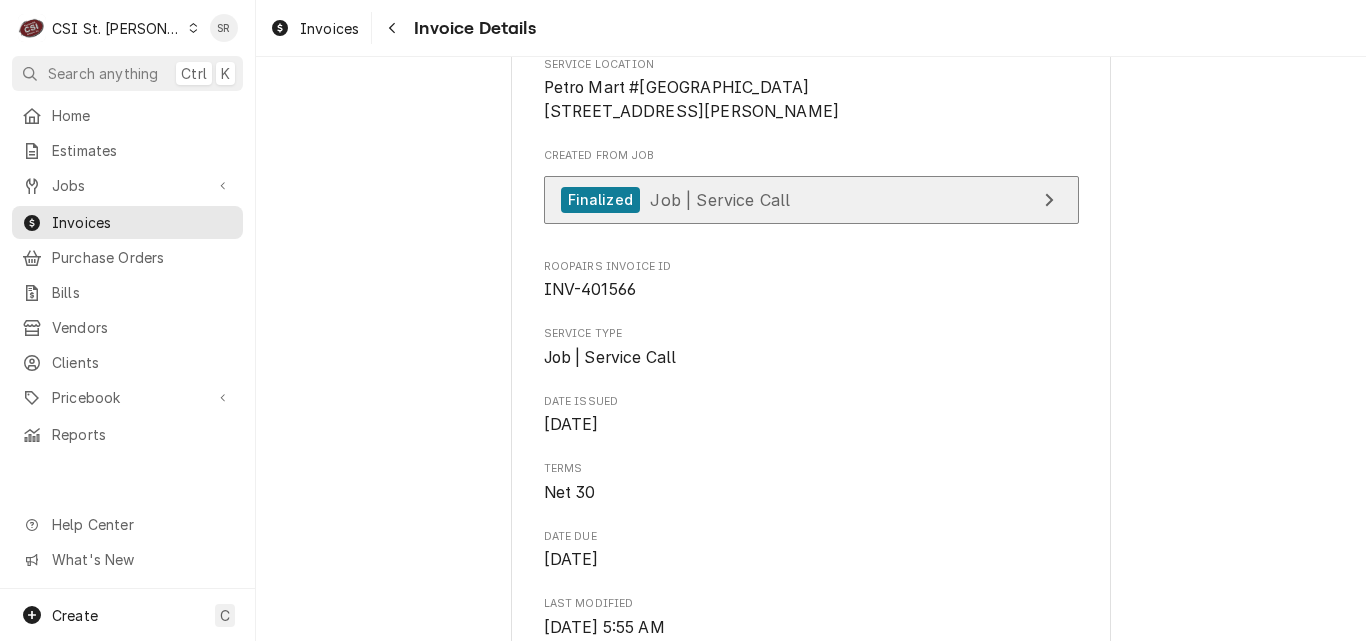 scroll, scrollTop: 163, scrollLeft: 0, axis: vertical 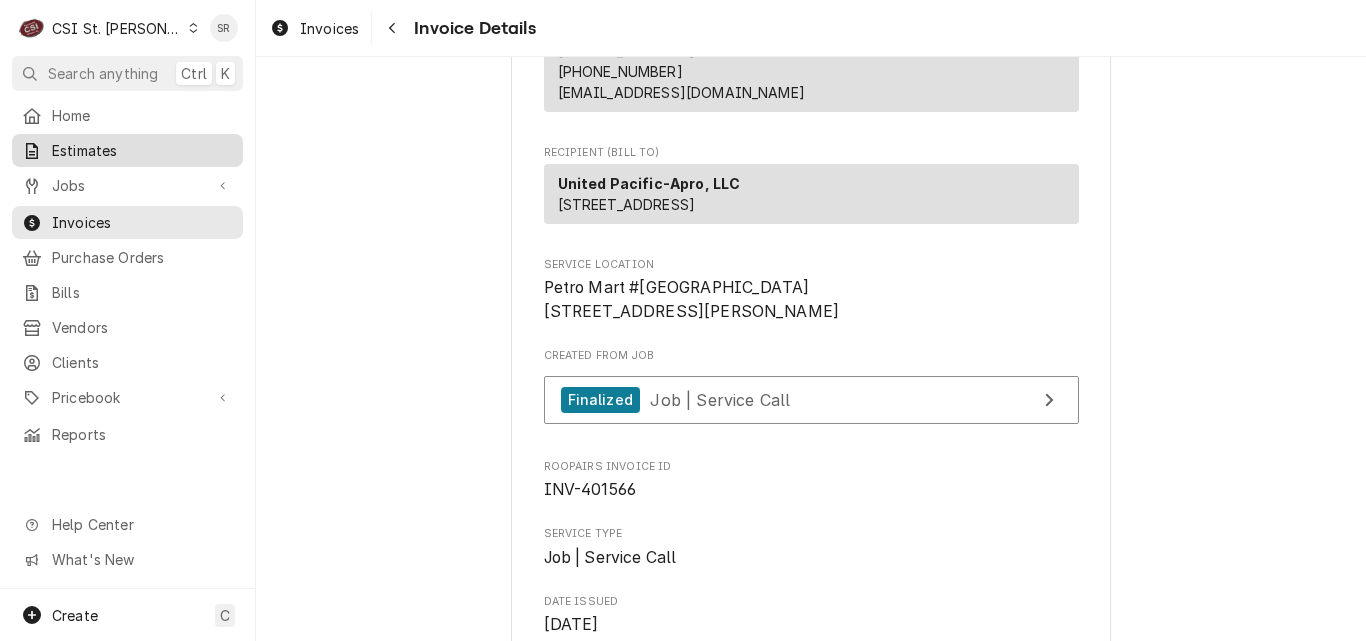 click on "Estimates" at bounding box center (142, 150) 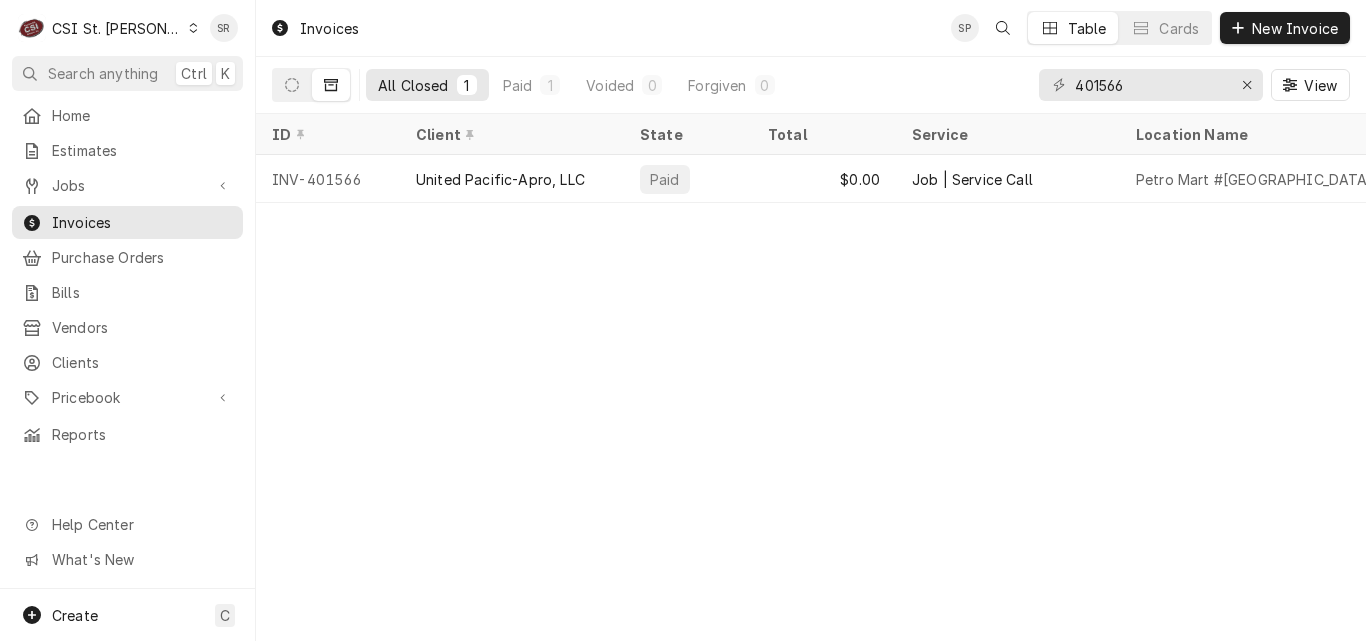 scroll, scrollTop: 0, scrollLeft: 0, axis: both 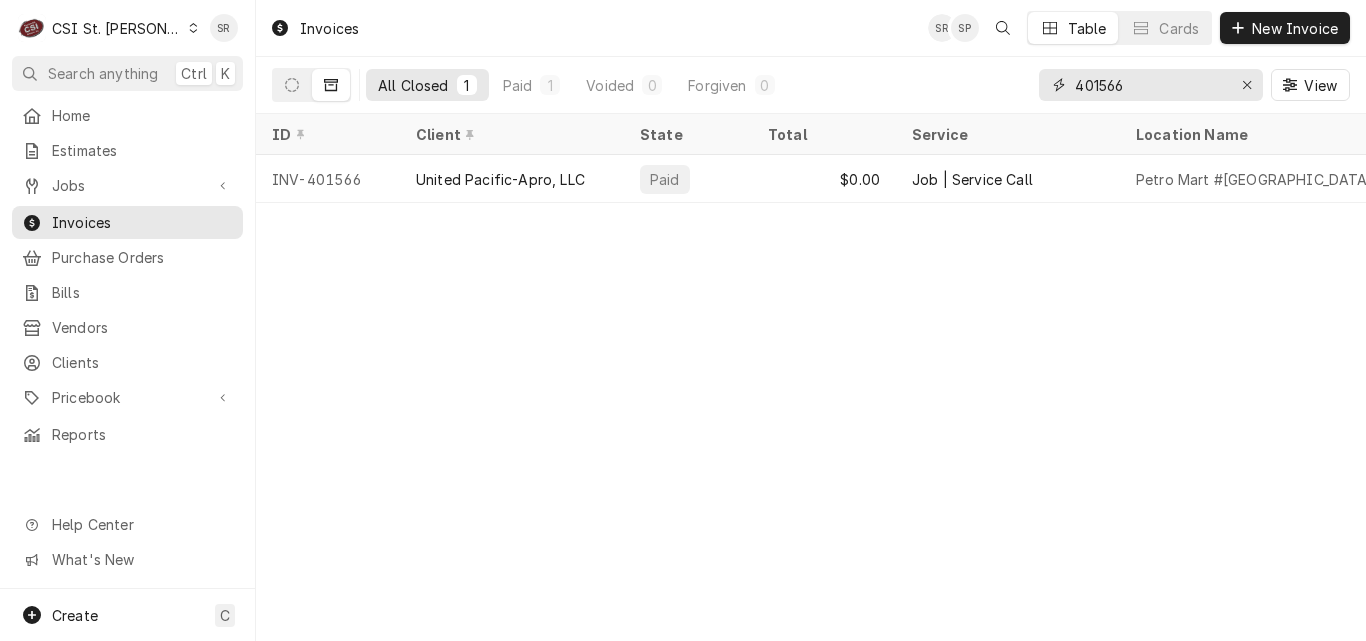 click on "All Closed 1 Paid 1 Voided 0 Forgiven 0 401566 View" at bounding box center [811, 85] 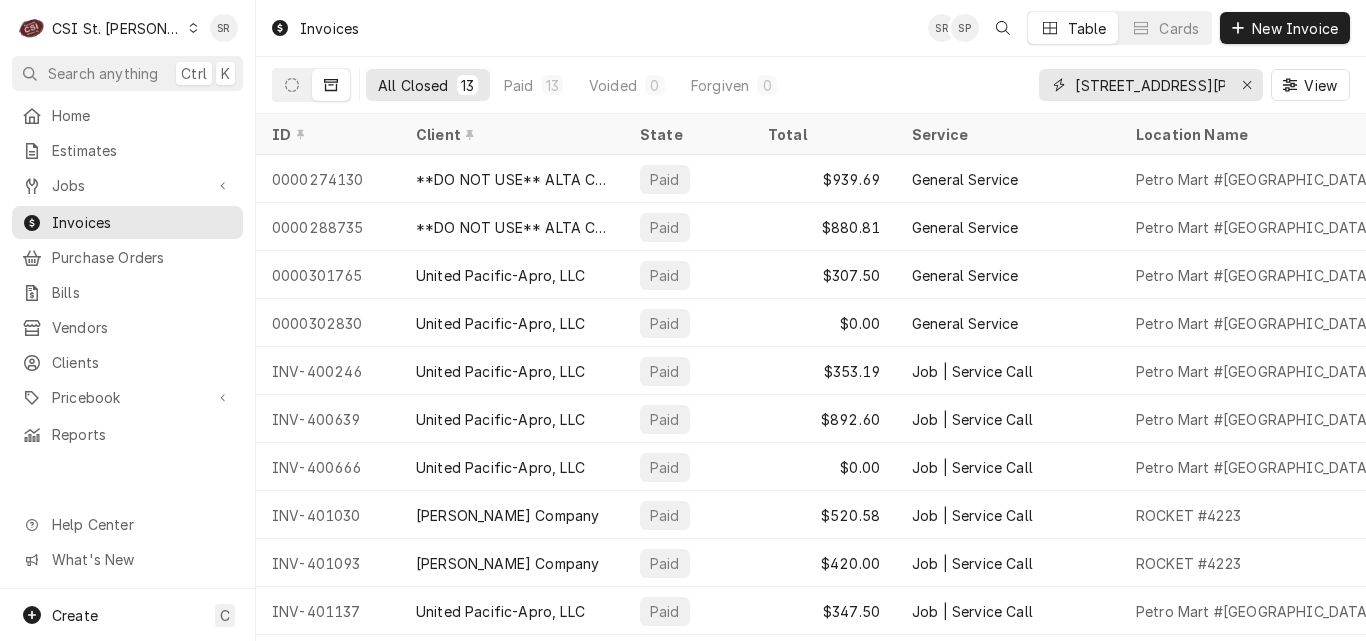 type on "[STREET_ADDRESS][PERSON_NAME]" 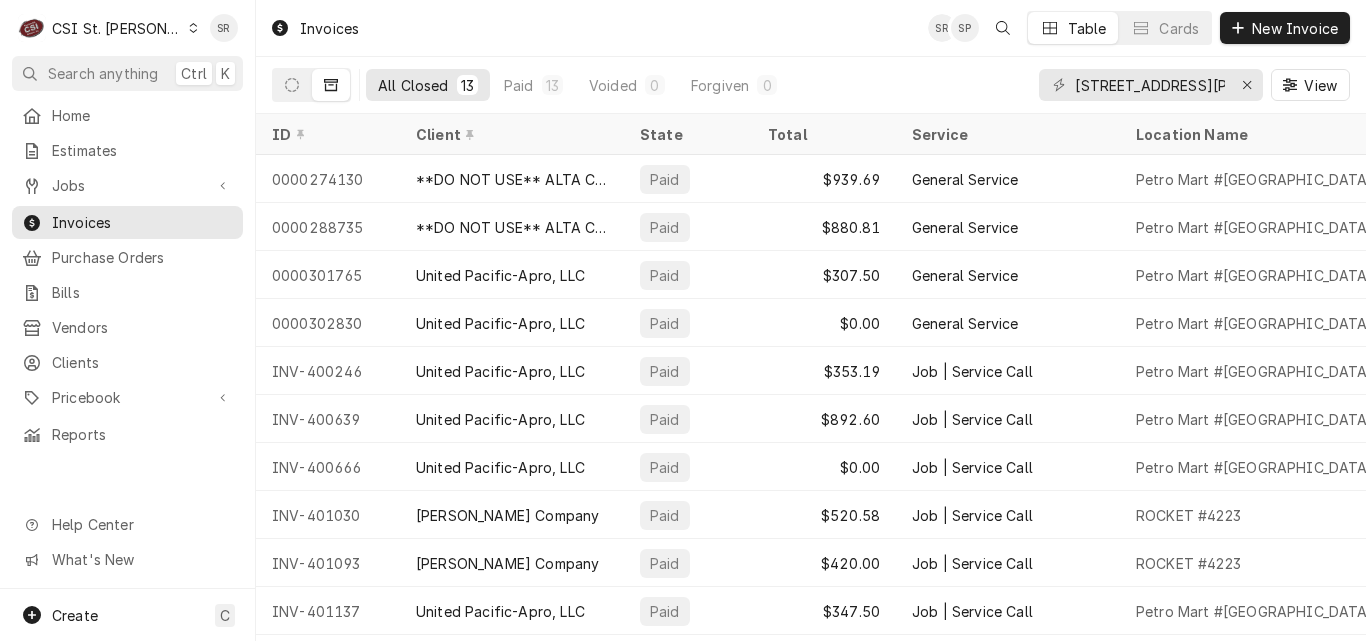 click on "United Pacific-Apro, LLC" at bounding box center [512, 275] 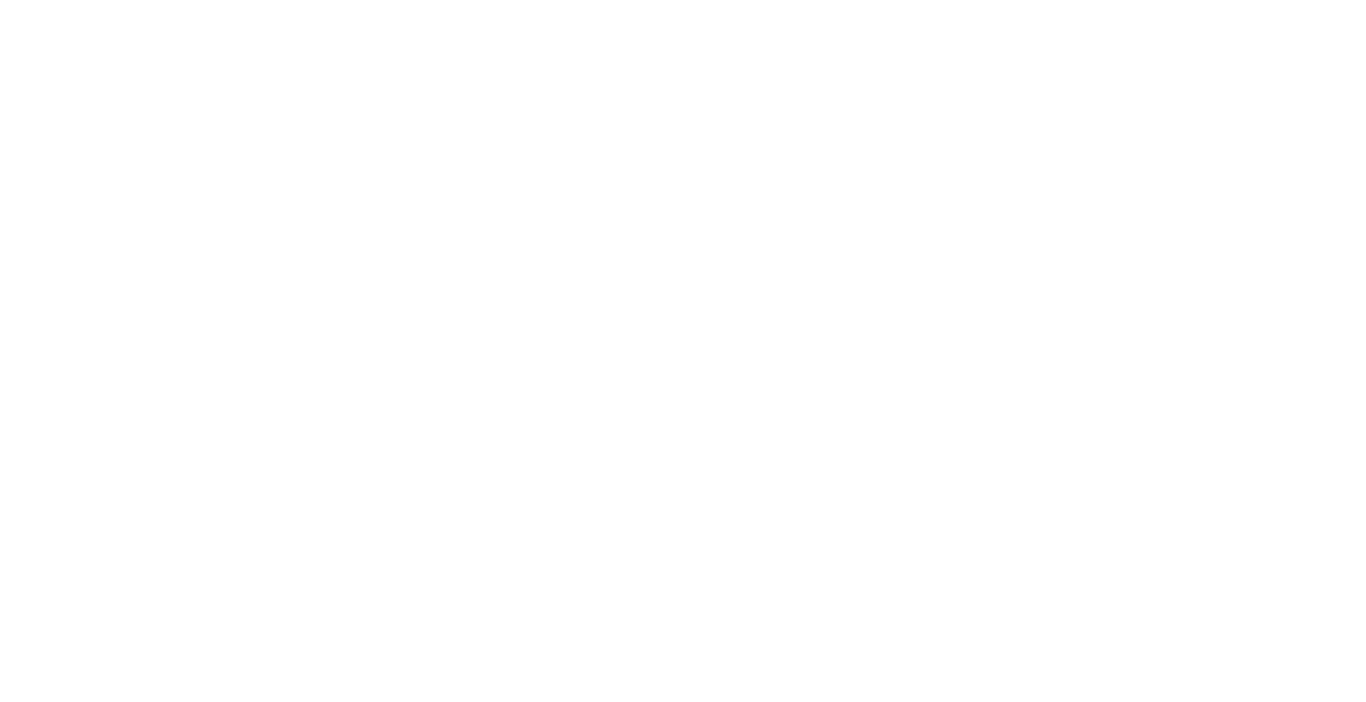 scroll, scrollTop: 0, scrollLeft: 0, axis: both 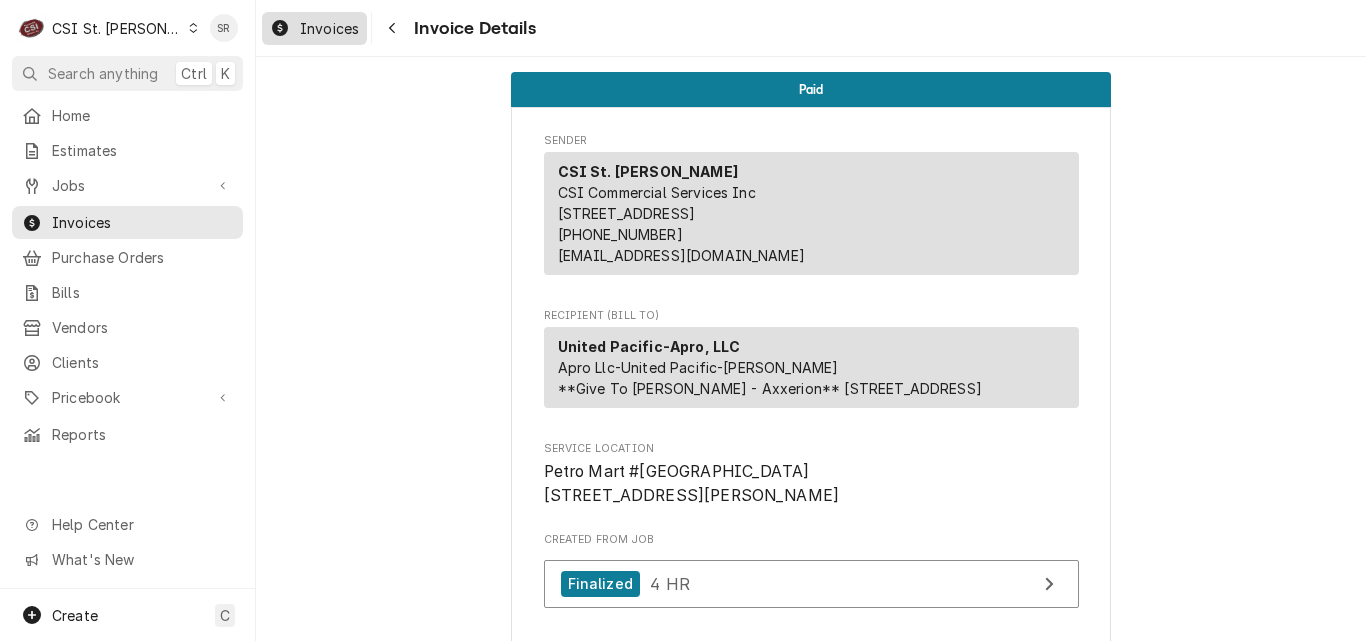 click on "Invoices" at bounding box center [329, 28] 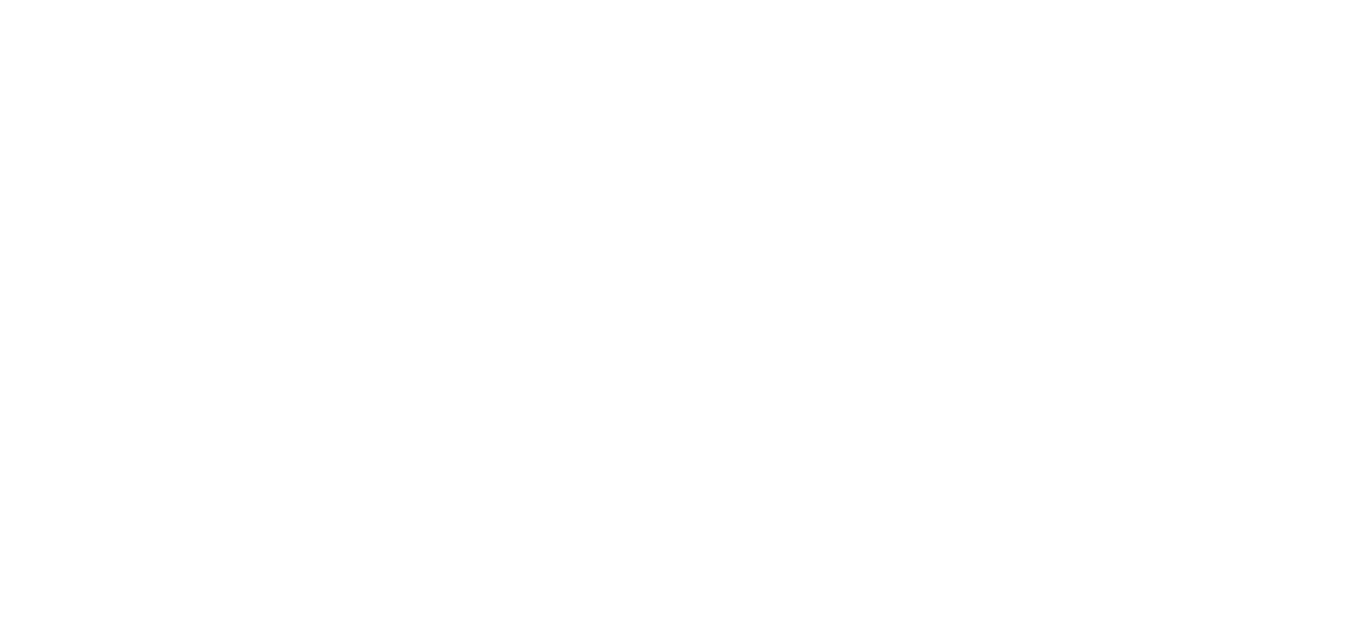 scroll, scrollTop: 0, scrollLeft: 0, axis: both 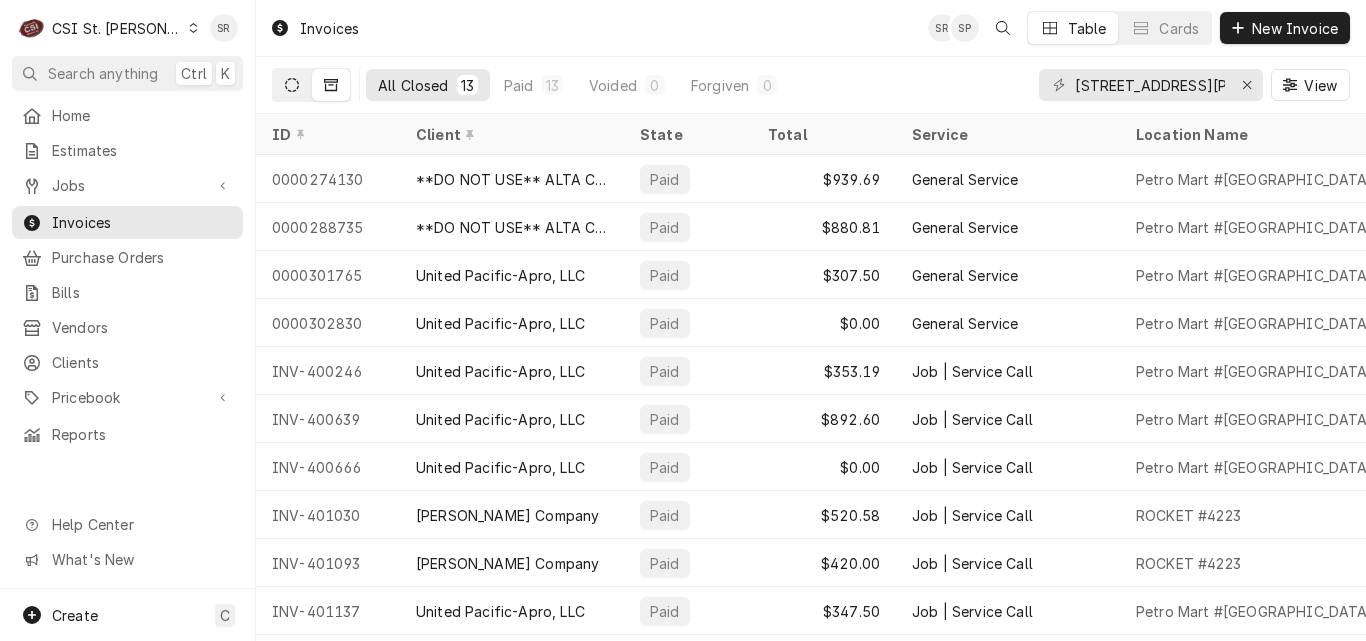 click 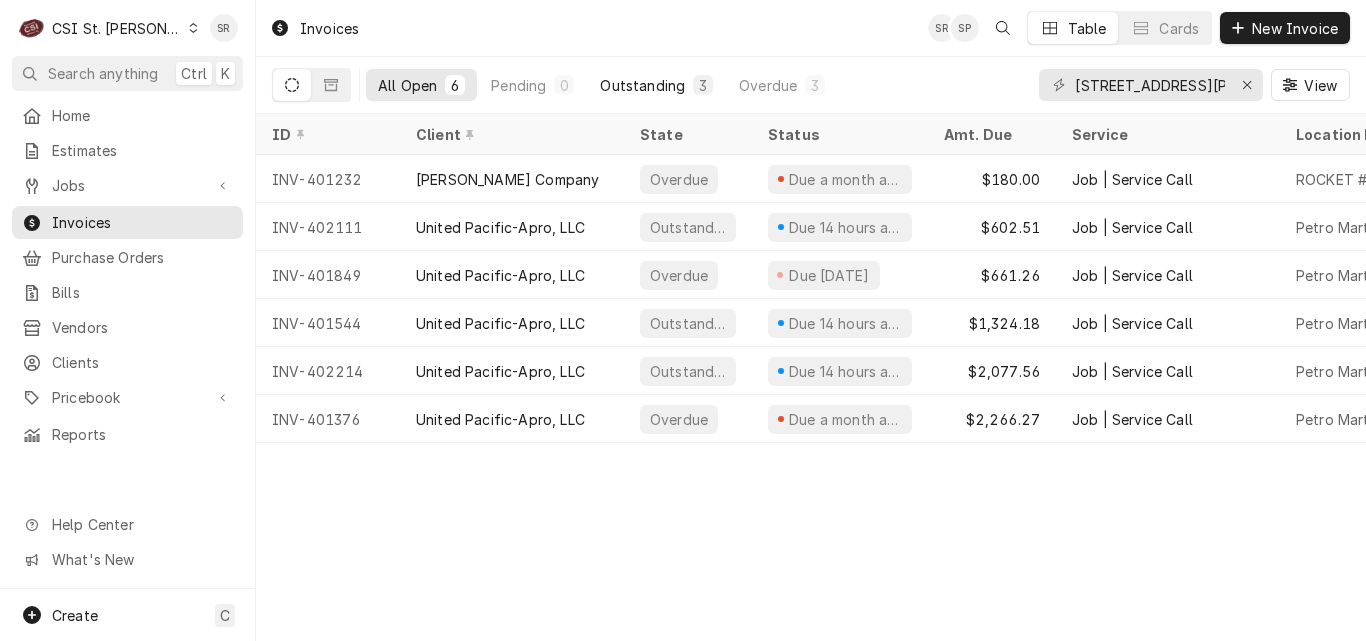 click on "Outstanding" at bounding box center [642, 85] 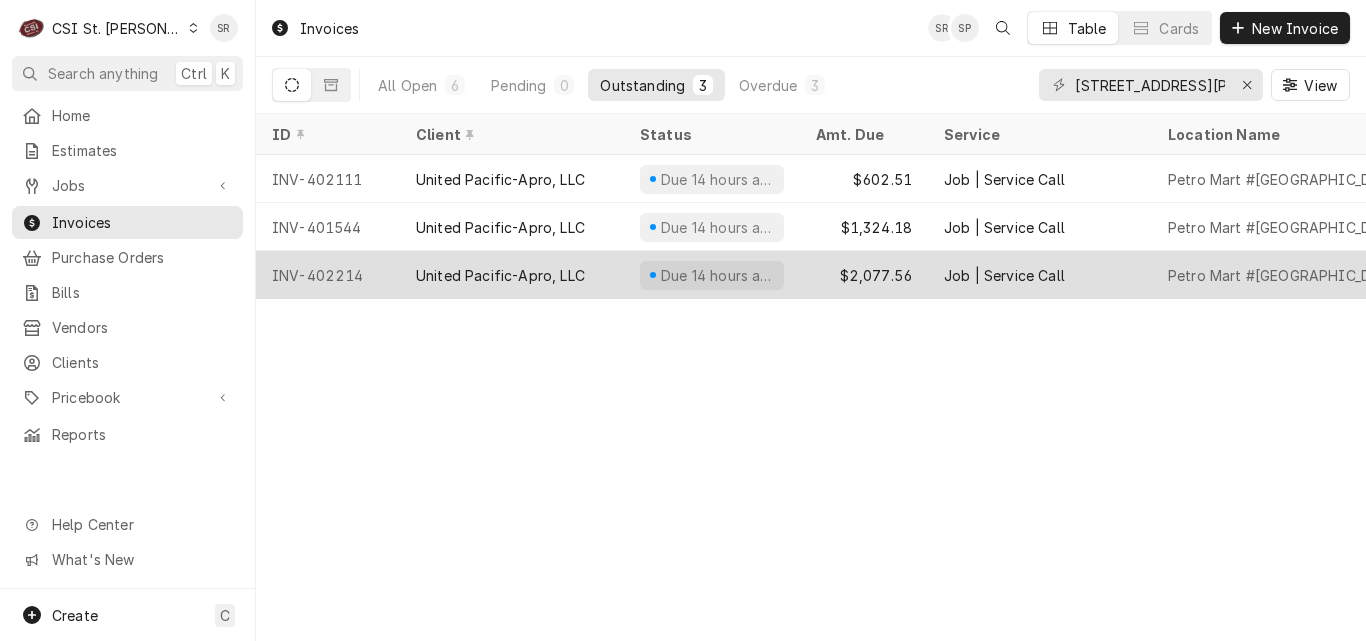 click on "Due 14 hours ago" at bounding box center (712, 275) 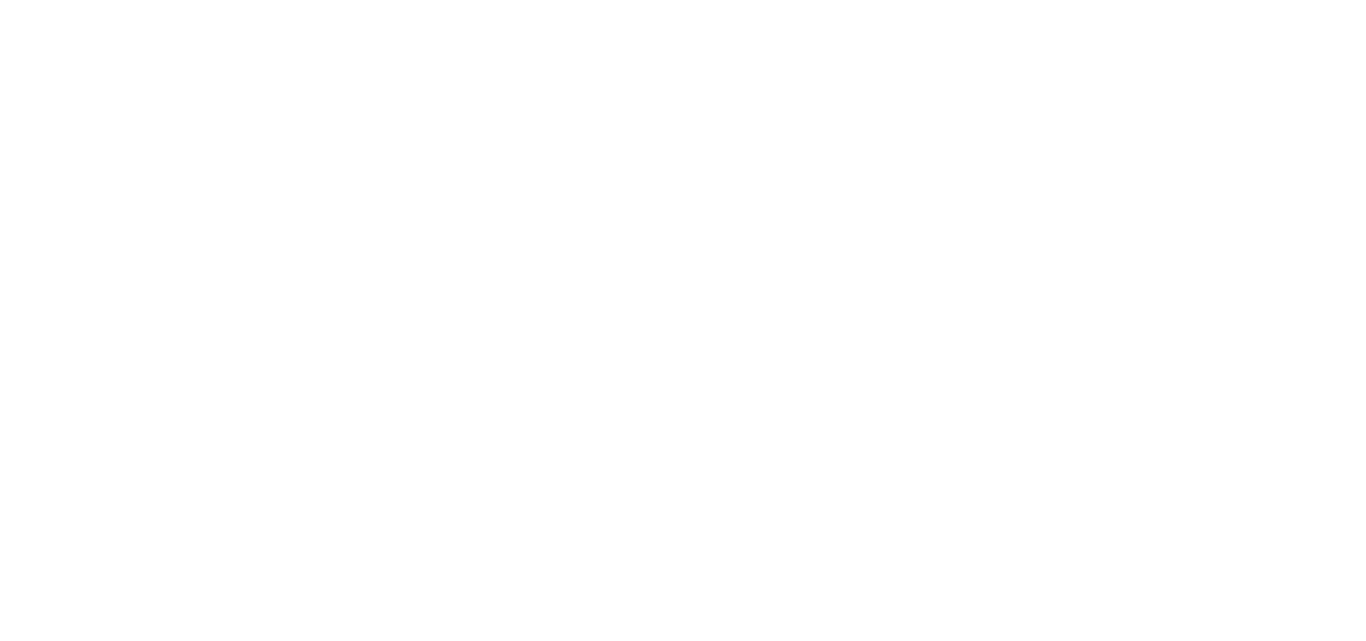 scroll, scrollTop: 0, scrollLeft: 0, axis: both 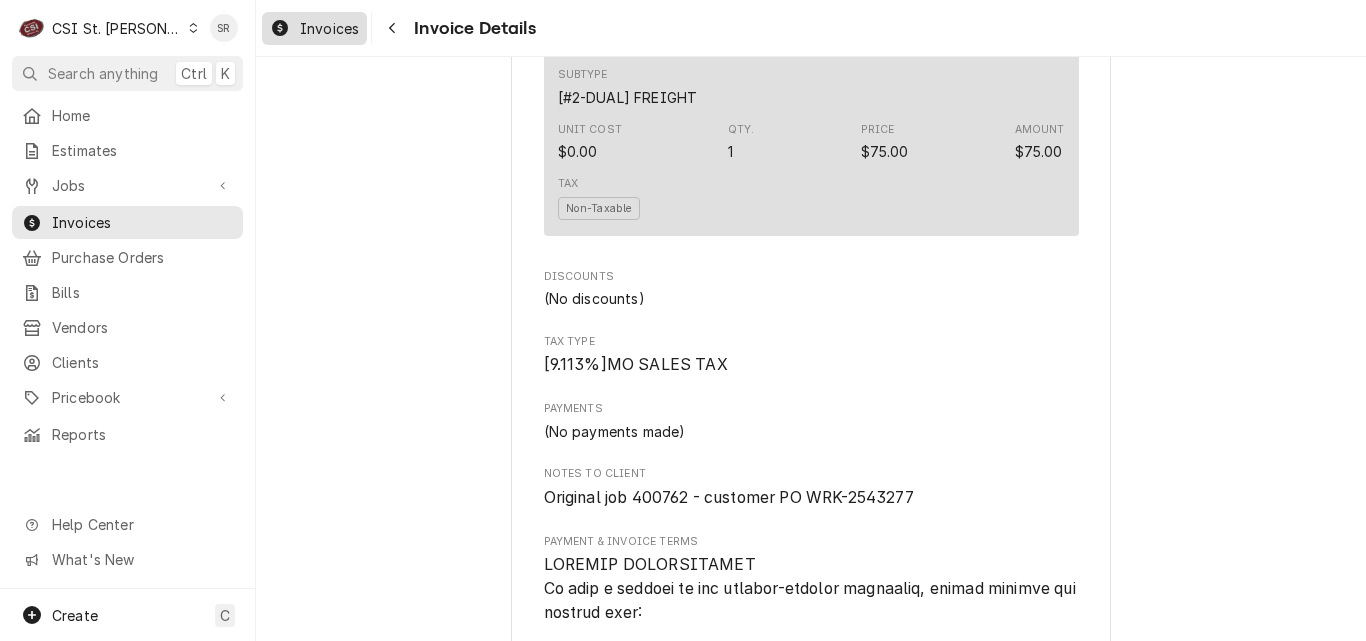 click on "Invoices" at bounding box center [329, 28] 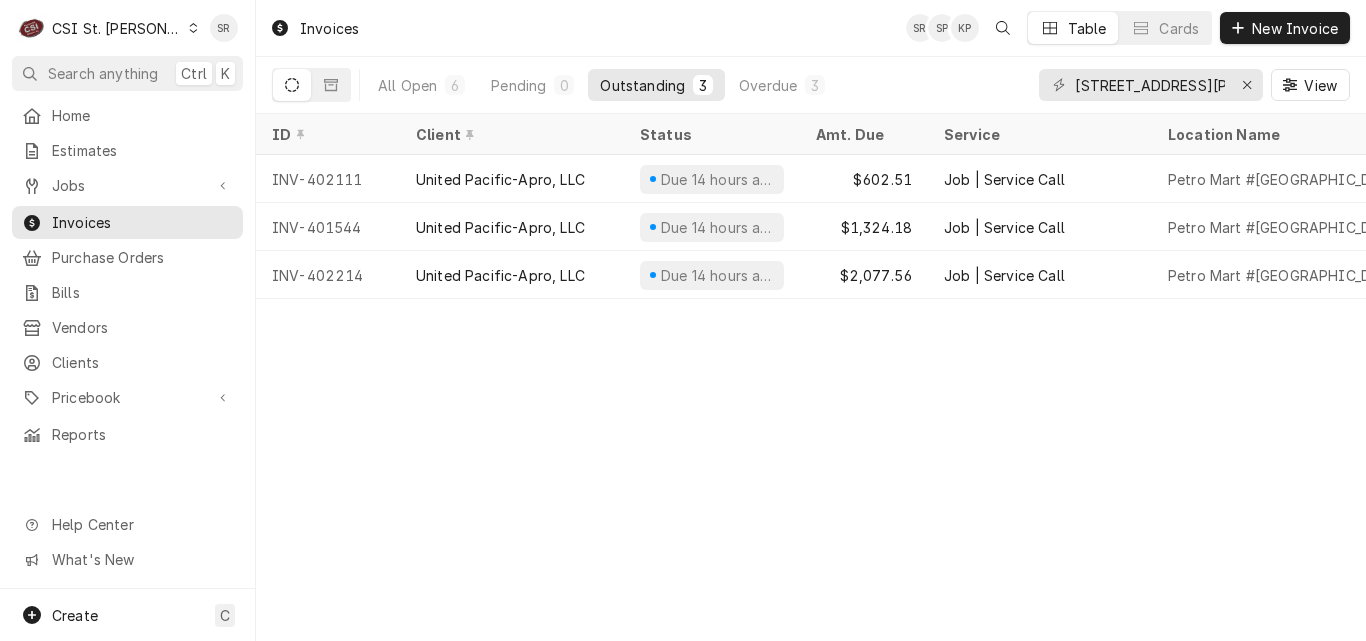 scroll, scrollTop: 0, scrollLeft: 0, axis: both 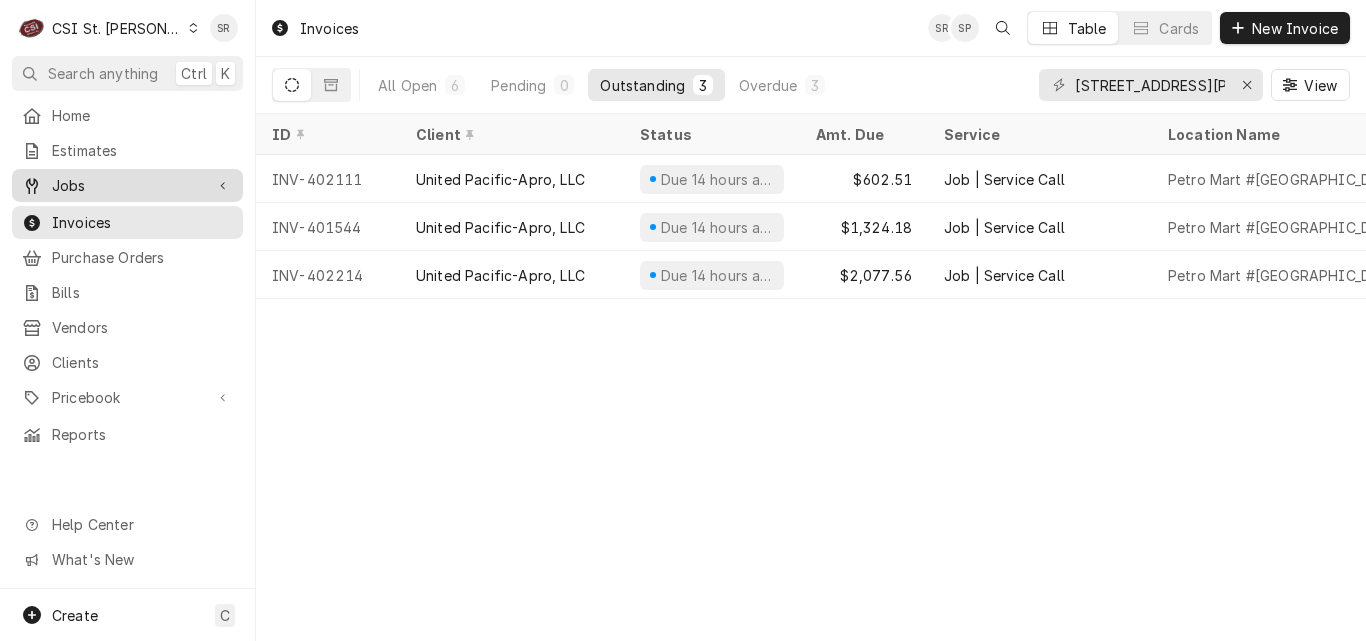 click on "Jobs" at bounding box center (127, 185) 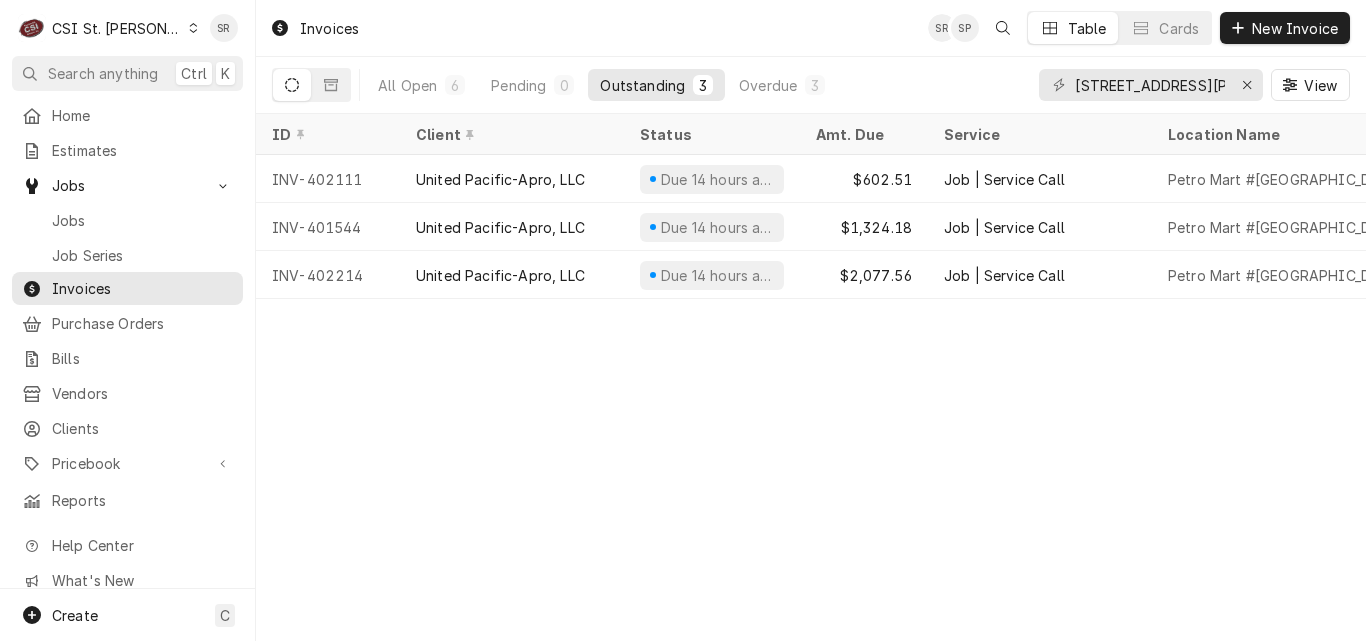 click on "Jobs" at bounding box center (142, 220) 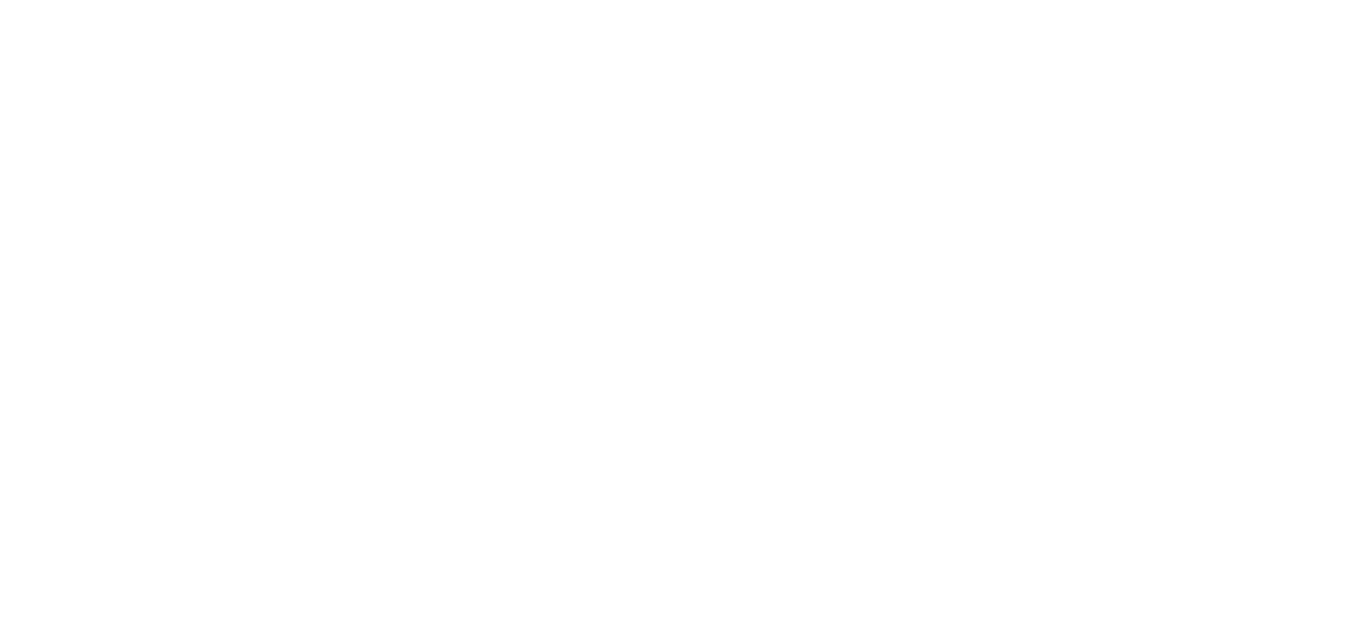 scroll, scrollTop: 0, scrollLeft: 0, axis: both 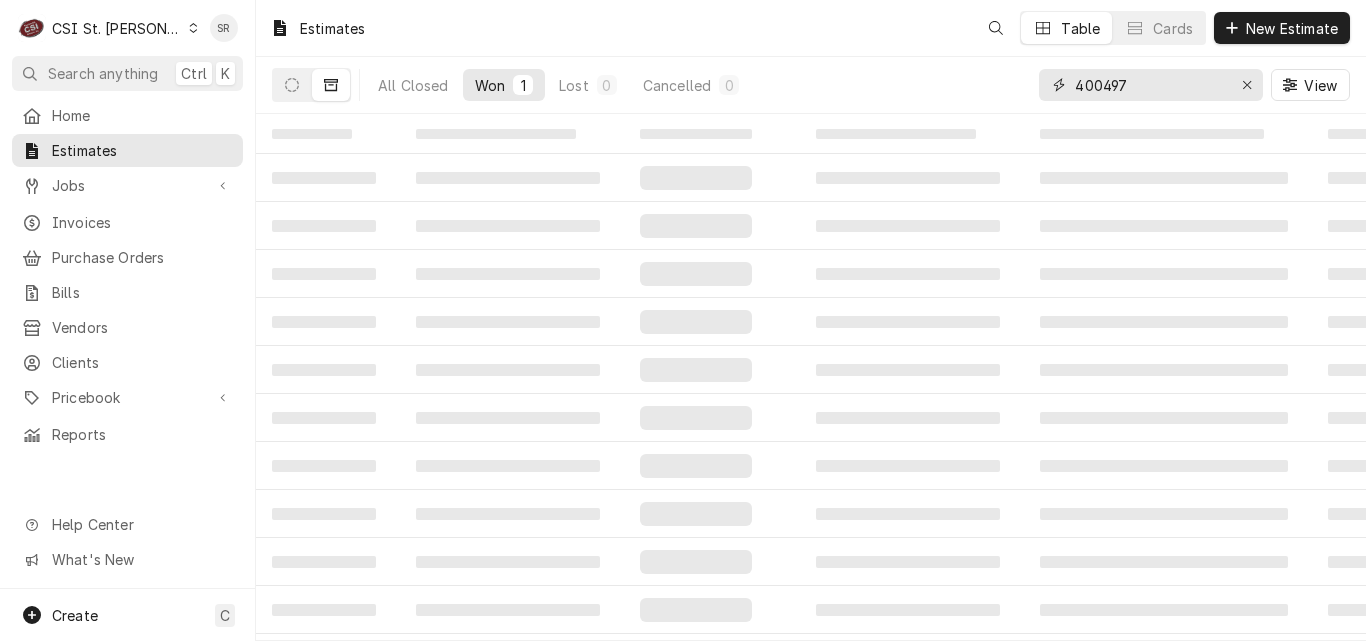 drag, startPoint x: 1143, startPoint y: 80, endPoint x: 1022, endPoint y: 73, distance: 121.20231 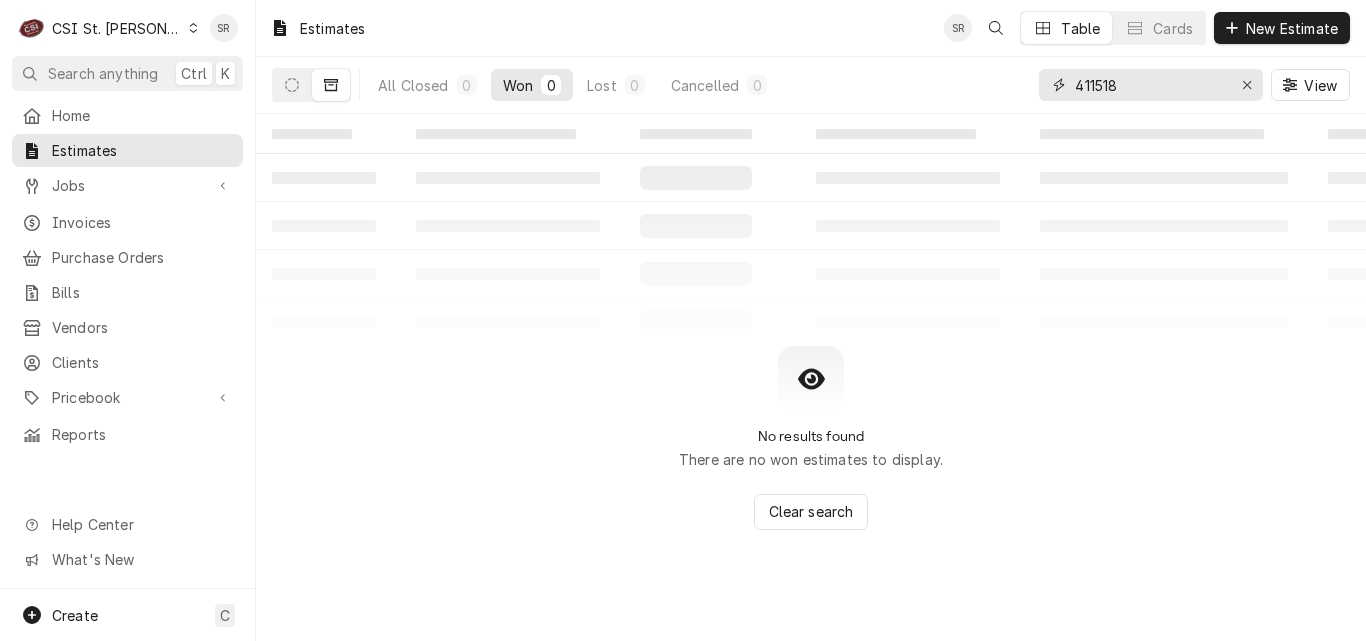 drag, startPoint x: 1043, startPoint y: 73, endPoint x: 1033, endPoint y: 69, distance: 10.770329 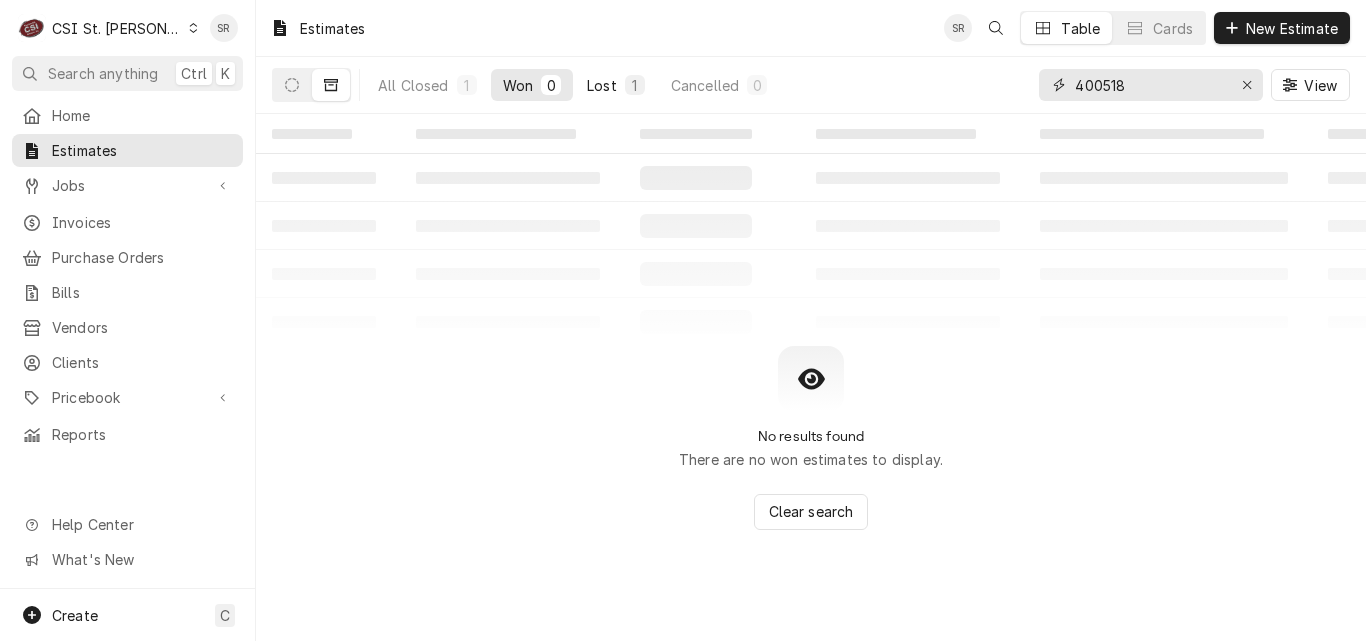 type on "400518" 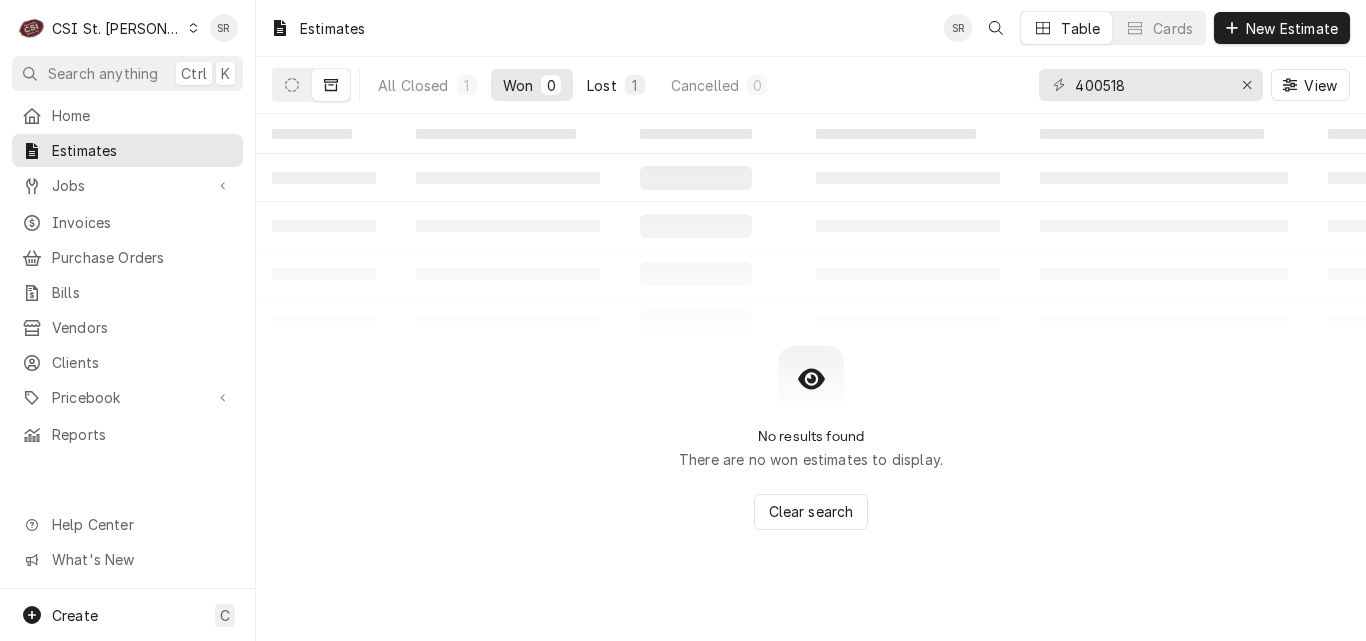 click on "1" at bounding box center [635, 85] 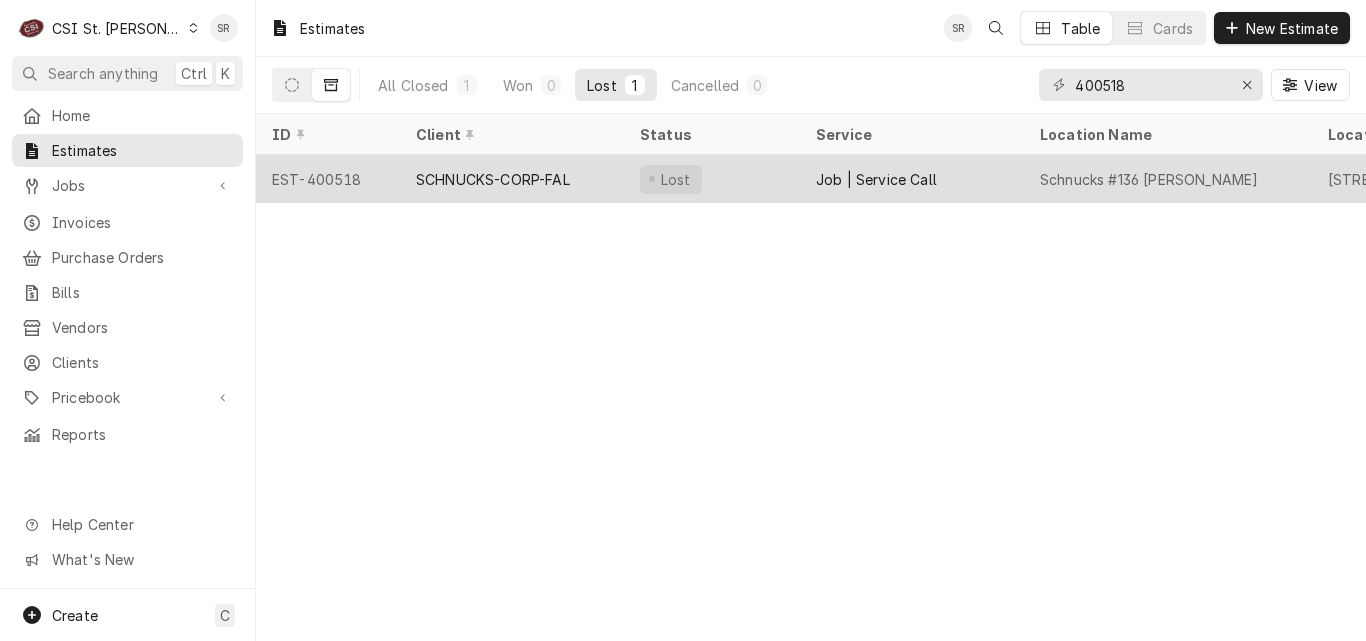 click on "SCHNUCKS-CORP-FAL" at bounding box center (512, 179) 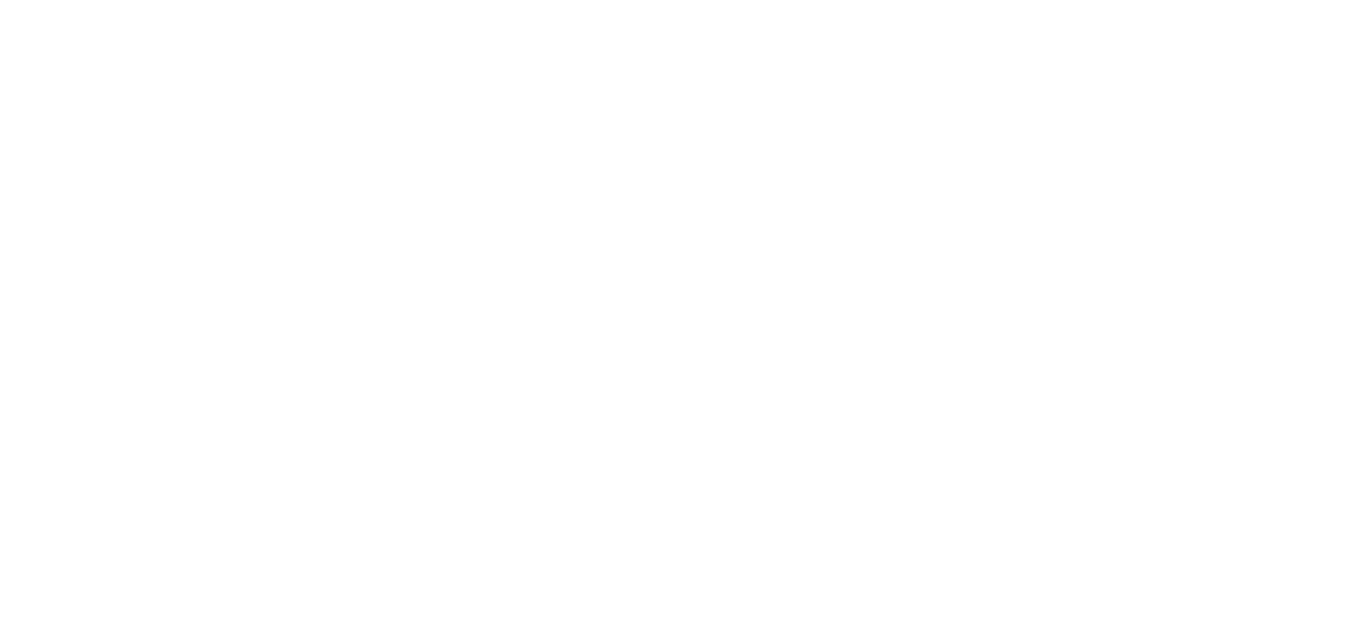 scroll, scrollTop: 0, scrollLeft: 0, axis: both 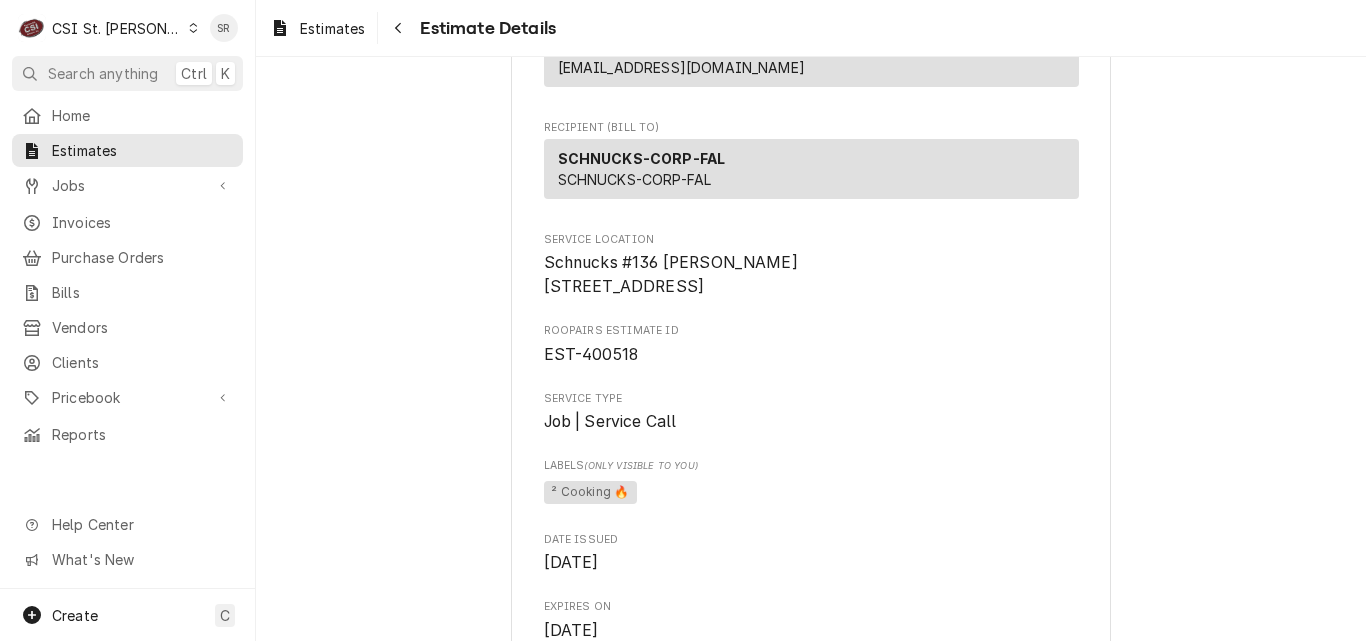click on "CSI St. [PERSON_NAME]" at bounding box center (117, 28) 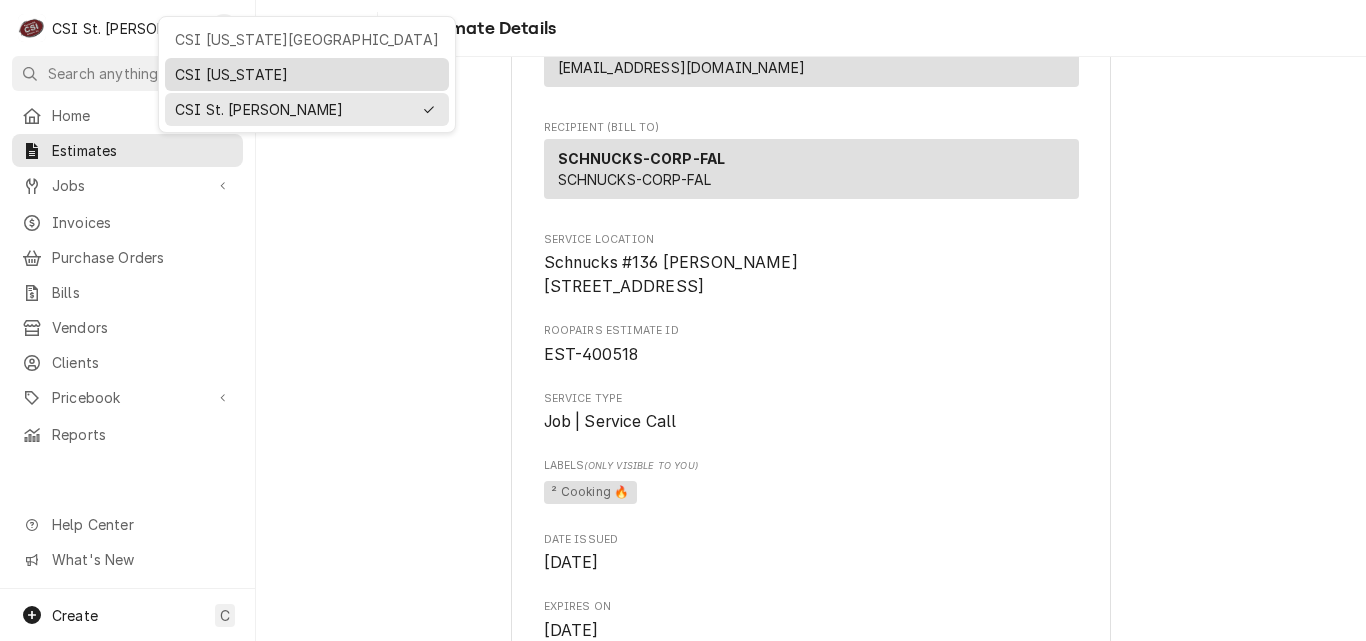 click on "CSI Kentucky" at bounding box center (307, 74) 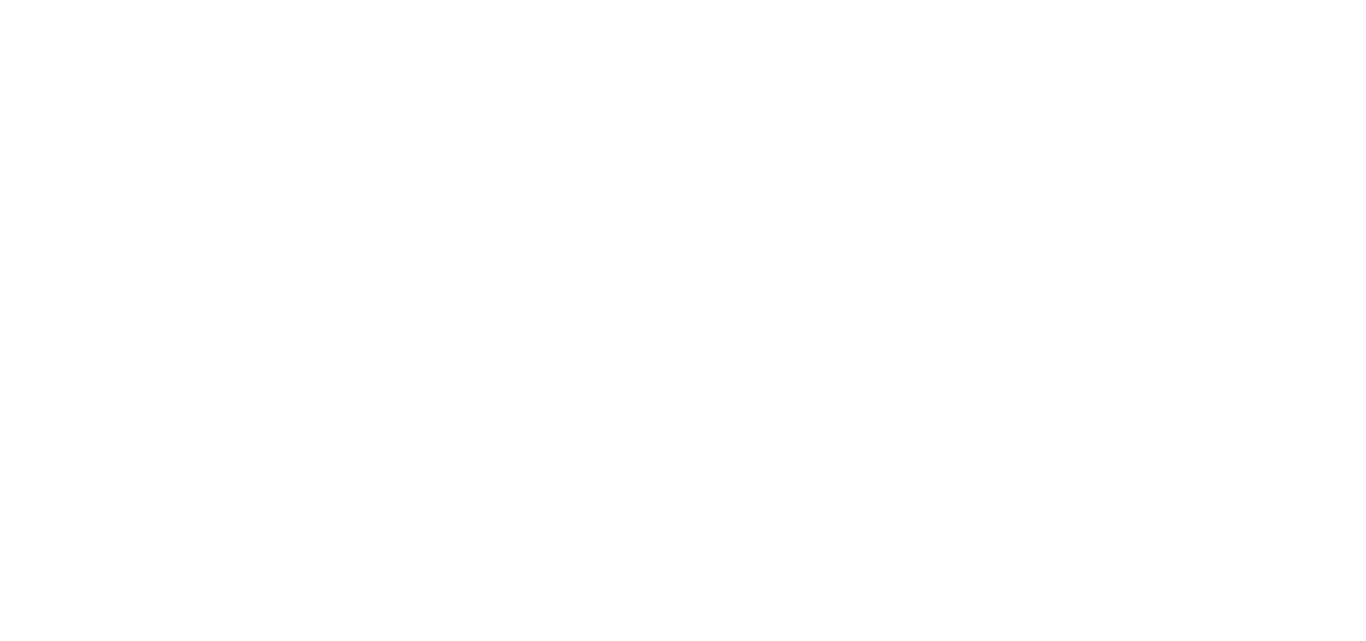 scroll, scrollTop: 0, scrollLeft: 0, axis: both 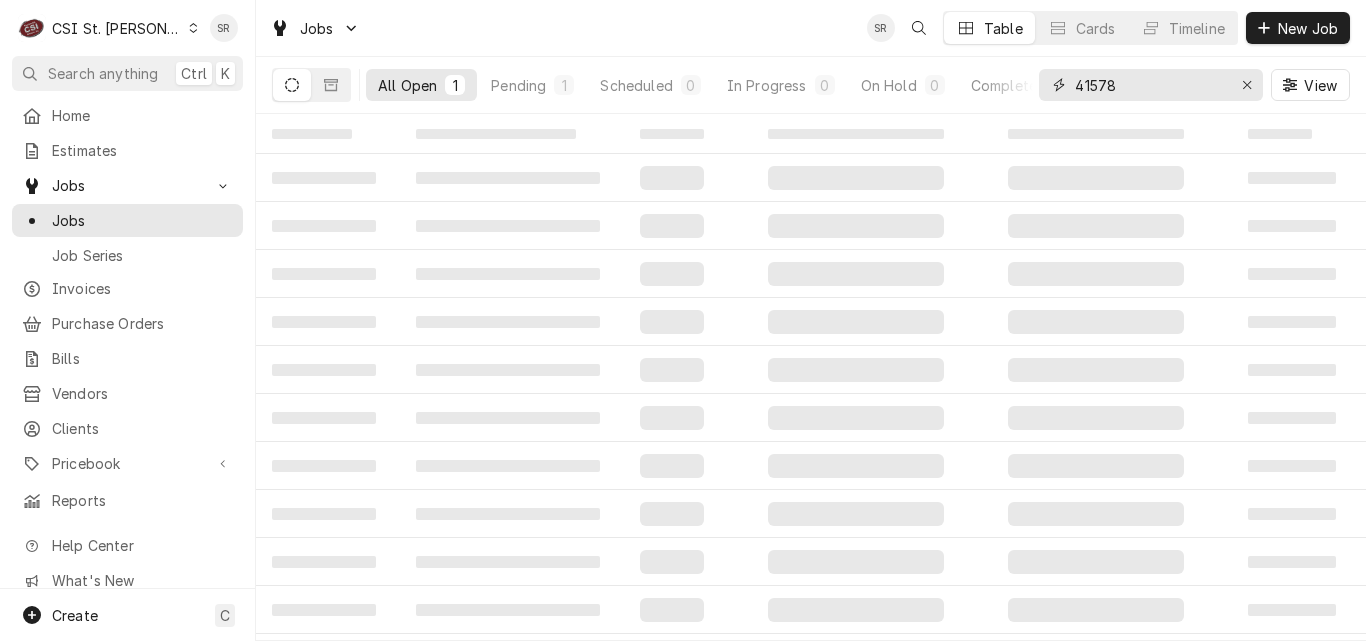 drag, startPoint x: 1126, startPoint y: 90, endPoint x: 1065, endPoint y: 80, distance: 61.81424 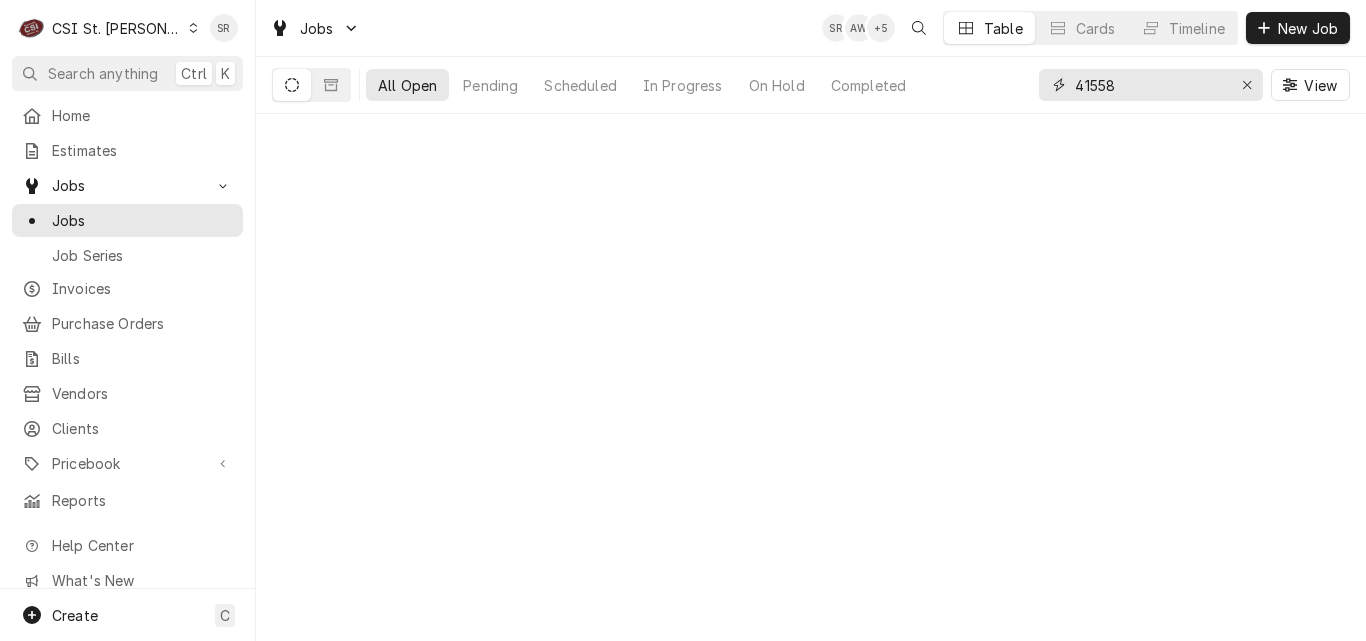 type on "41558" 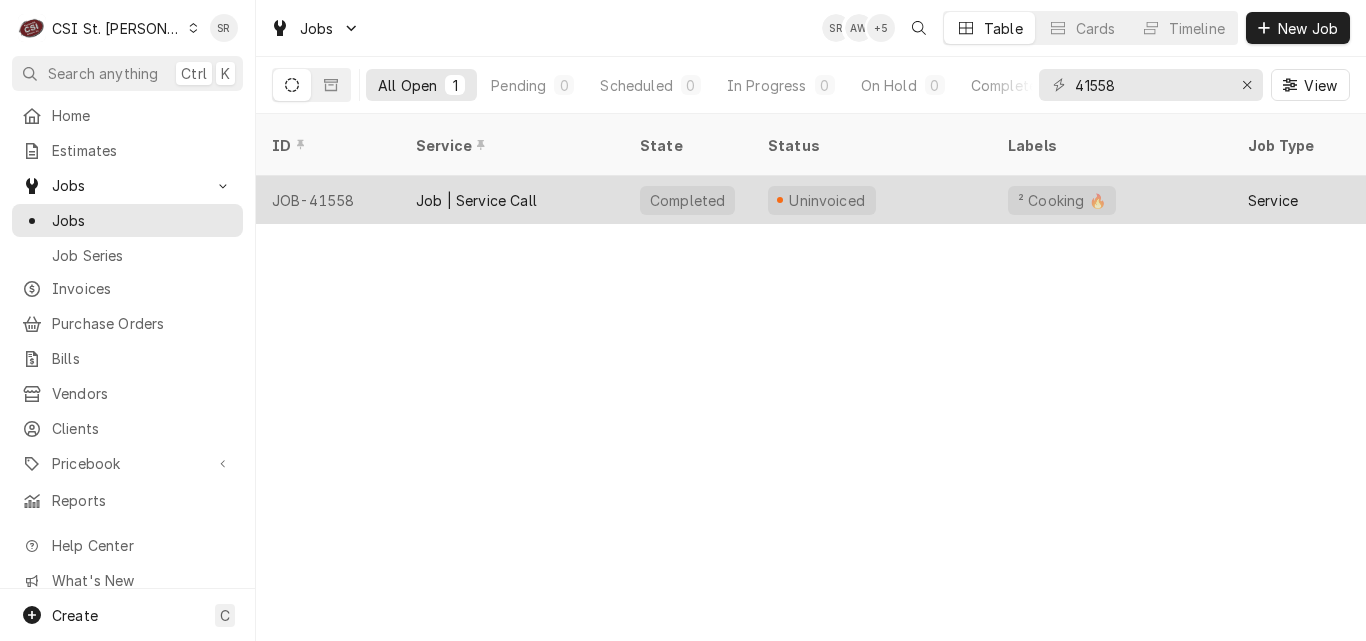click on "Job | Service Call" at bounding box center (476, 200) 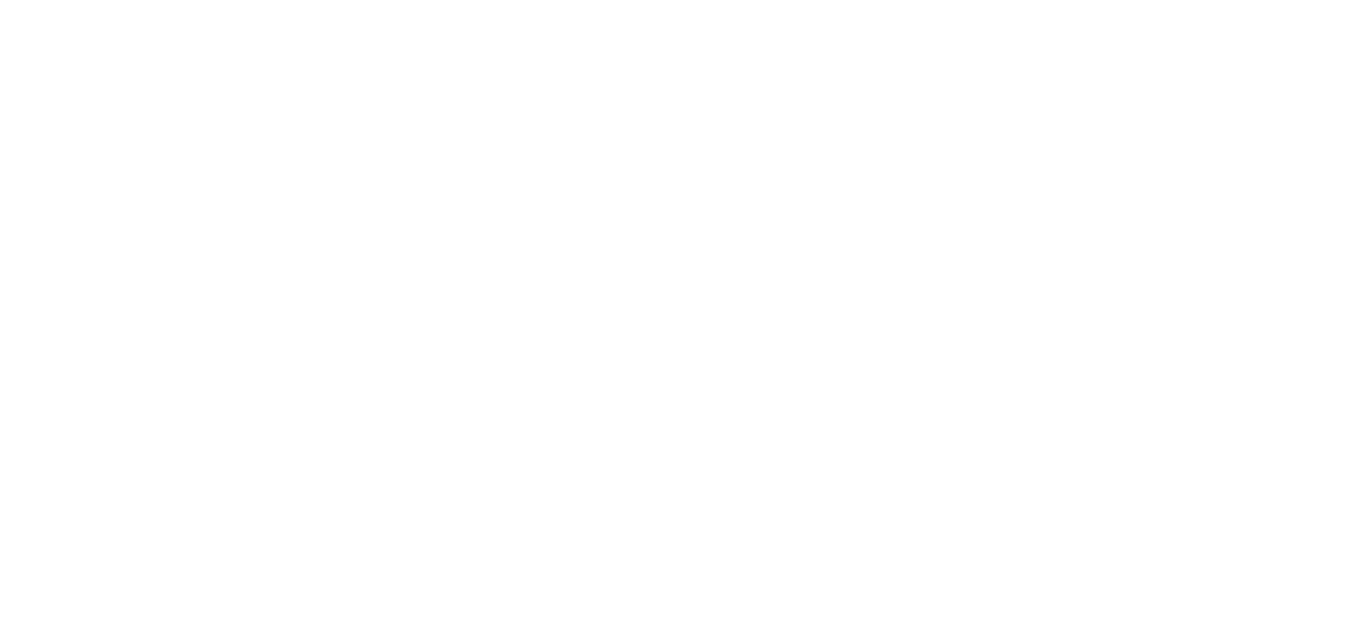 scroll, scrollTop: 0, scrollLeft: 0, axis: both 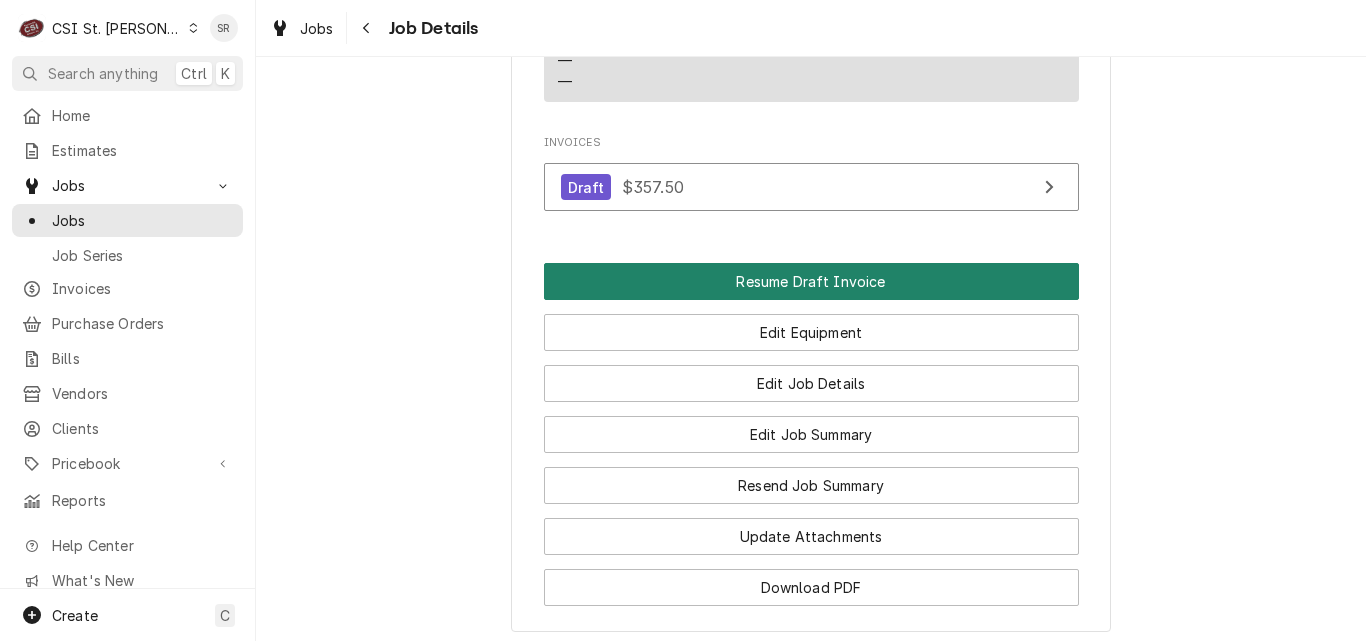 click on "Resume Draft Invoice" at bounding box center [811, 281] 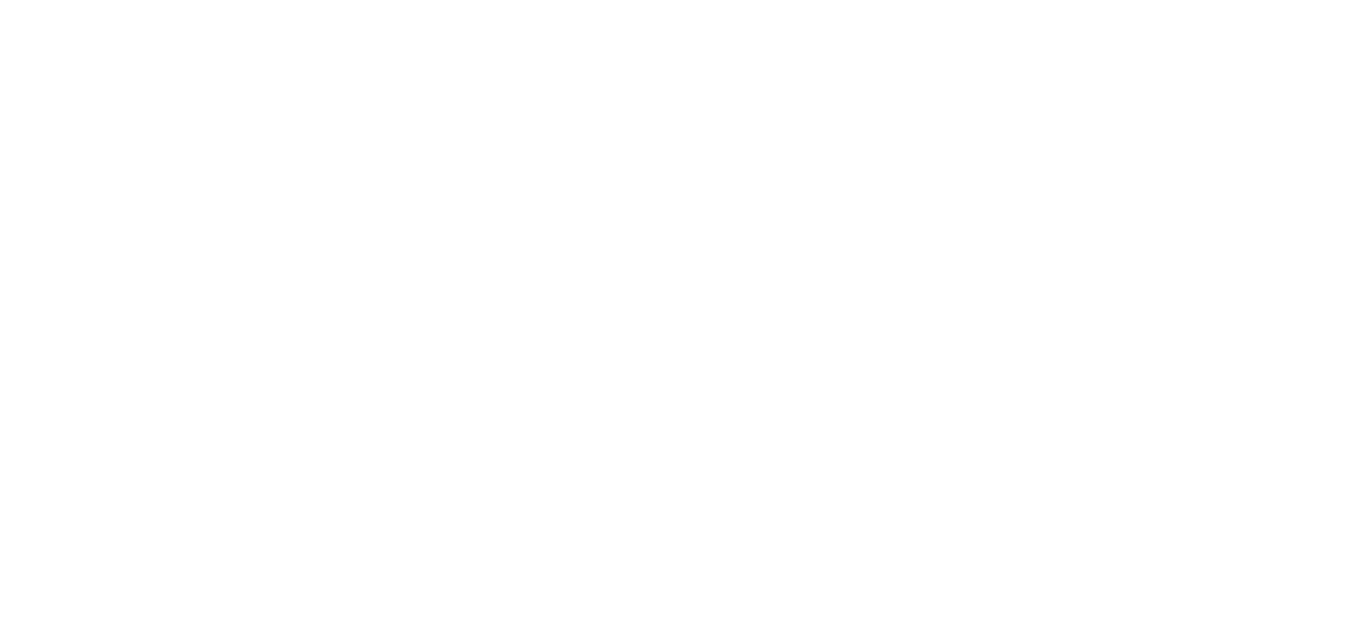 scroll, scrollTop: 0, scrollLeft: 0, axis: both 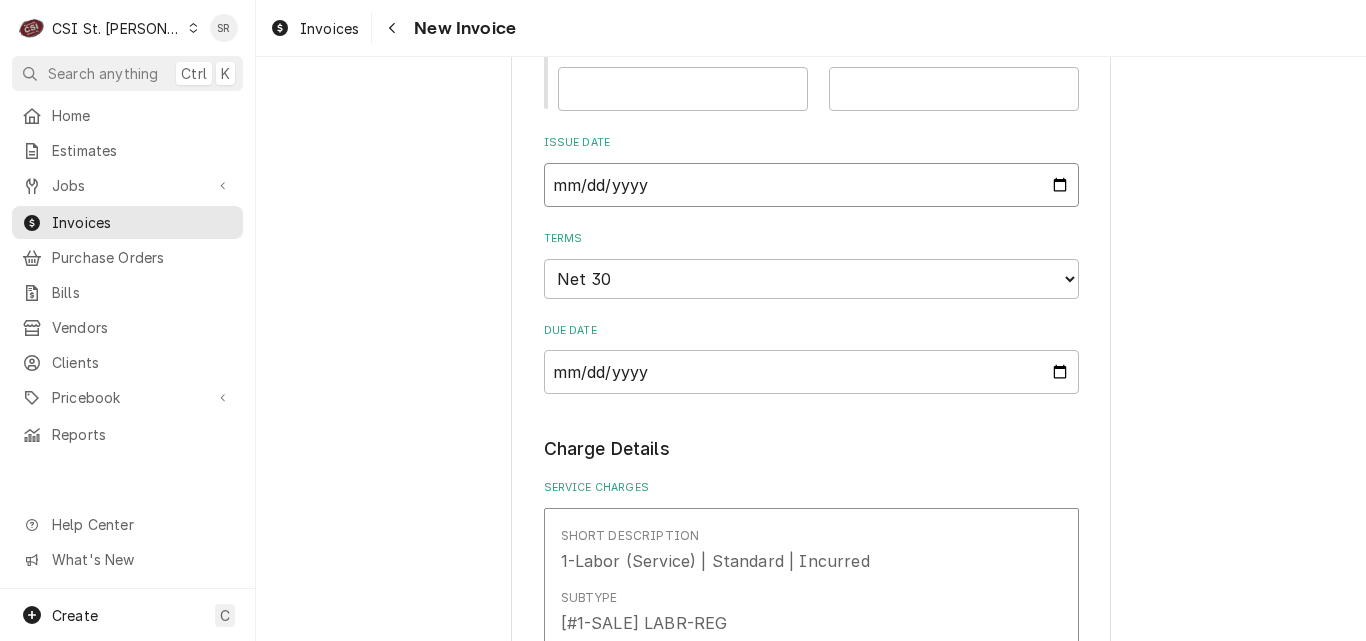 click on "[DATE]" at bounding box center [811, 185] 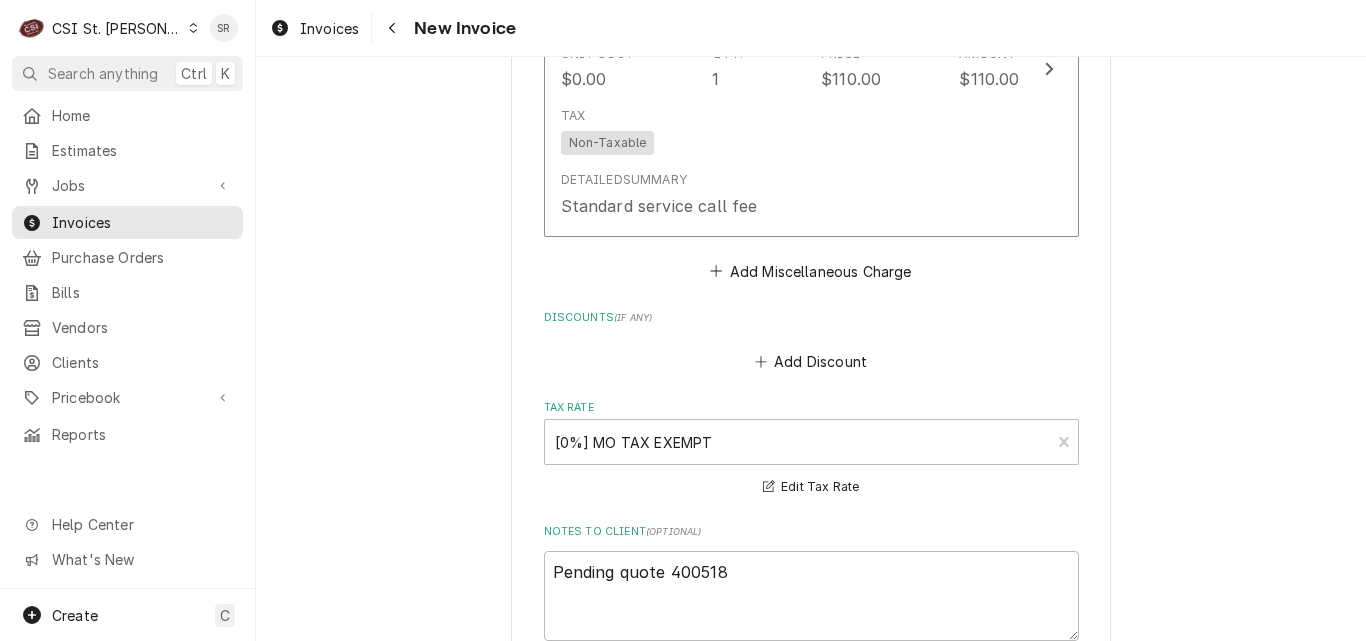 scroll, scrollTop: 3000, scrollLeft: 0, axis: vertical 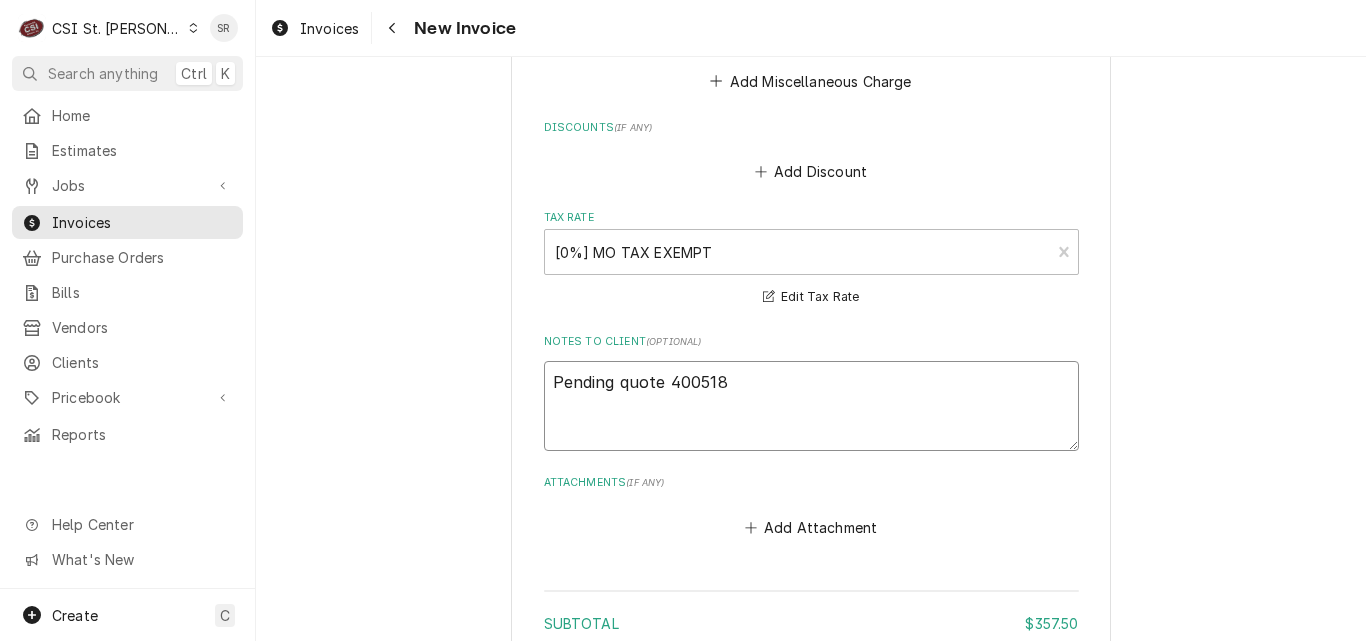 drag, startPoint x: 614, startPoint y: 381, endPoint x: 472, endPoint y: 368, distance: 142.59383 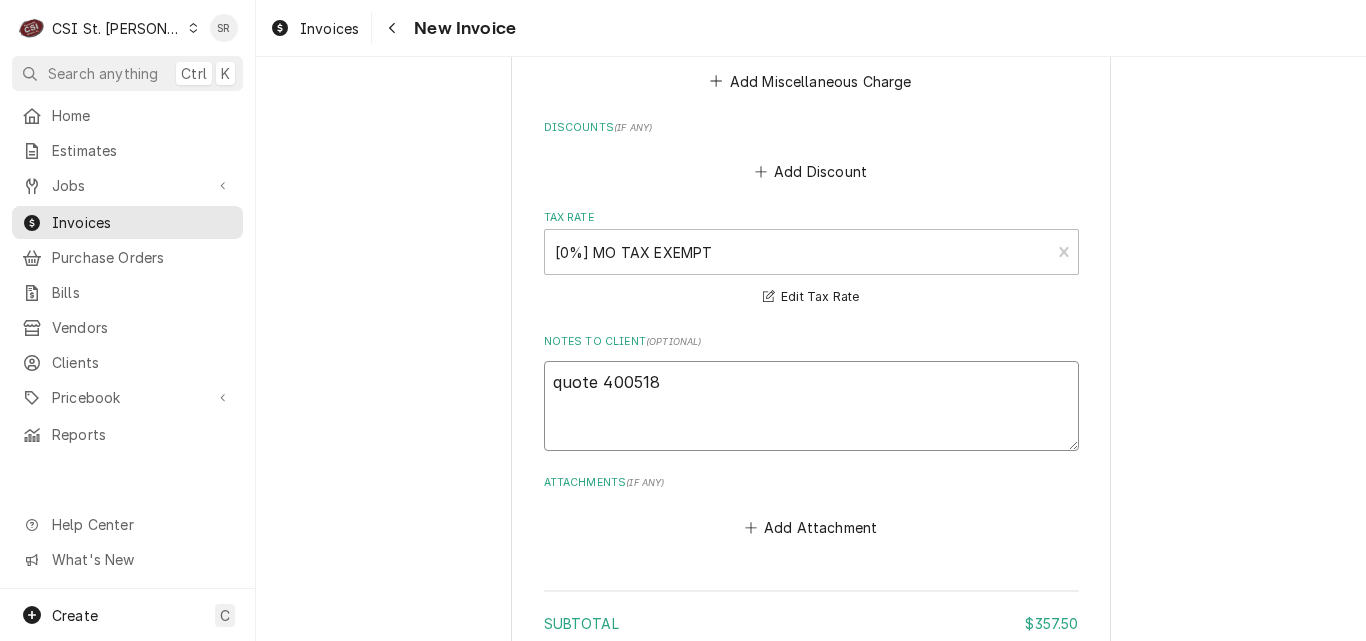 click on "quote 400518" at bounding box center [811, 406] 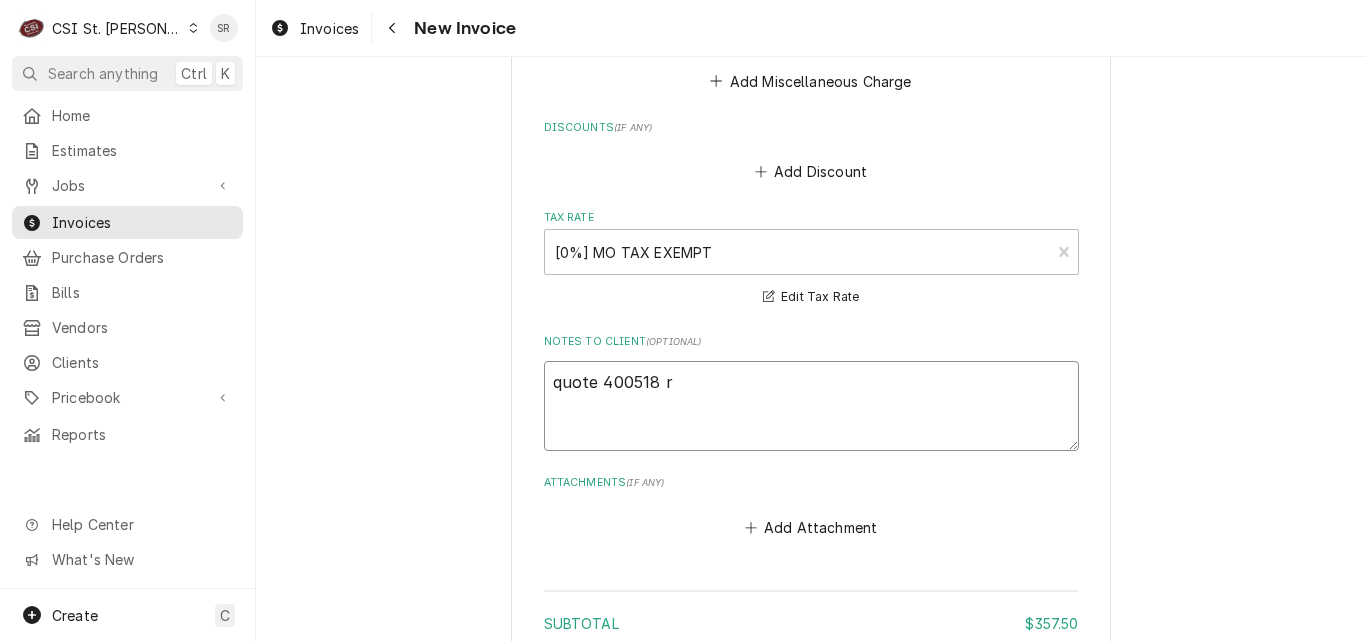 type on "x" 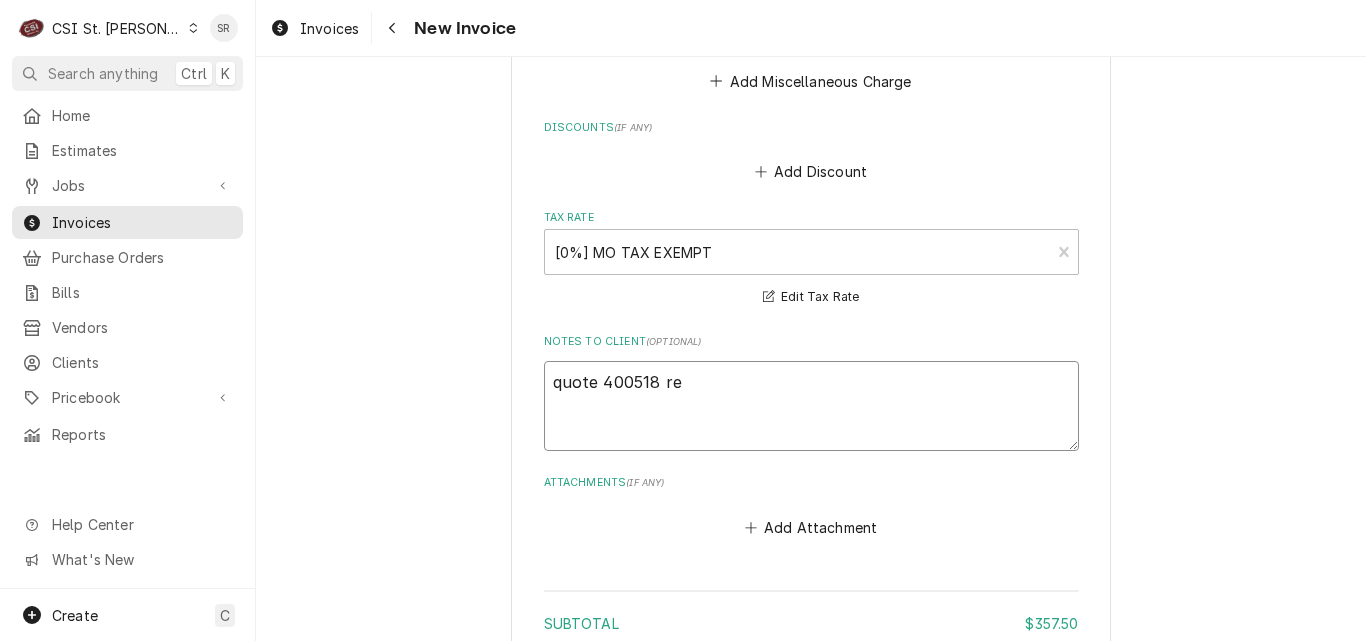type on "x" 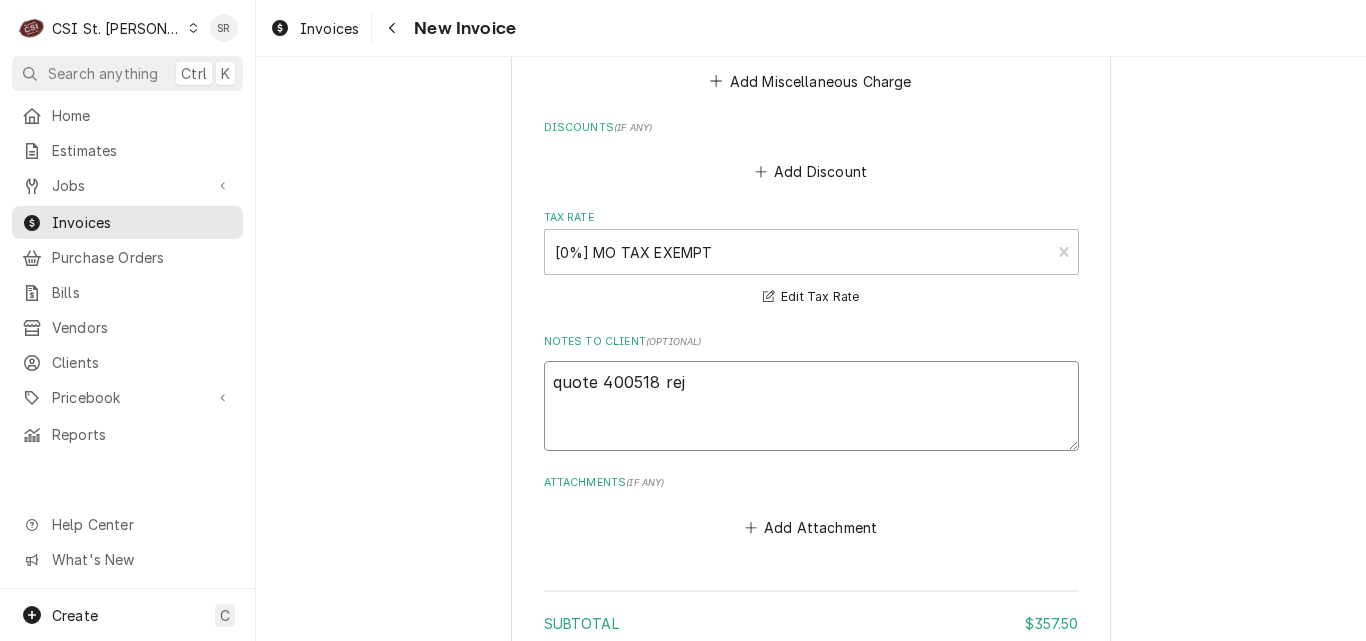 type on "x" 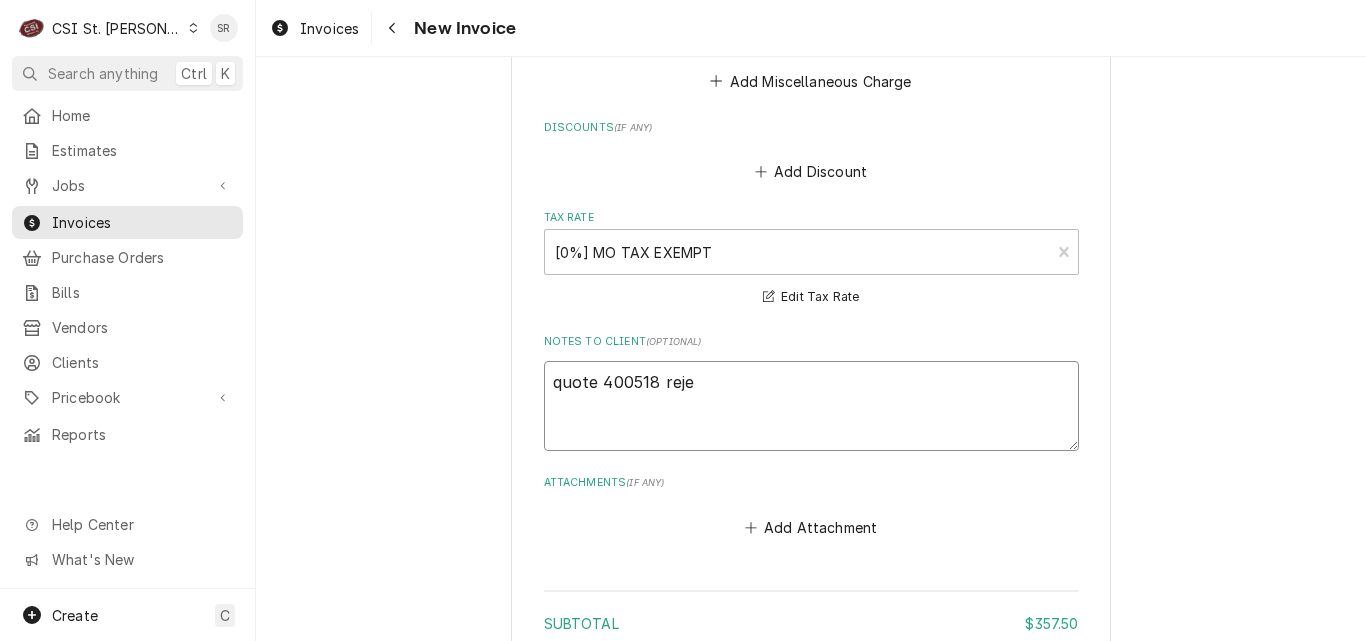 type on "x" 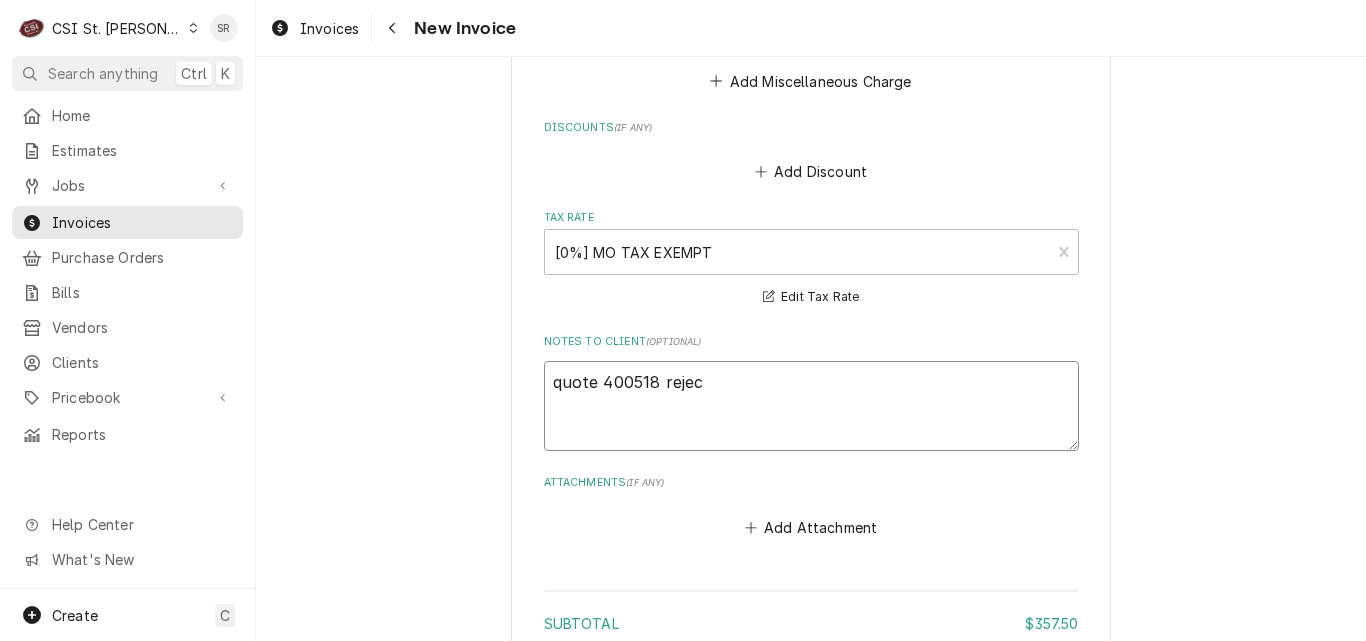 type on "x" 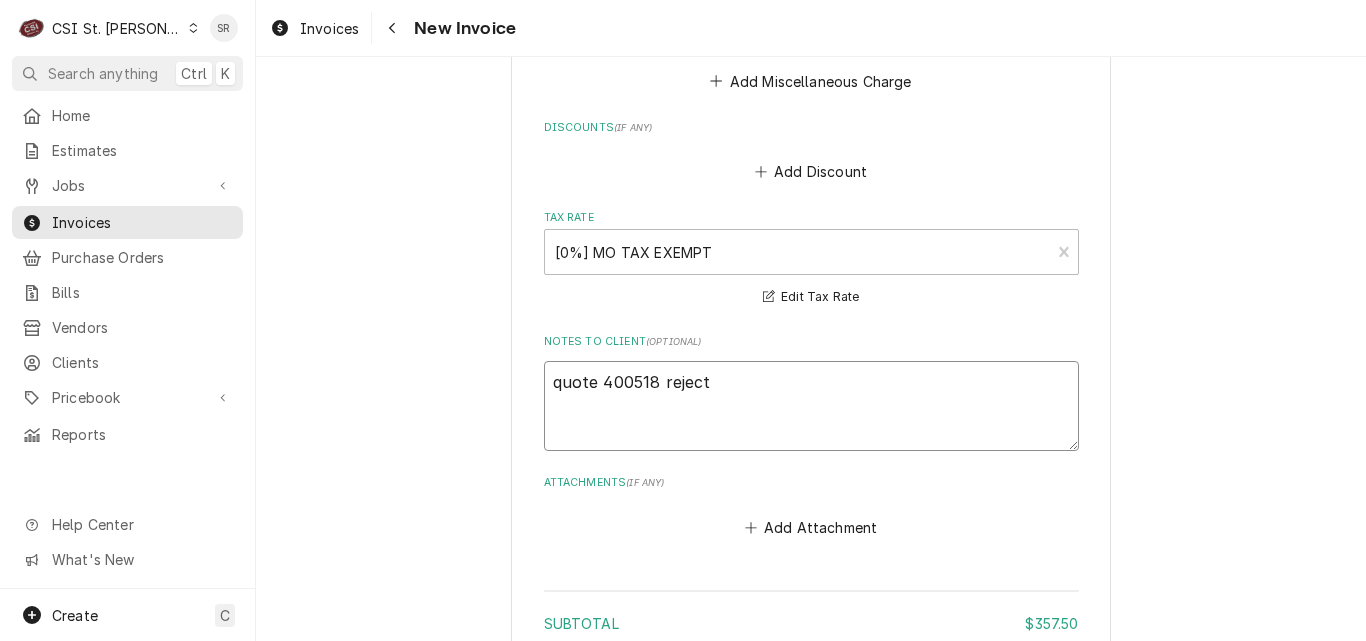 type on "x" 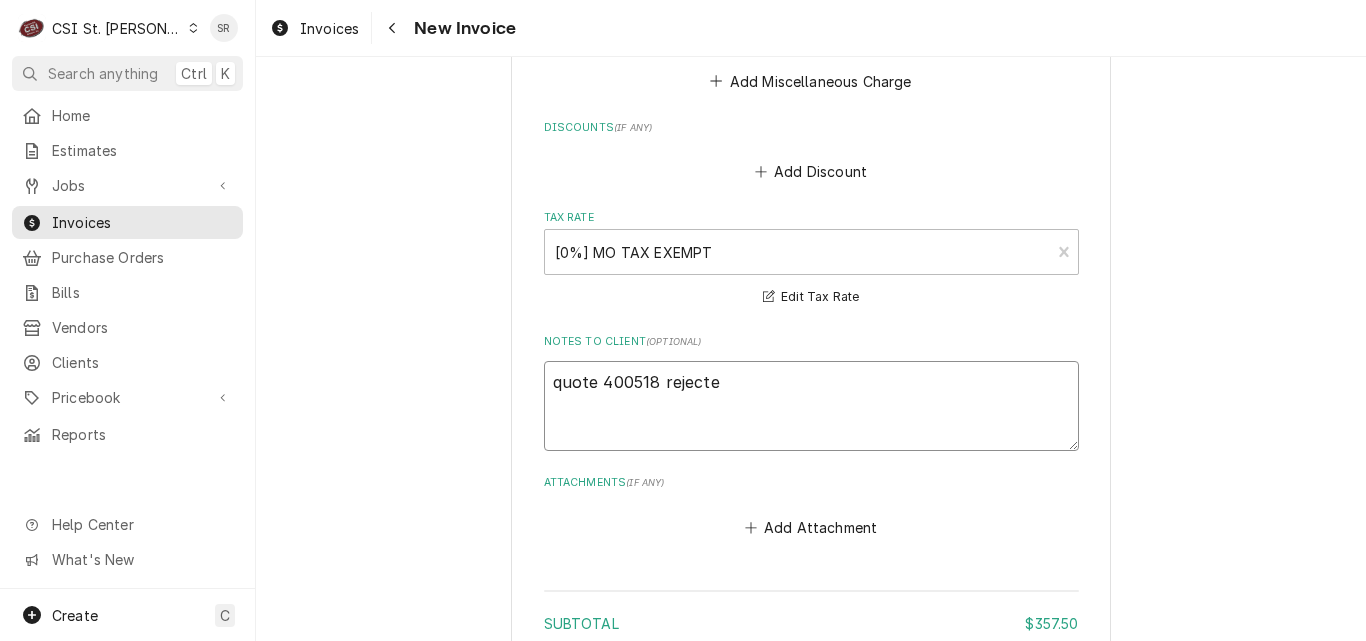 type on "x" 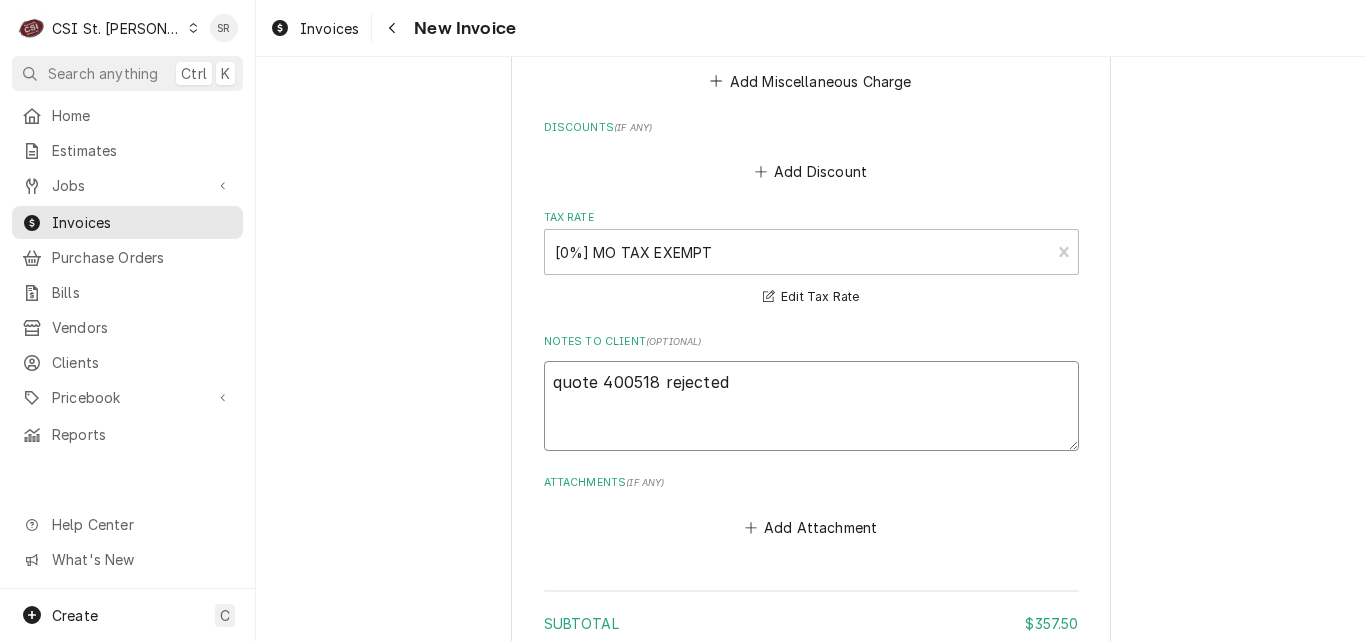 type on "quote 400518 rejected" 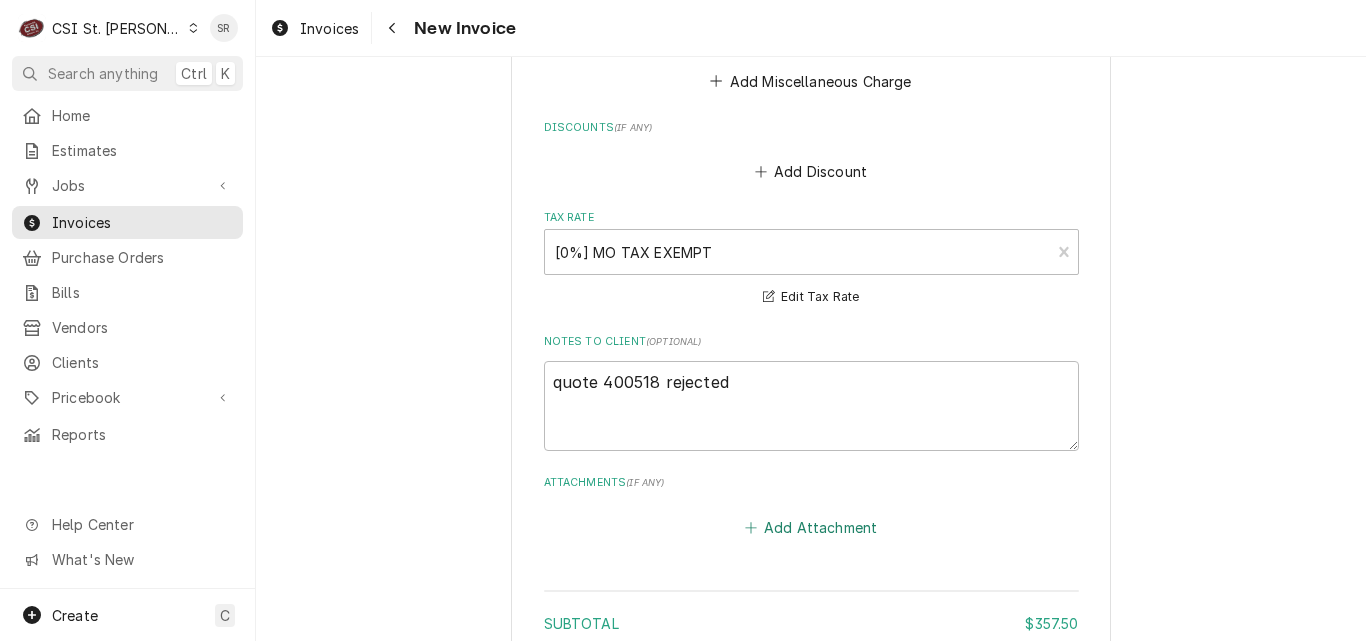 type 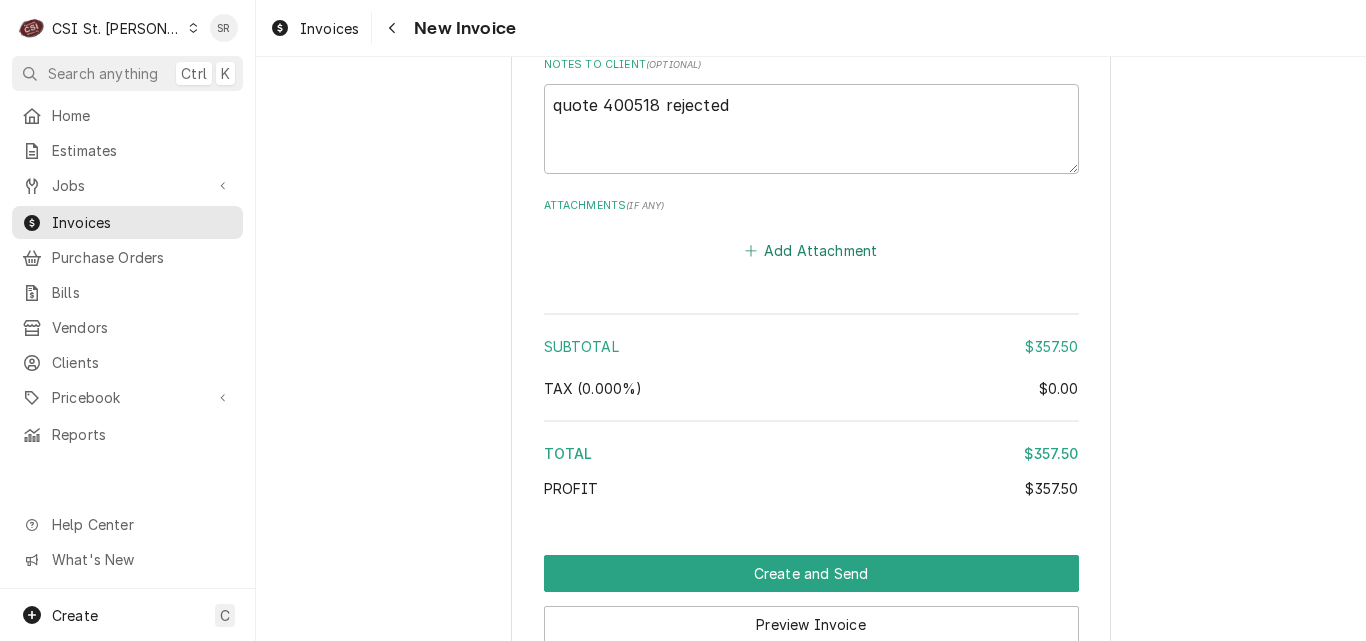 scroll, scrollTop: 3300, scrollLeft: 0, axis: vertical 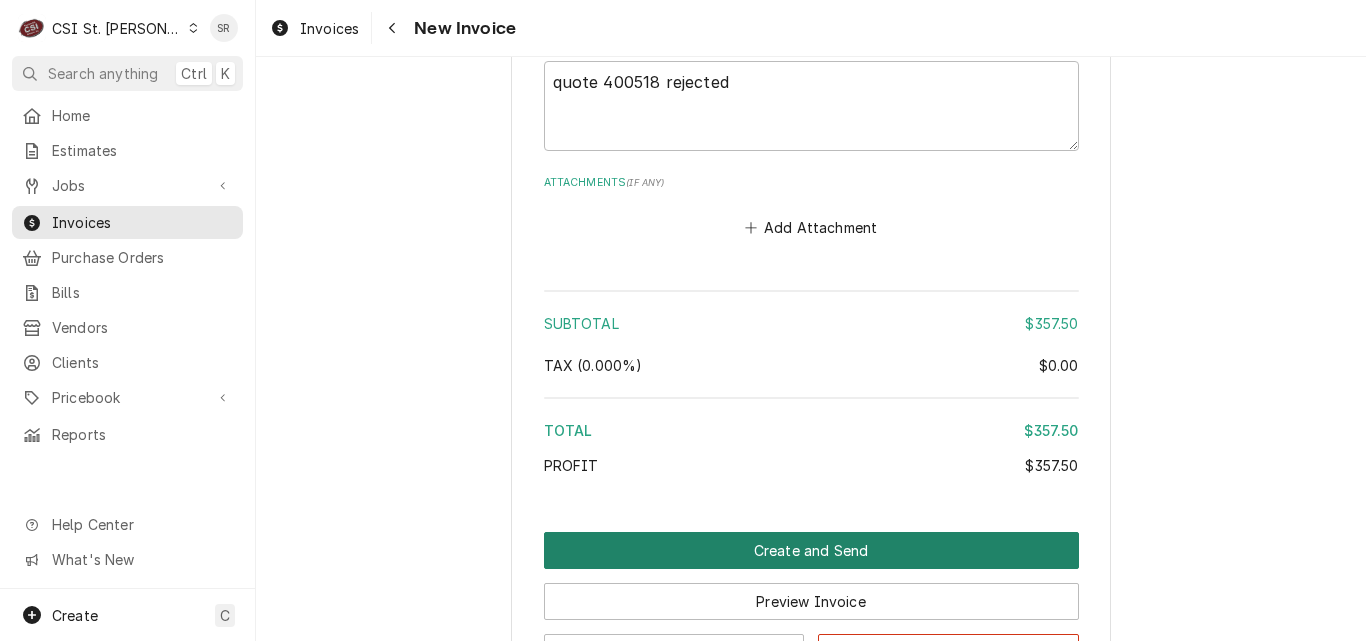 click on "Create and Send" at bounding box center (811, 550) 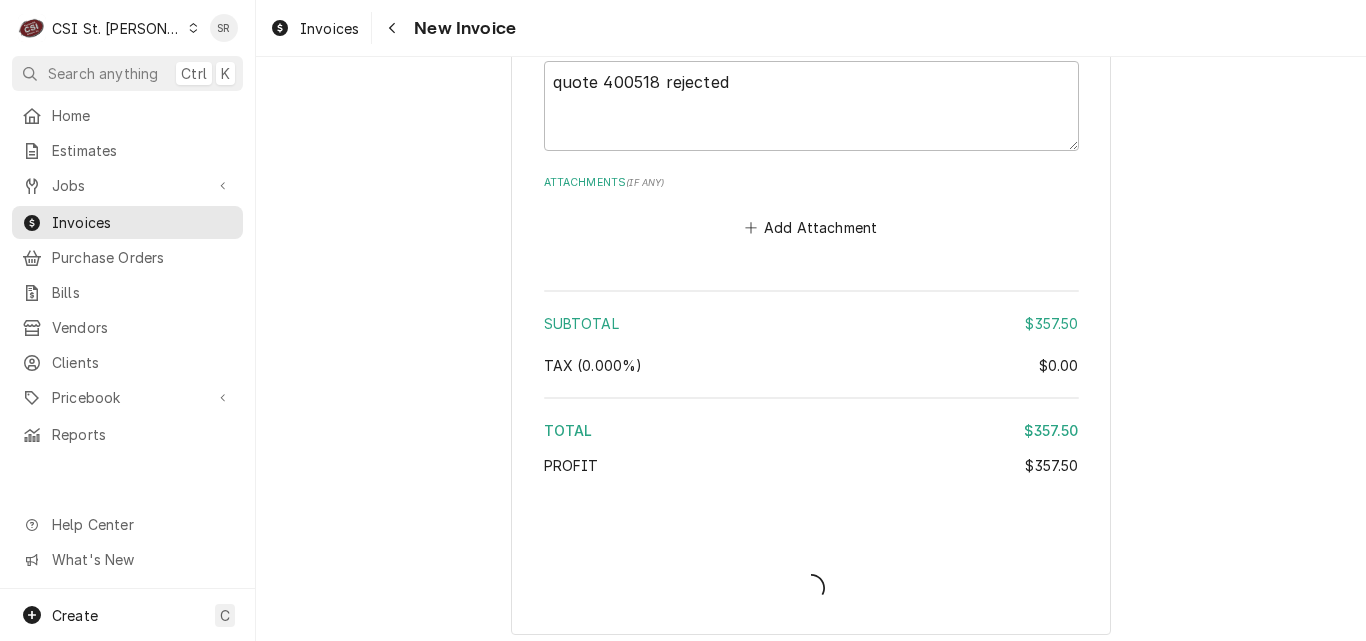 type on "x" 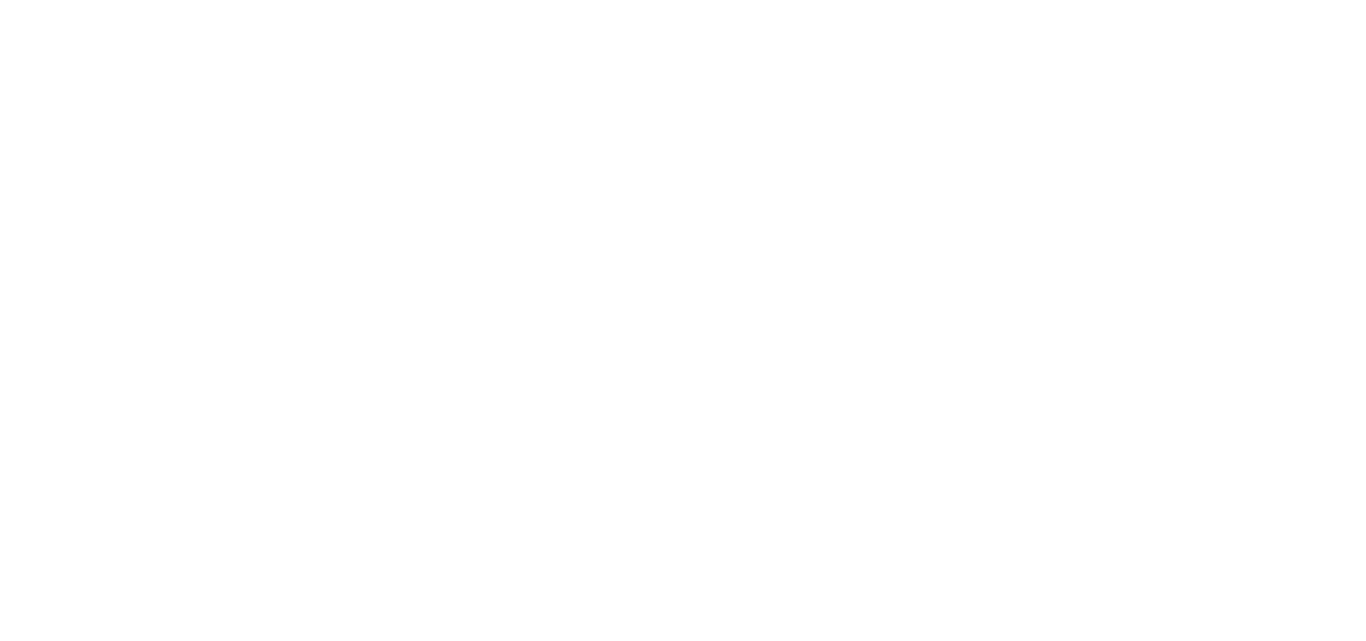 scroll, scrollTop: 0, scrollLeft: 0, axis: both 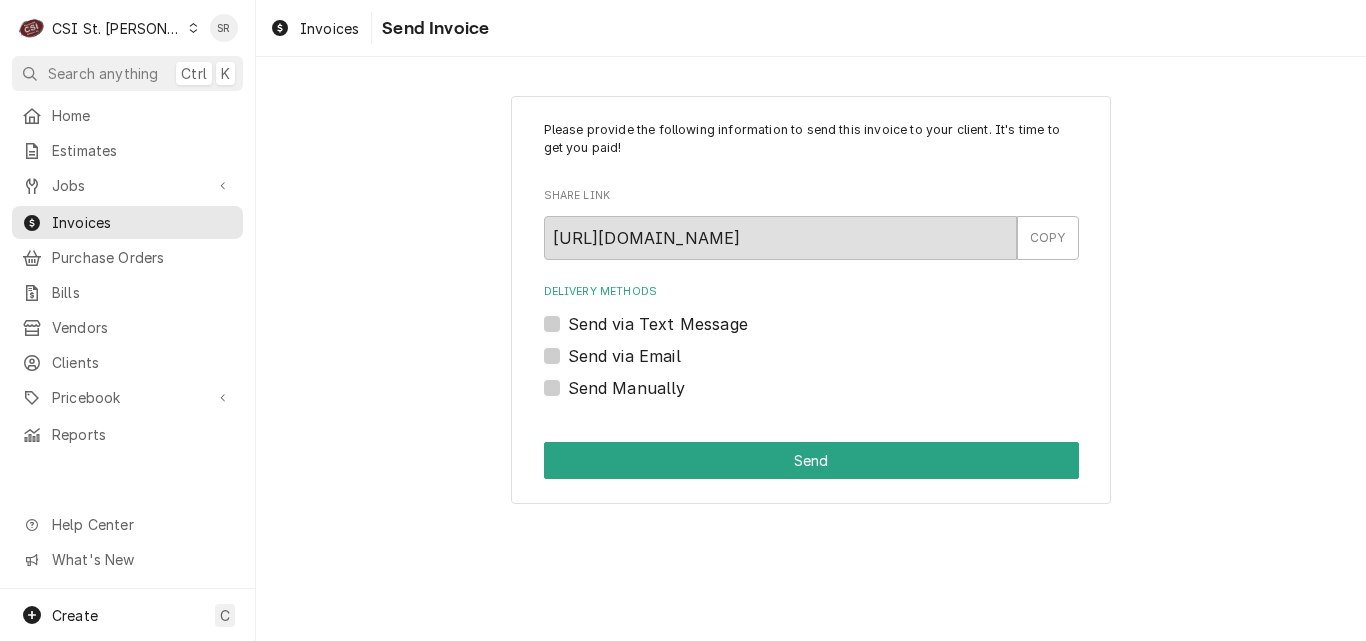 click on "Send via Email" at bounding box center (624, 356) 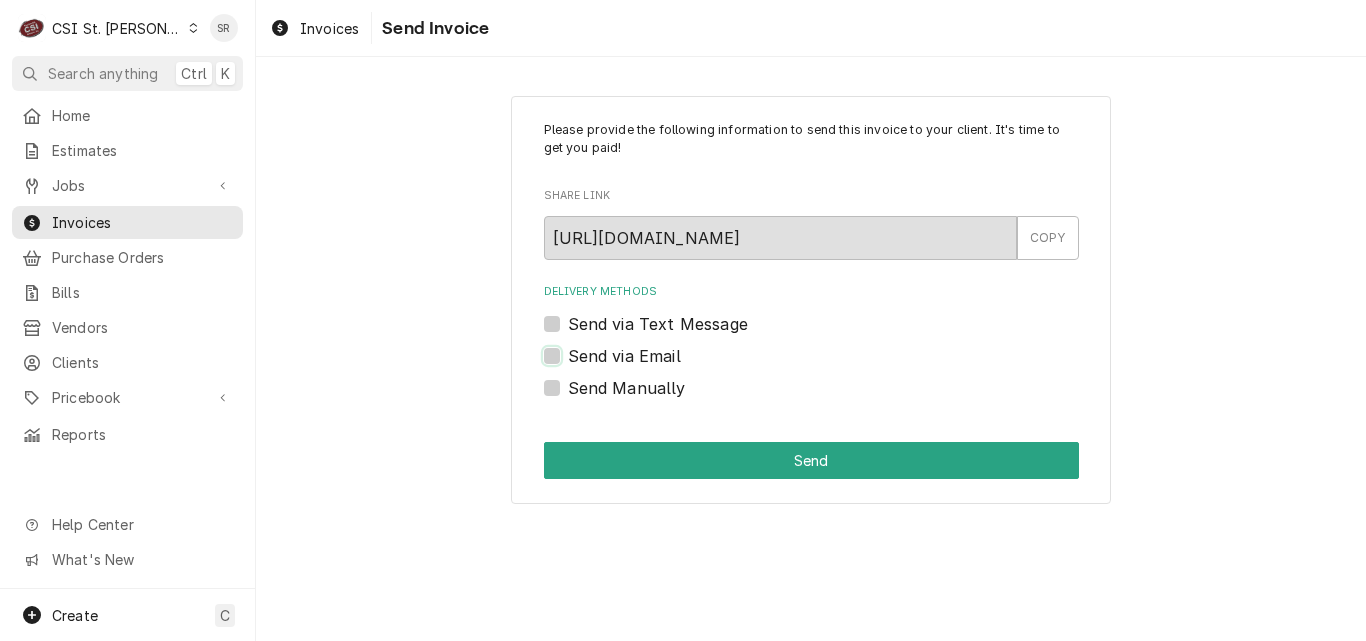 click on "Send via Email" at bounding box center [835, 366] 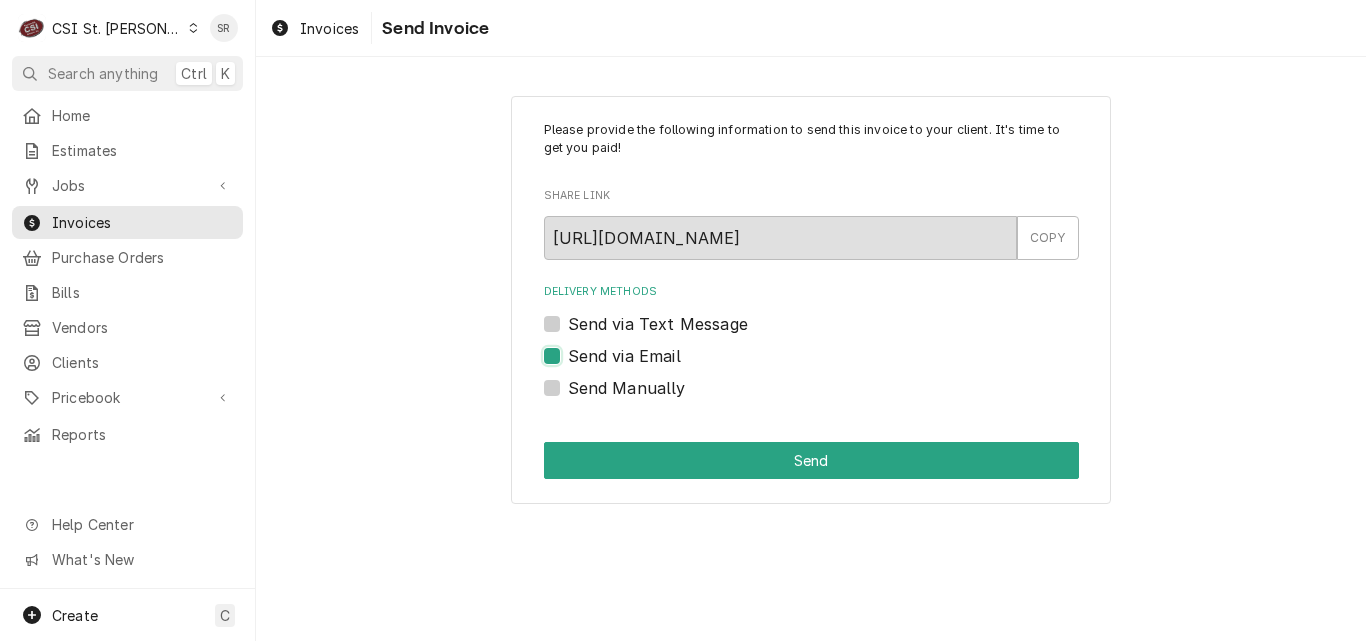 checkbox on "true" 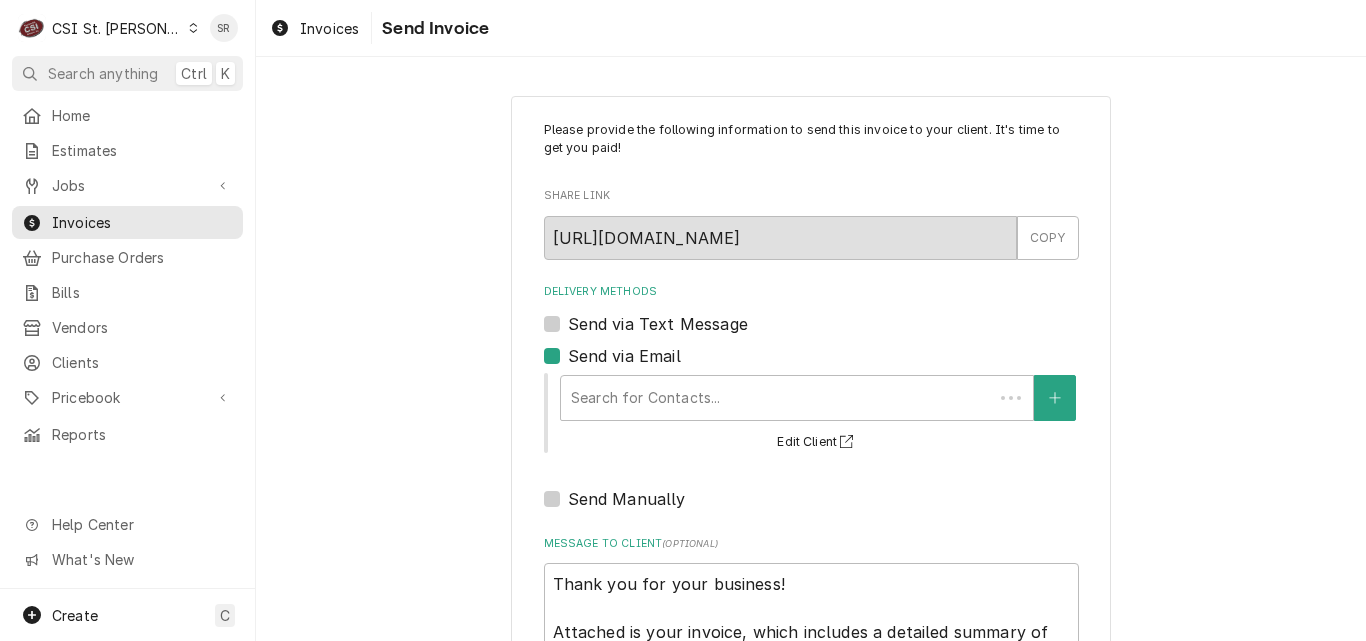 click at bounding box center (777, 398) 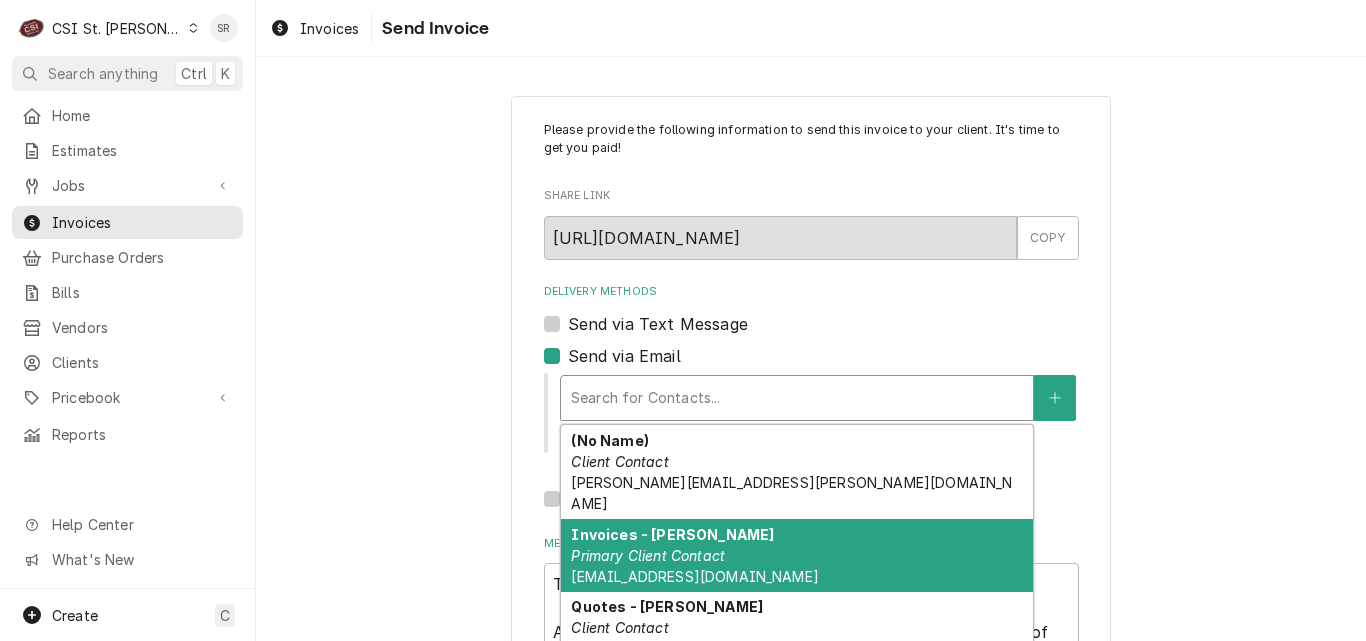 click on "Invoices - Kyley Primary Client Contact kyleyh@csi1.com" at bounding box center [797, 555] 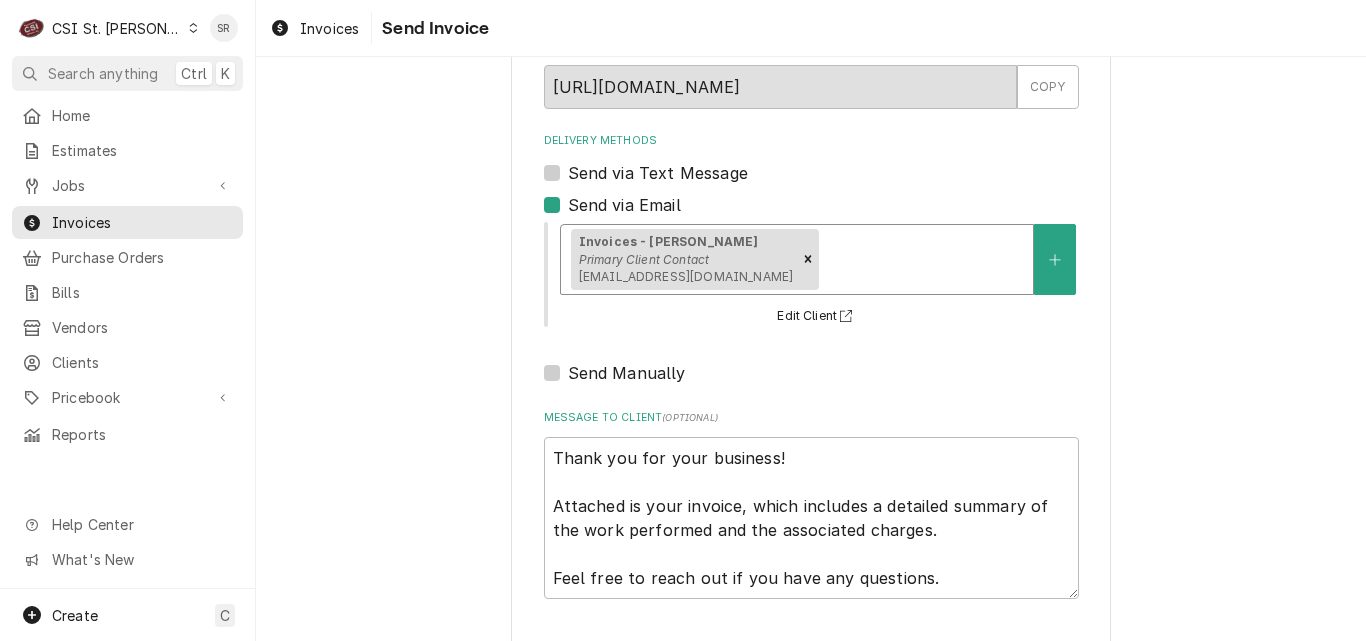 scroll, scrollTop: 231, scrollLeft: 0, axis: vertical 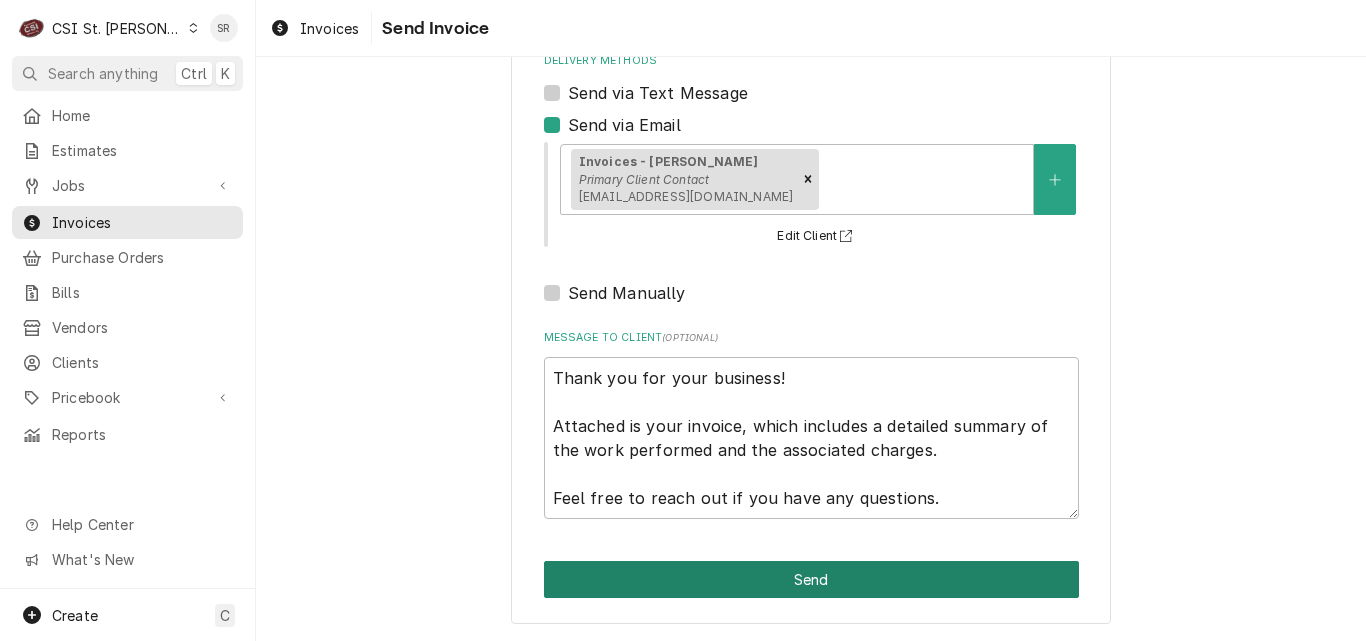 click on "Send" at bounding box center (811, 579) 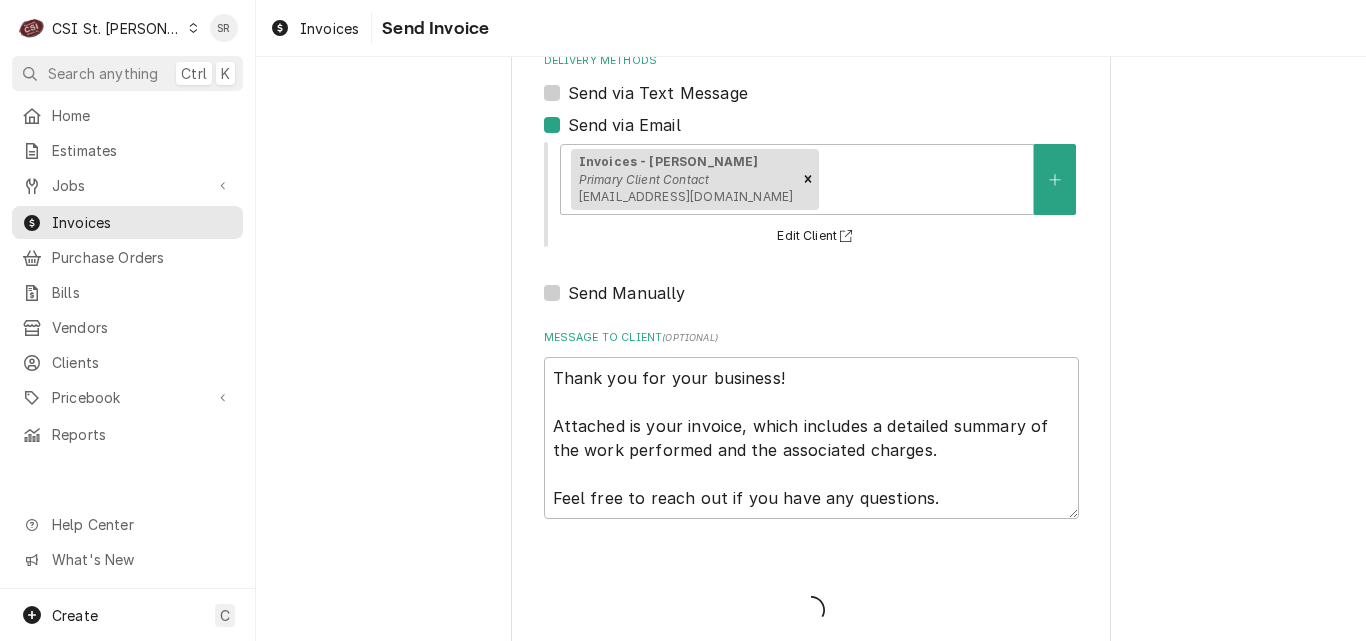 type on "x" 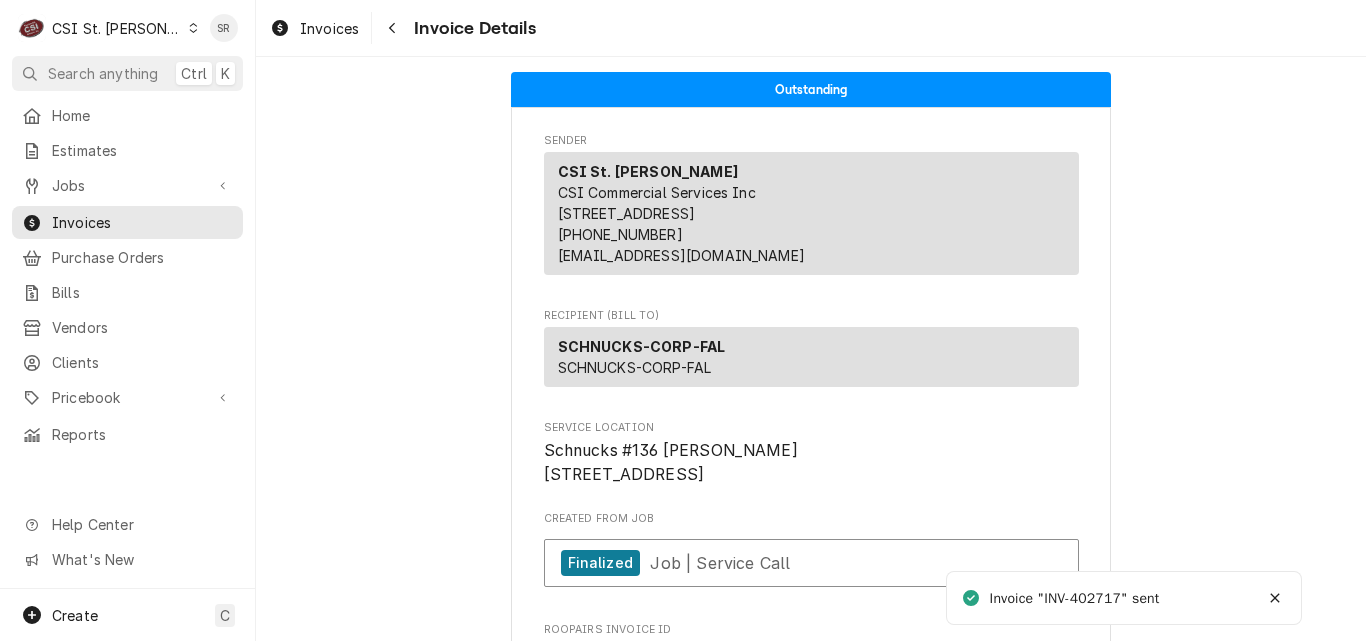 scroll, scrollTop: 0, scrollLeft: 0, axis: both 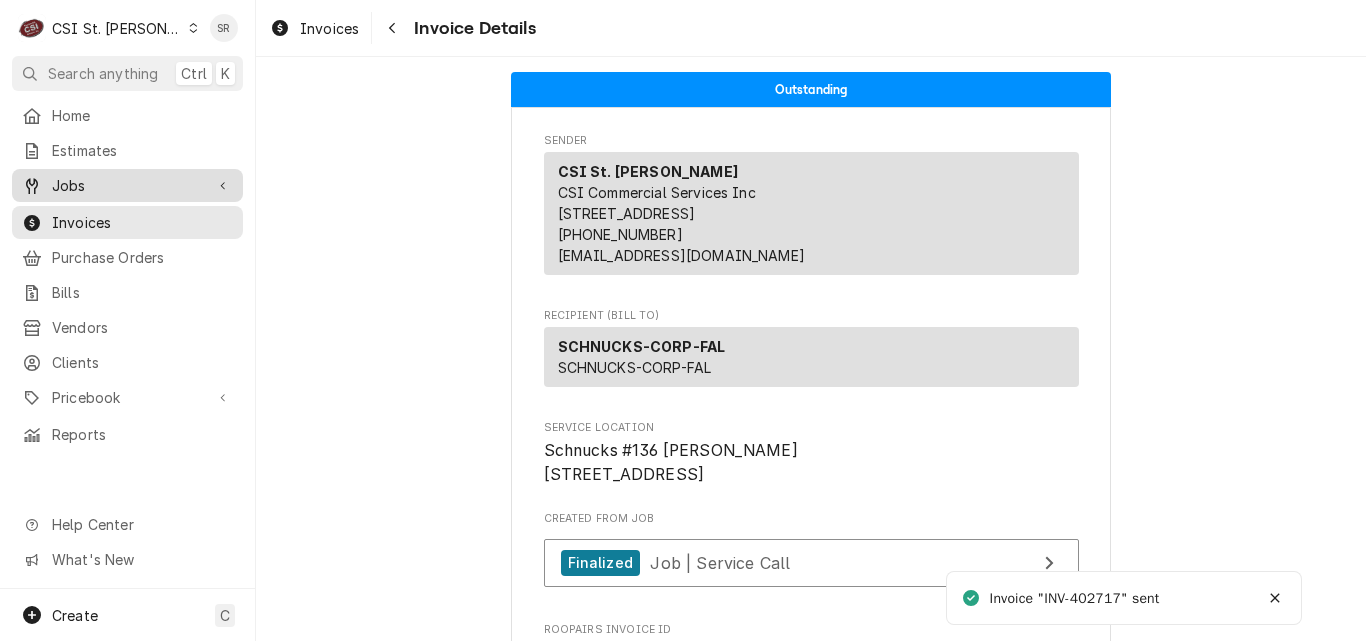 click on "Jobs" at bounding box center [127, 185] 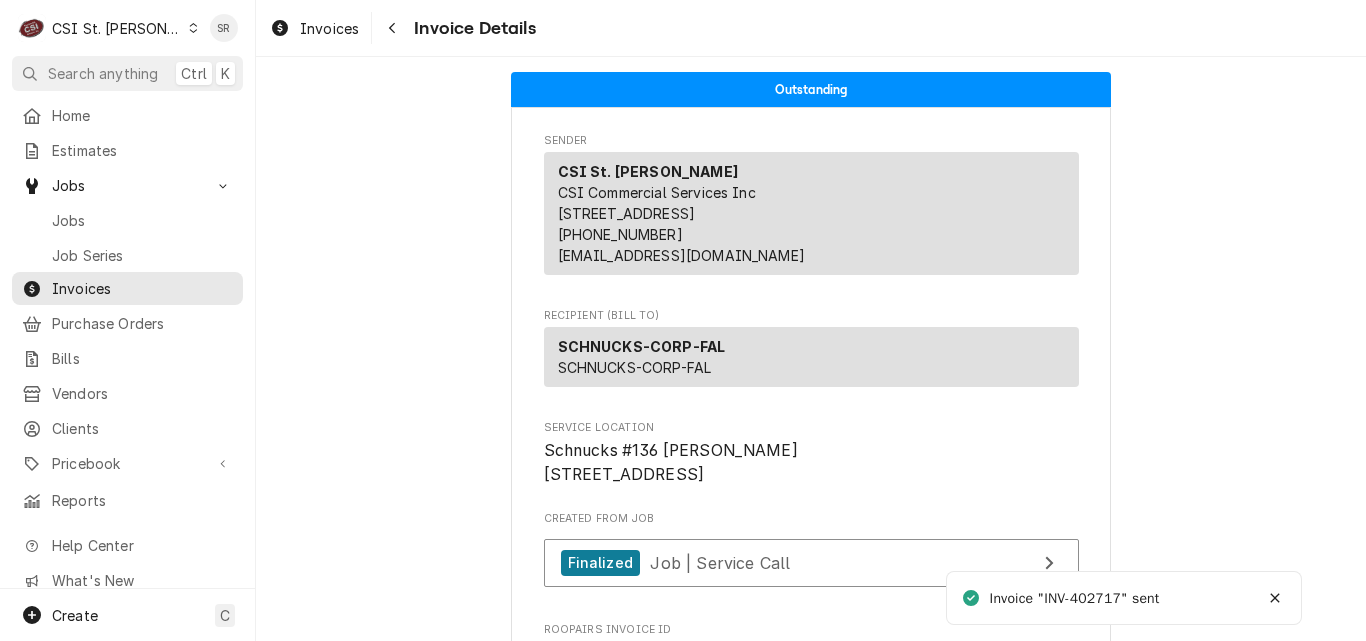 click on "Jobs" at bounding box center (142, 220) 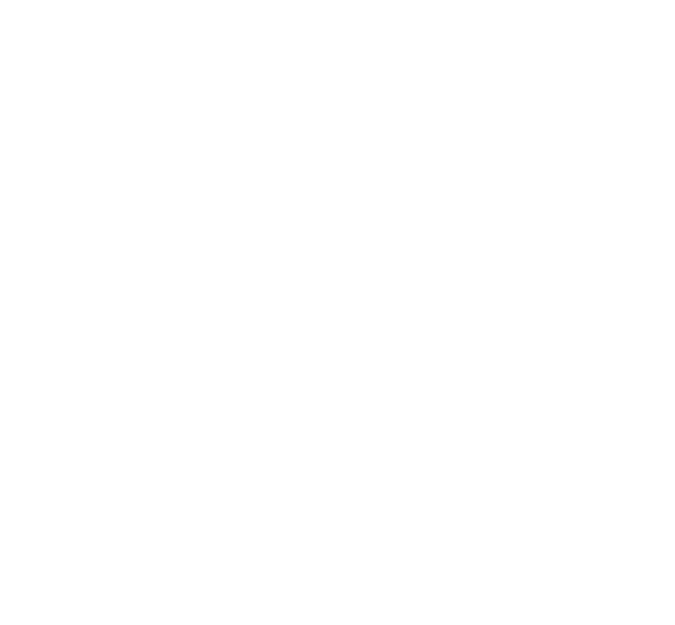 scroll, scrollTop: 0, scrollLeft: 0, axis: both 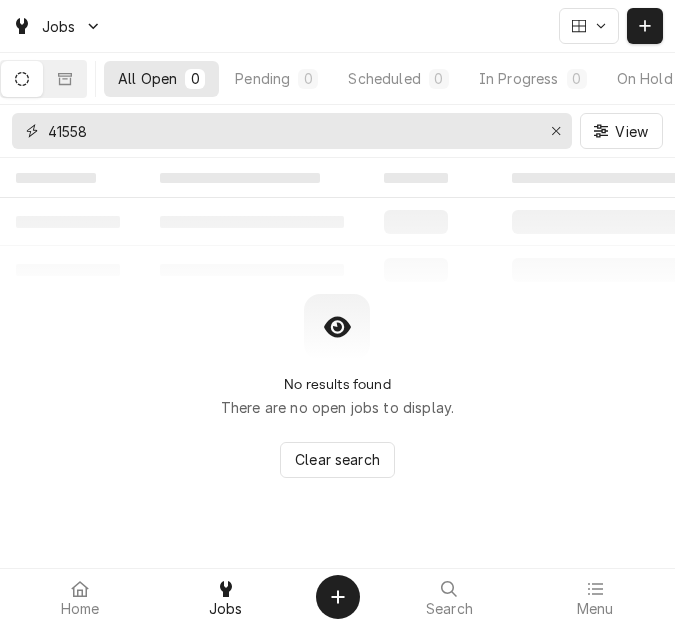 drag, startPoint x: 245, startPoint y: 128, endPoint x: 11, endPoint y: 129, distance: 234.00214 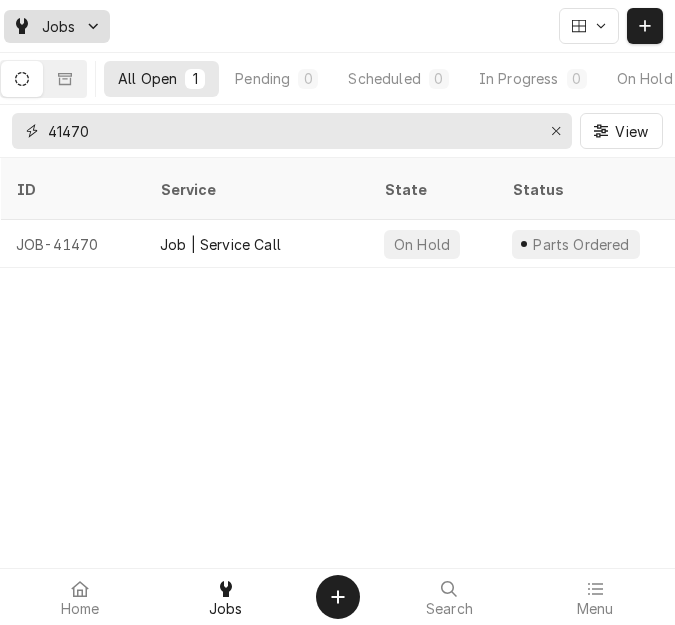 type on "41470" 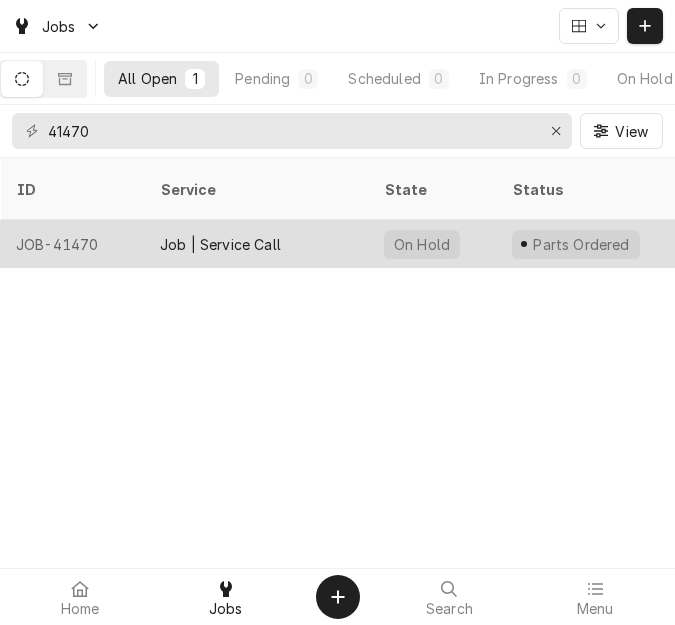 click on "Job | Service Call" at bounding box center [256, 244] 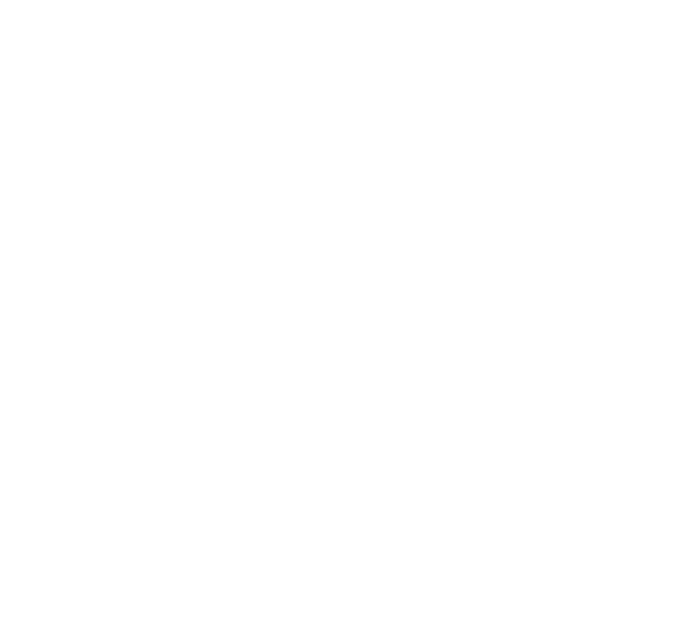scroll, scrollTop: 0, scrollLeft: 0, axis: both 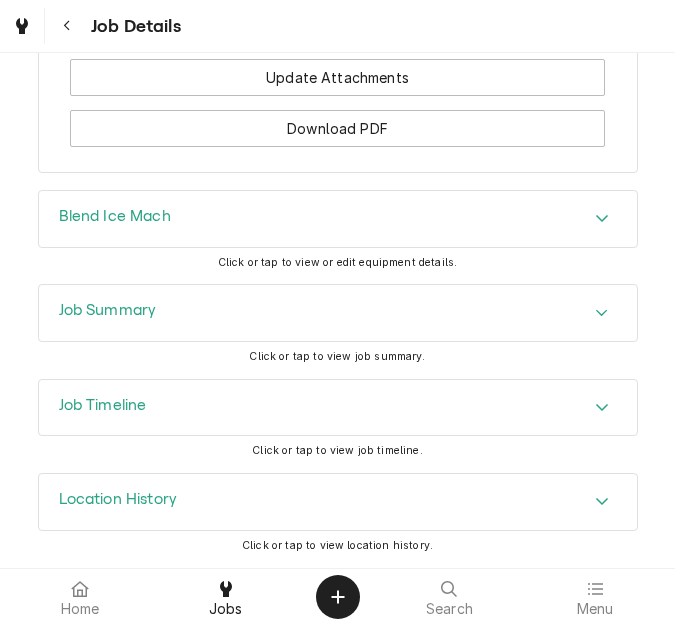 click on "Job Summary" at bounding box center (338, 313) 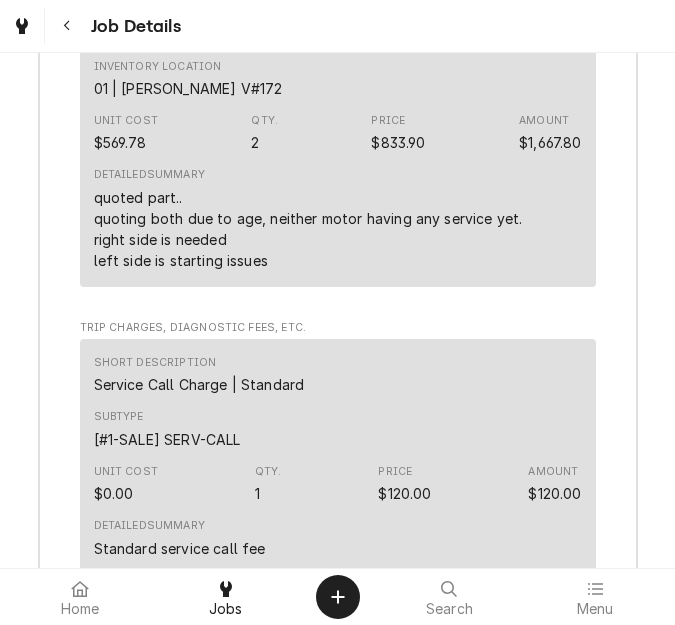 scroll, scrollTop: 6800, scrollLeft: 0, axis: vertical 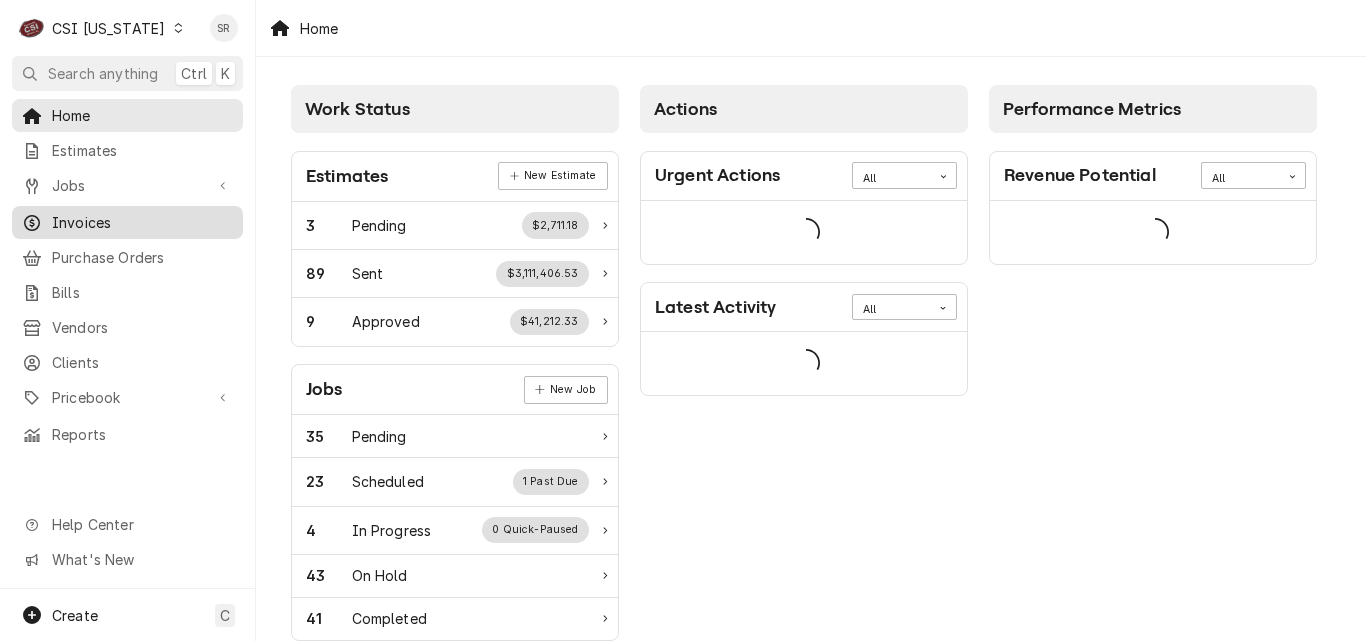 click on "Invoices" at bounding box center (127, 222) 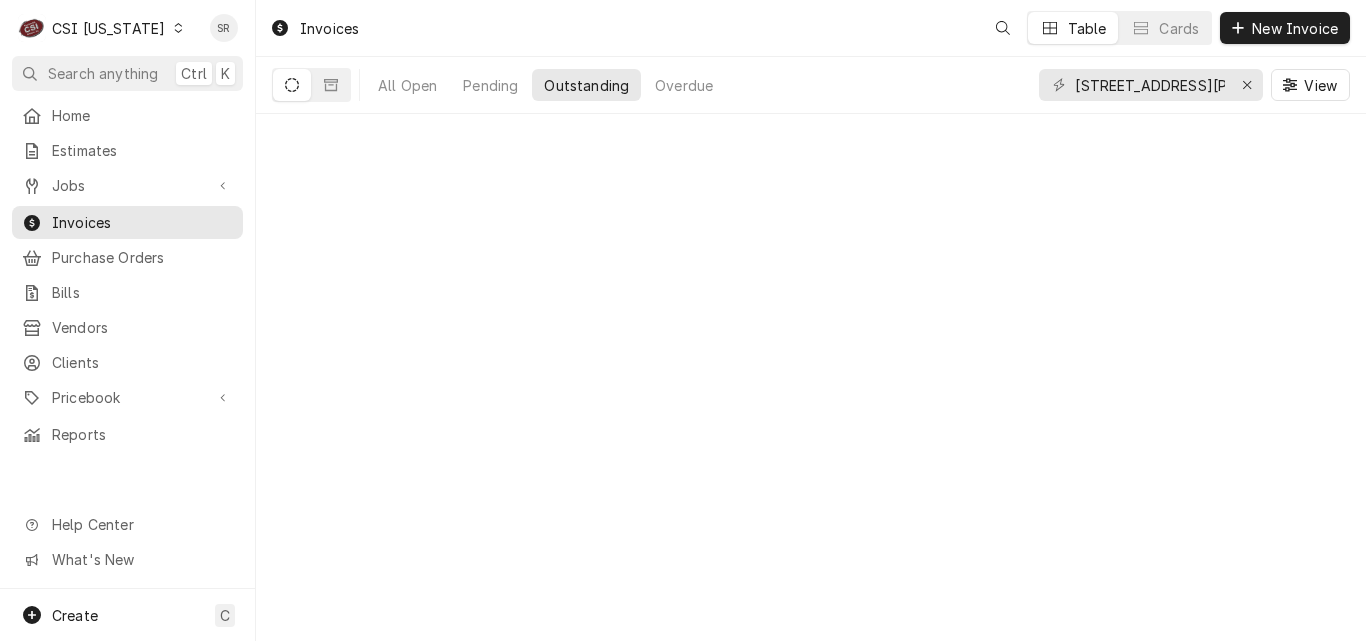 scroll, scrollTop: 0, scrollLeft: 0, axis: both 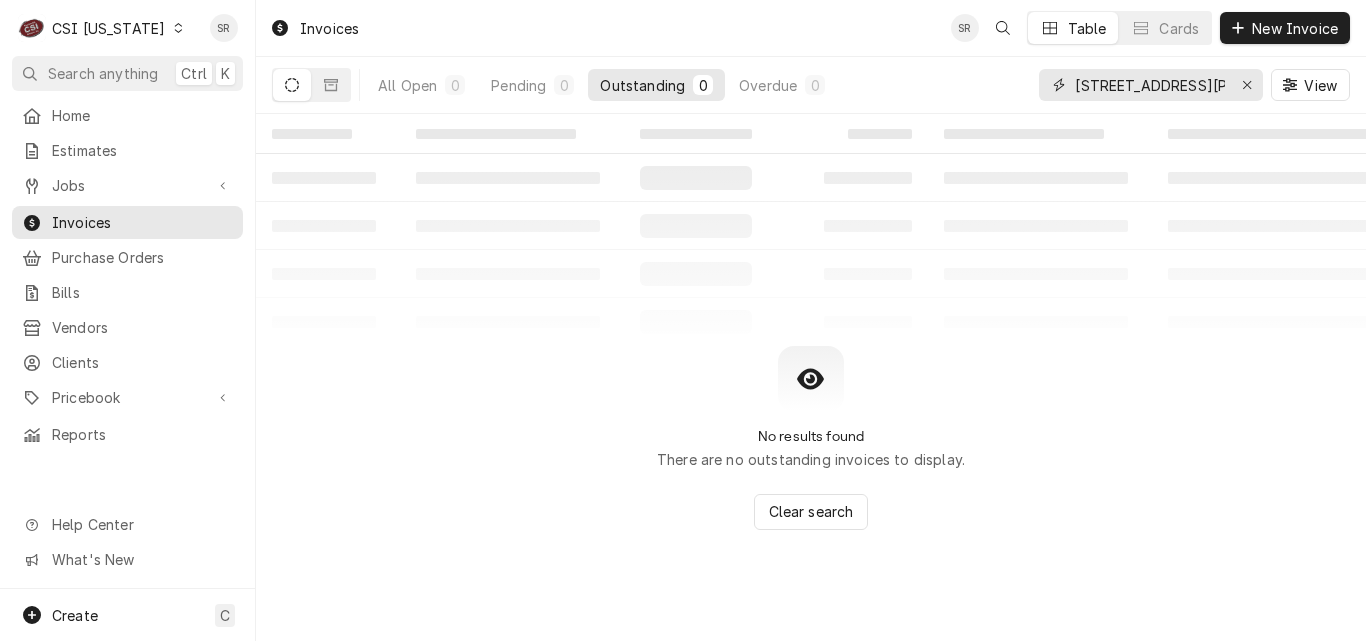drag, startPoint x: 1231, startPoint y: 80, endPoint x: 1218, endPoint y: 85, distance: 13.928389 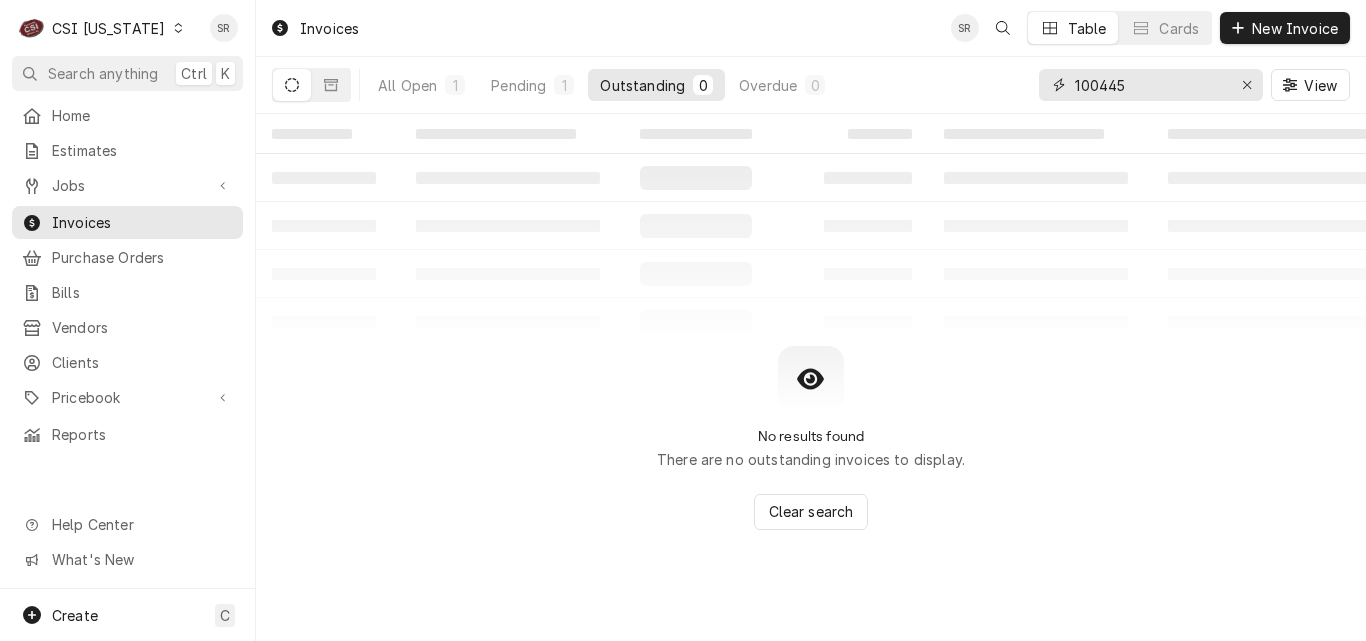 type on "100445" 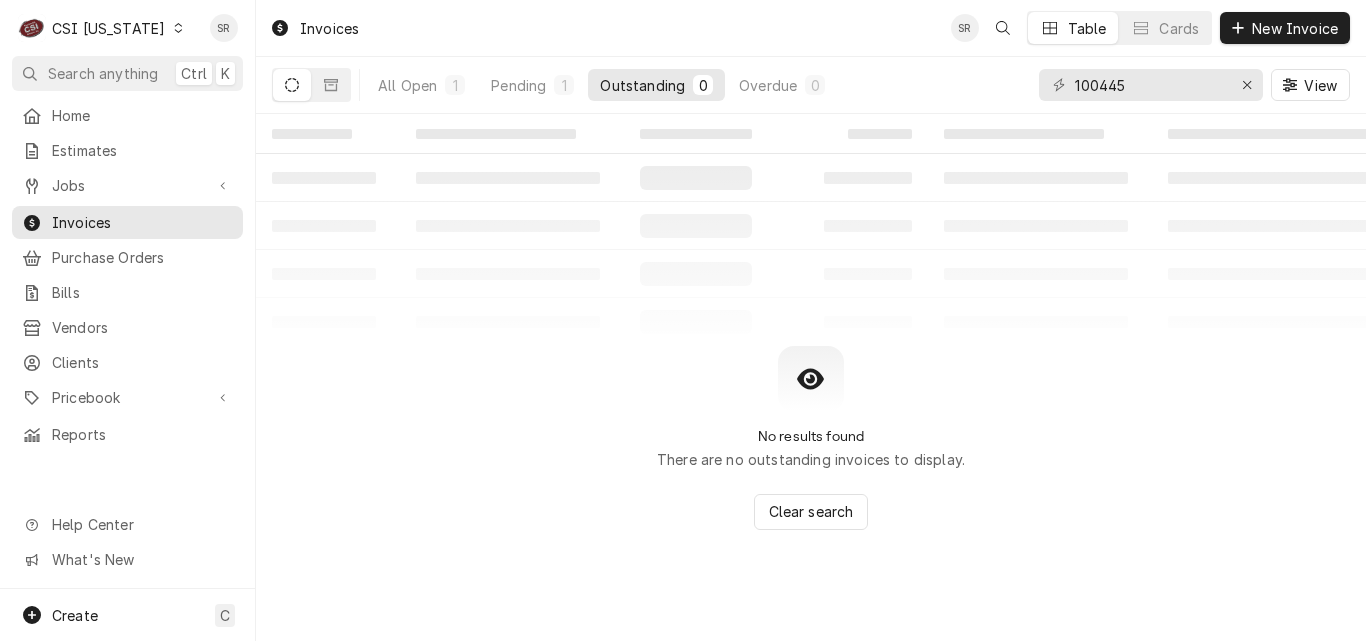 click on "All Open 1 Pending 1 Outstanding 0 Overdue 0" at bounding box center (601, 85) 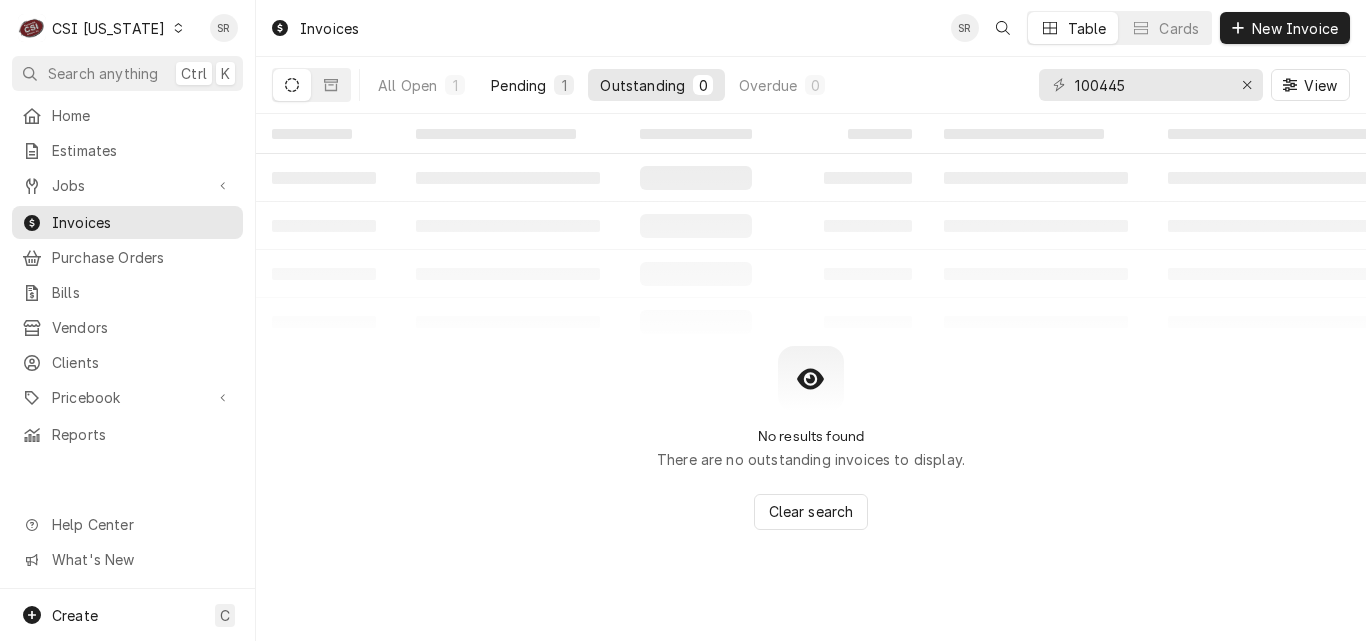 click on "Pending" at bounding box center [518, 85] 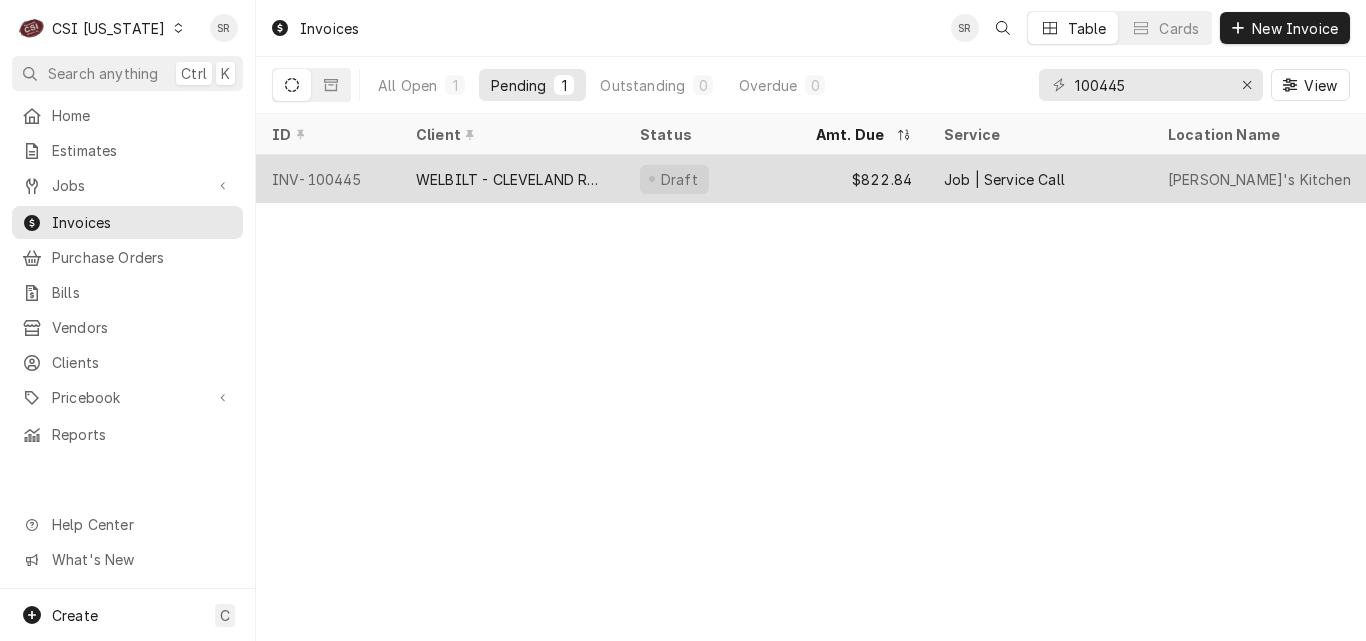 click on "WELBILT - CLEVELAND RANGE" at bounding box center (512, 179) 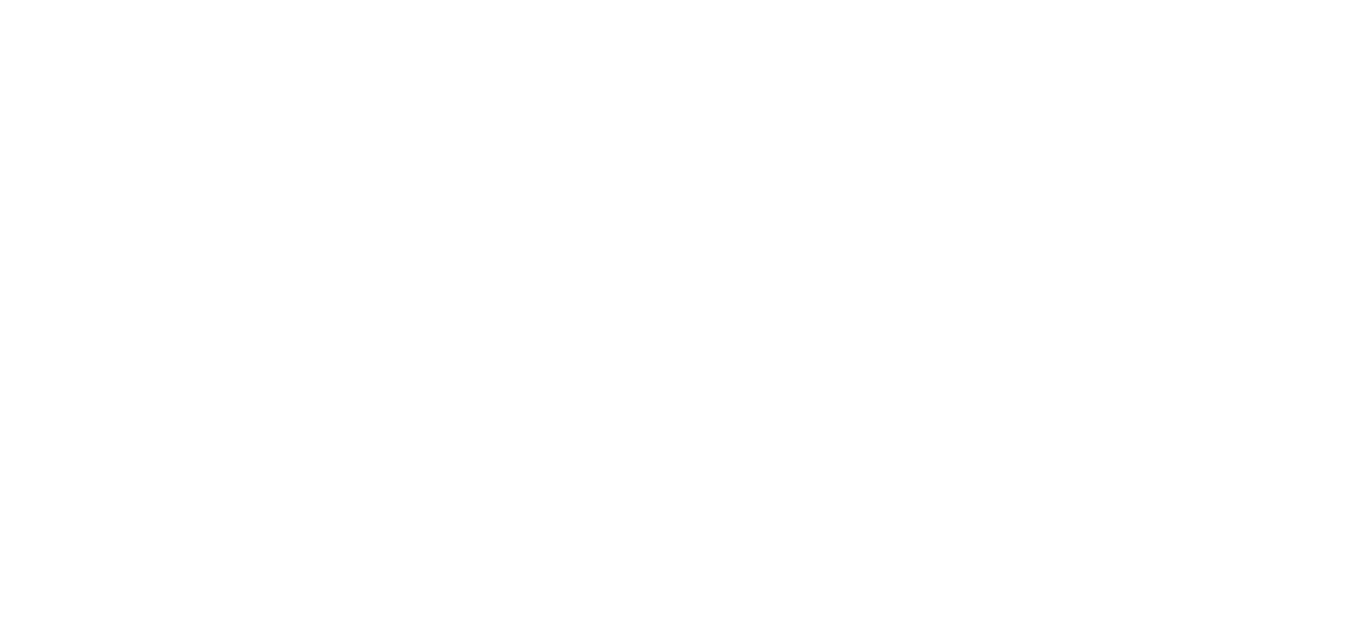 scroll, scrollTop: 0, scrollLeft: 0, axis: both 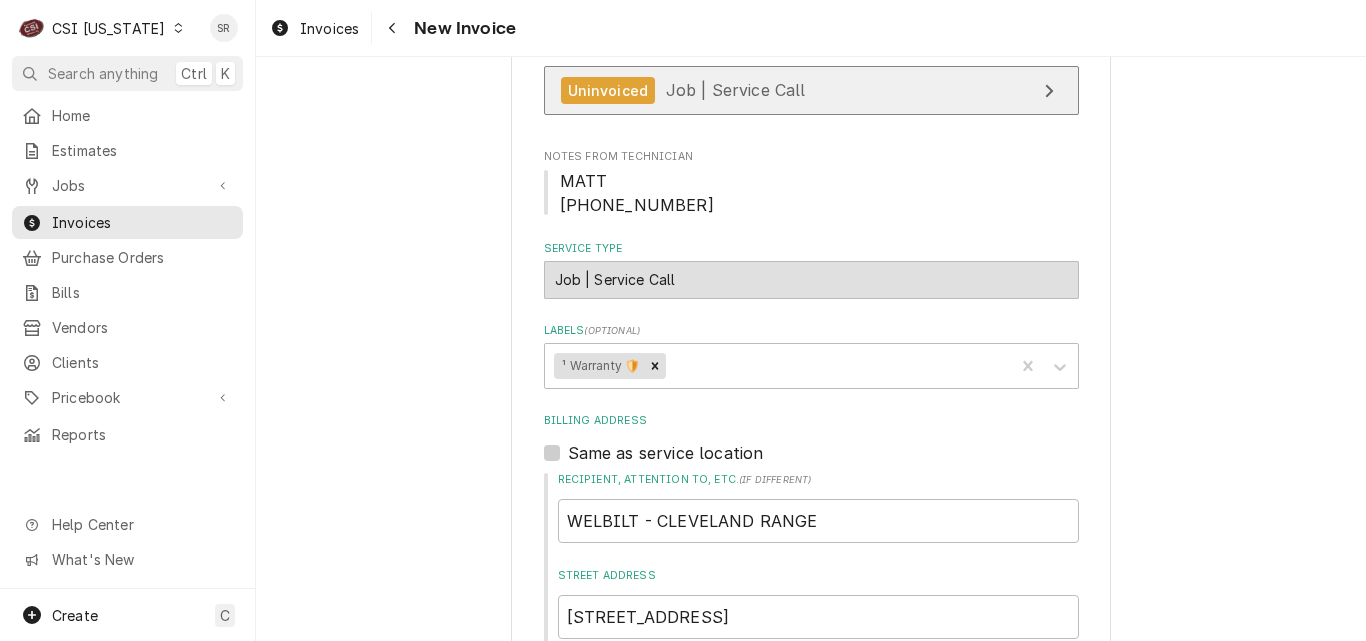 click on "Job | Service Call" at bounding box center [736, 90] 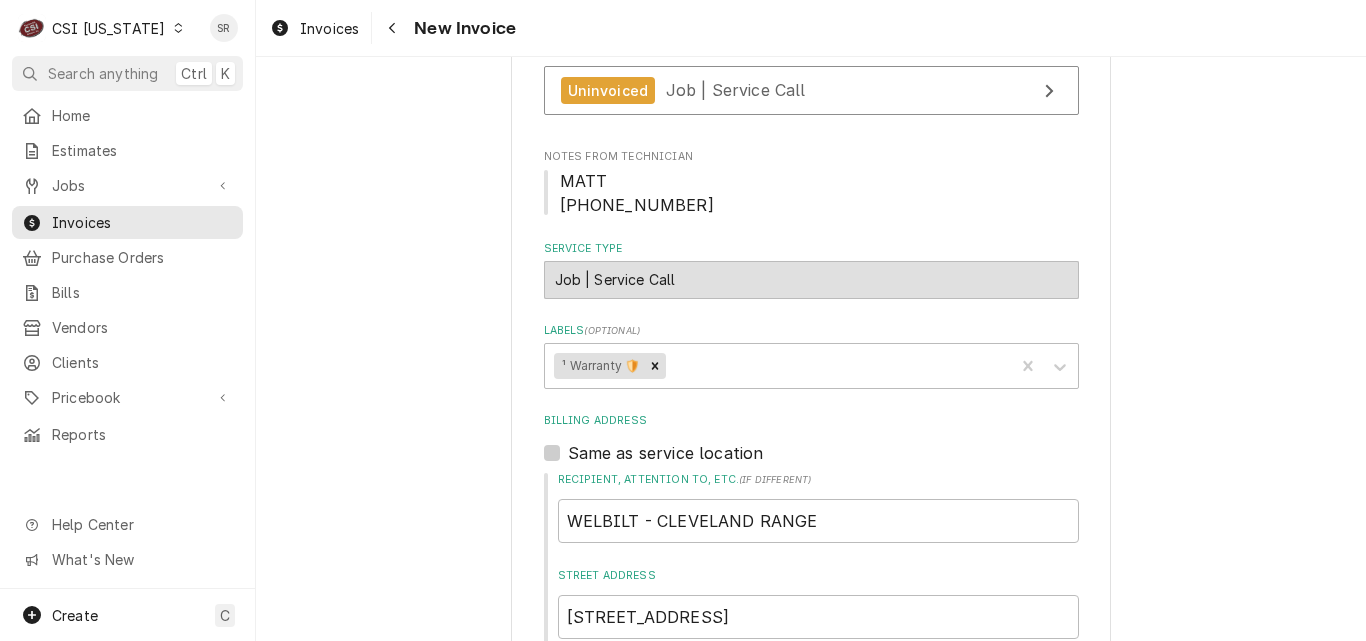 click on "CSI [US_STATE]" at bounding box center (108, 28) 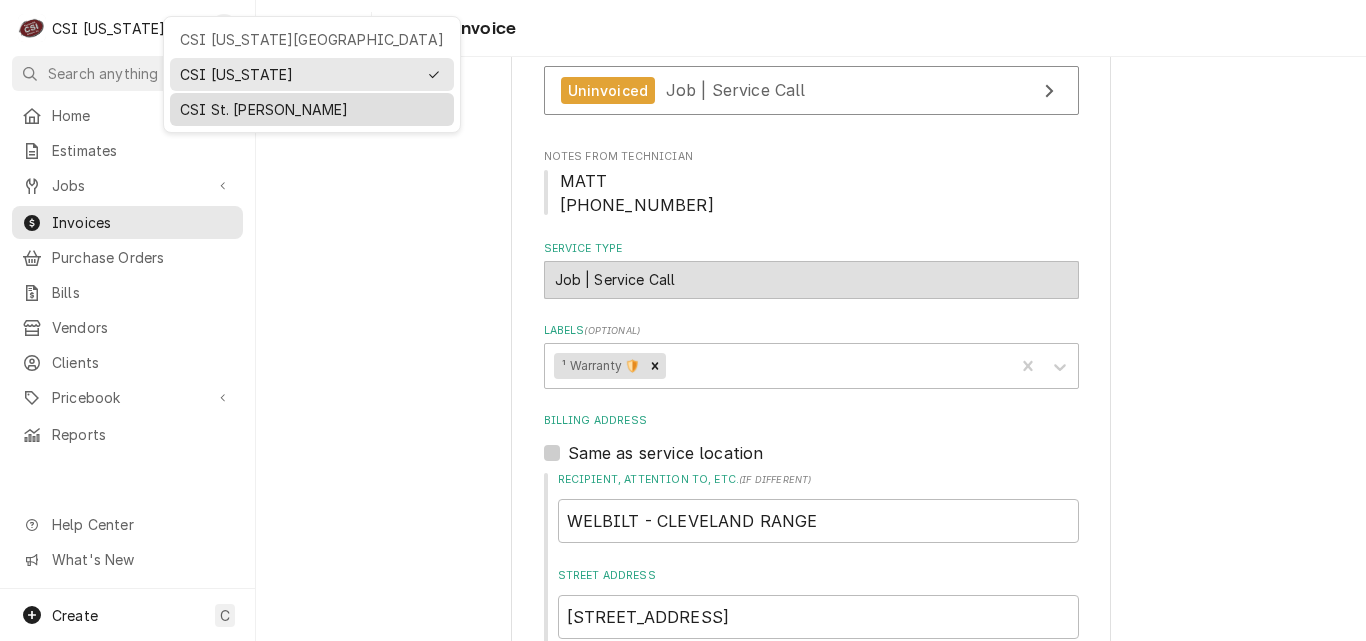 click on "CSI St. Louis" at bounding box center (312, 109) 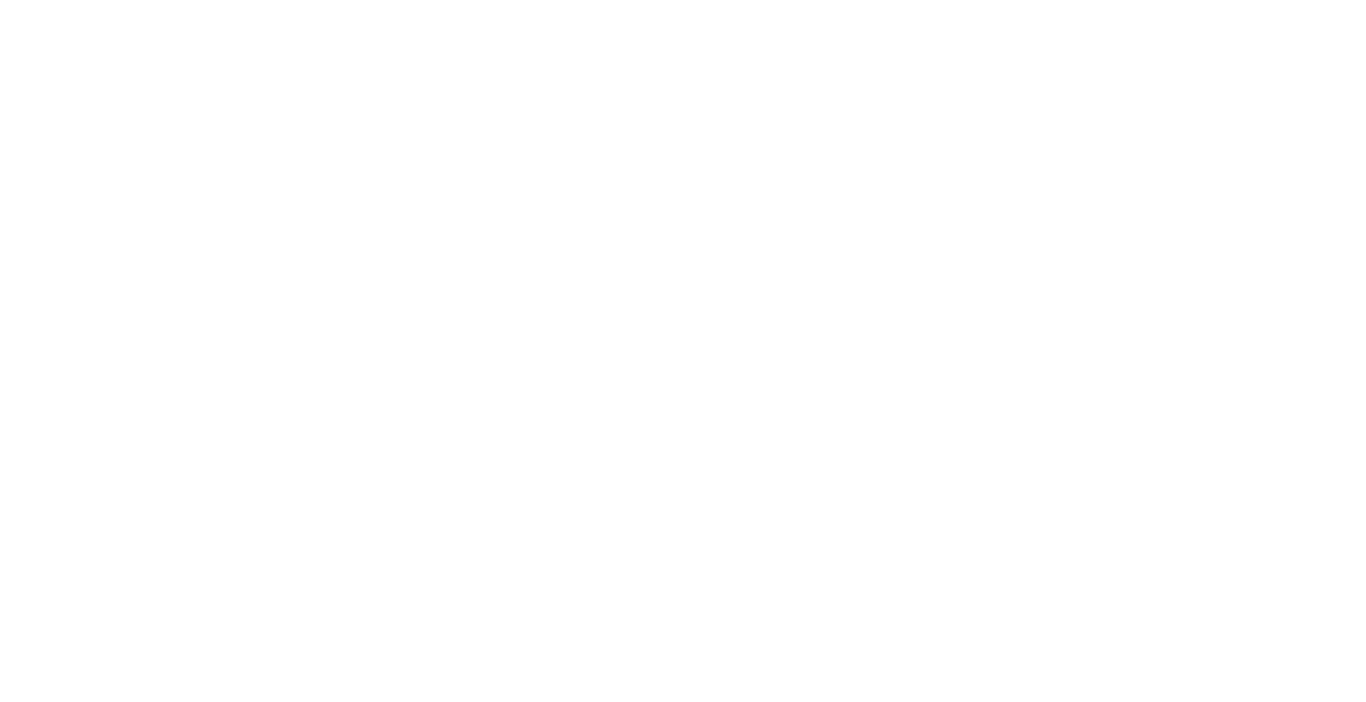 scroll, scrollTop: 0, scrollLeft: 0, axis: both 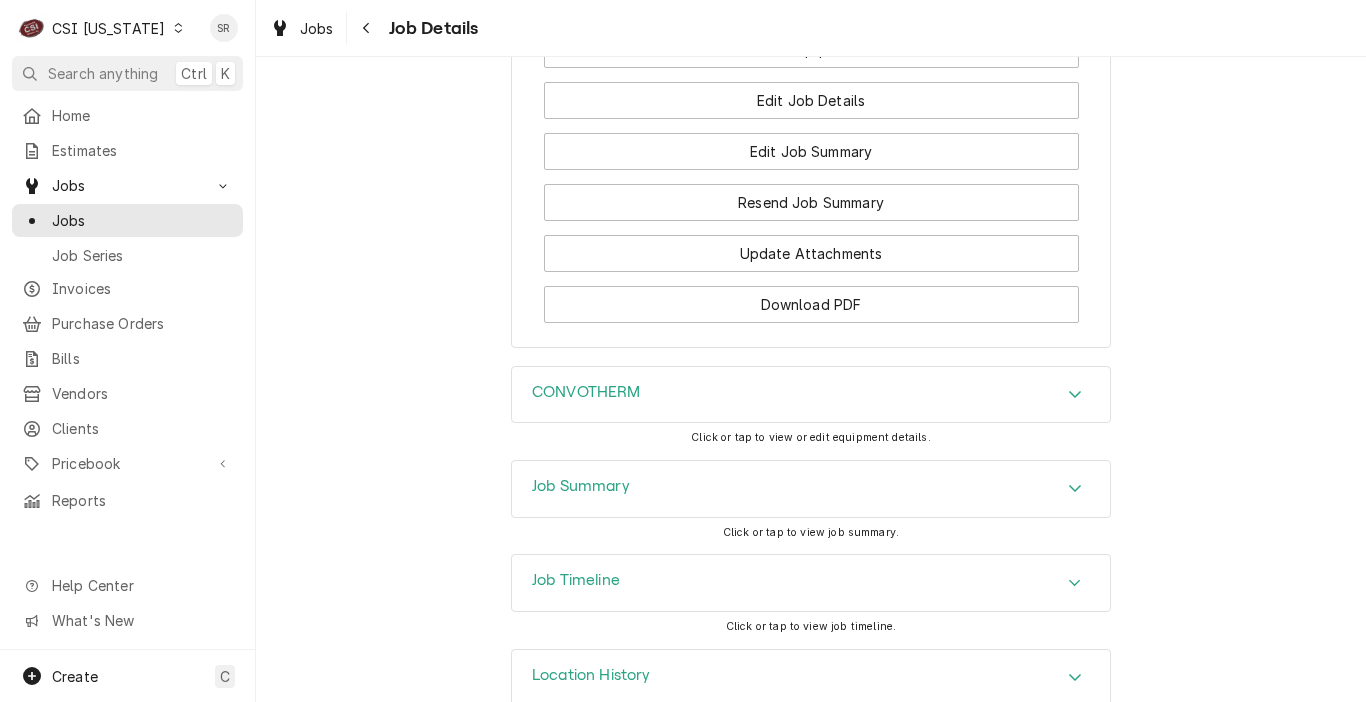 click on "Job Summary" at bounding box center [581, 486] 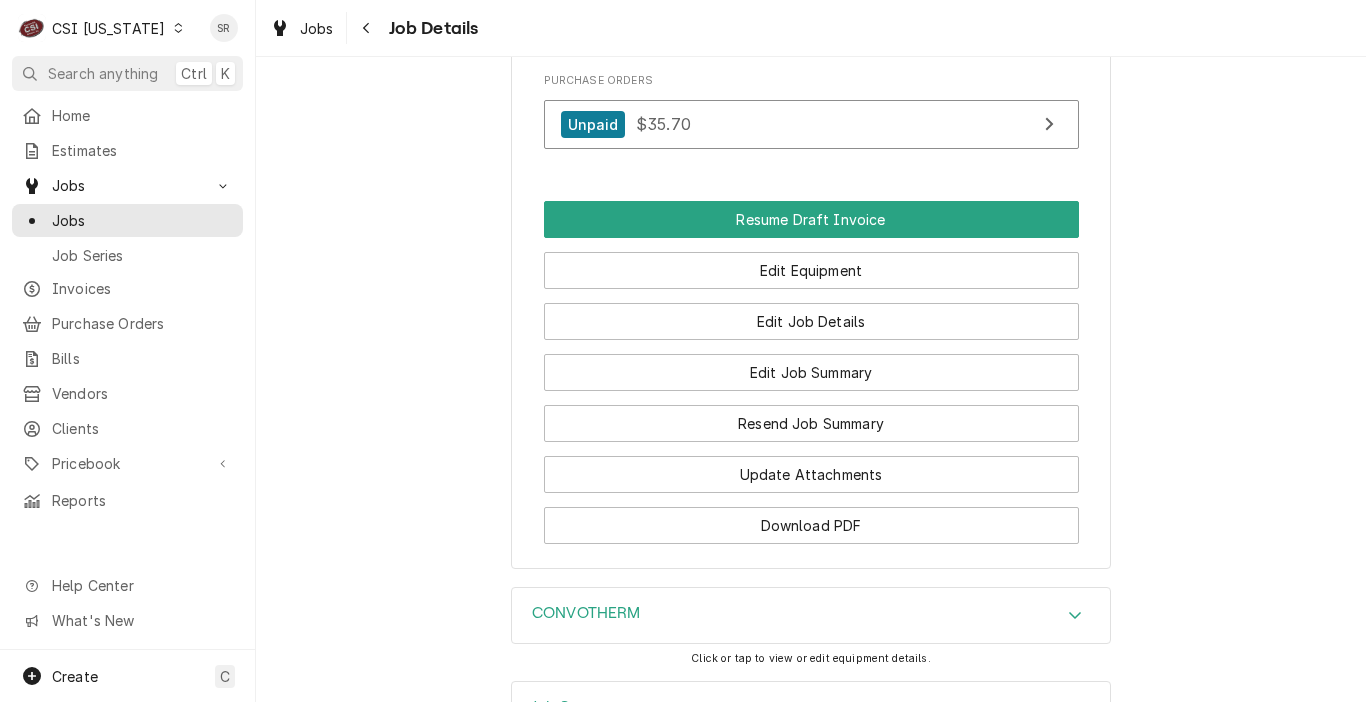 scroll, scrollTop: 2334, scrollLeft: 0, axis: vertical 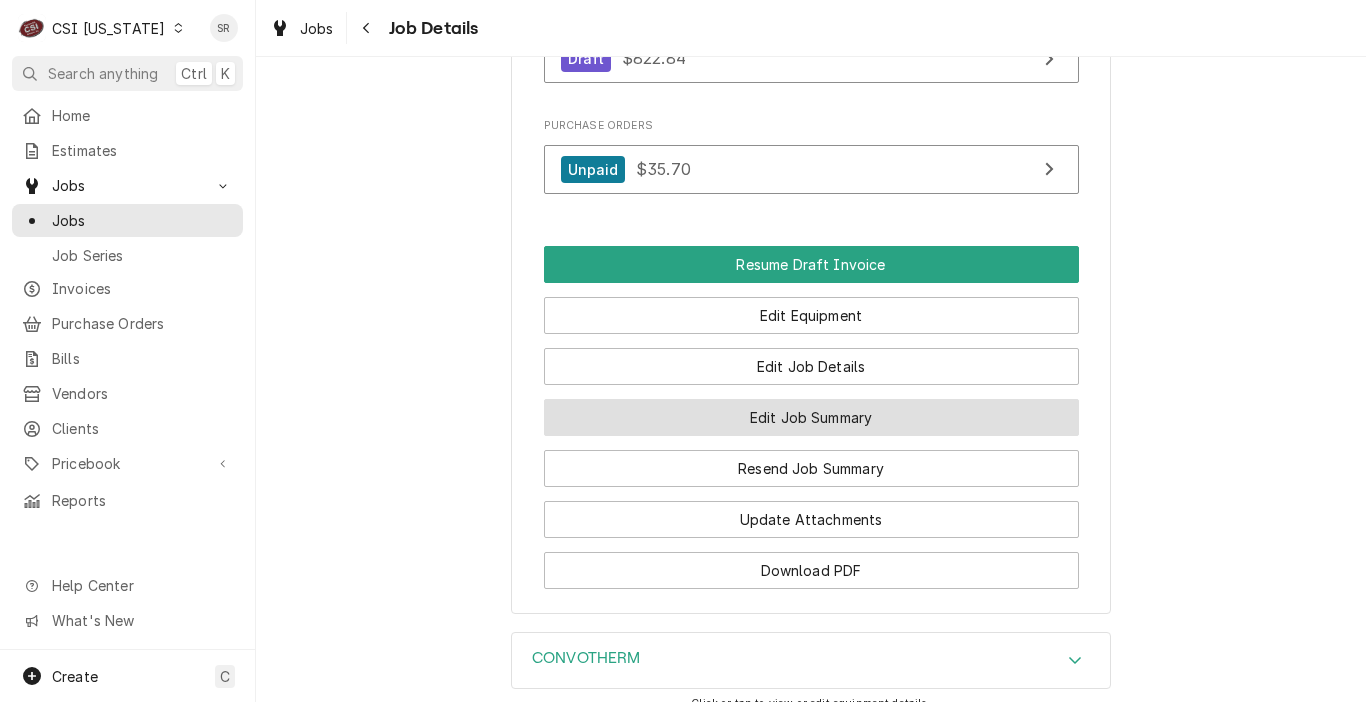 click on "Edit Job Summary" at bounding box center (811, 417) 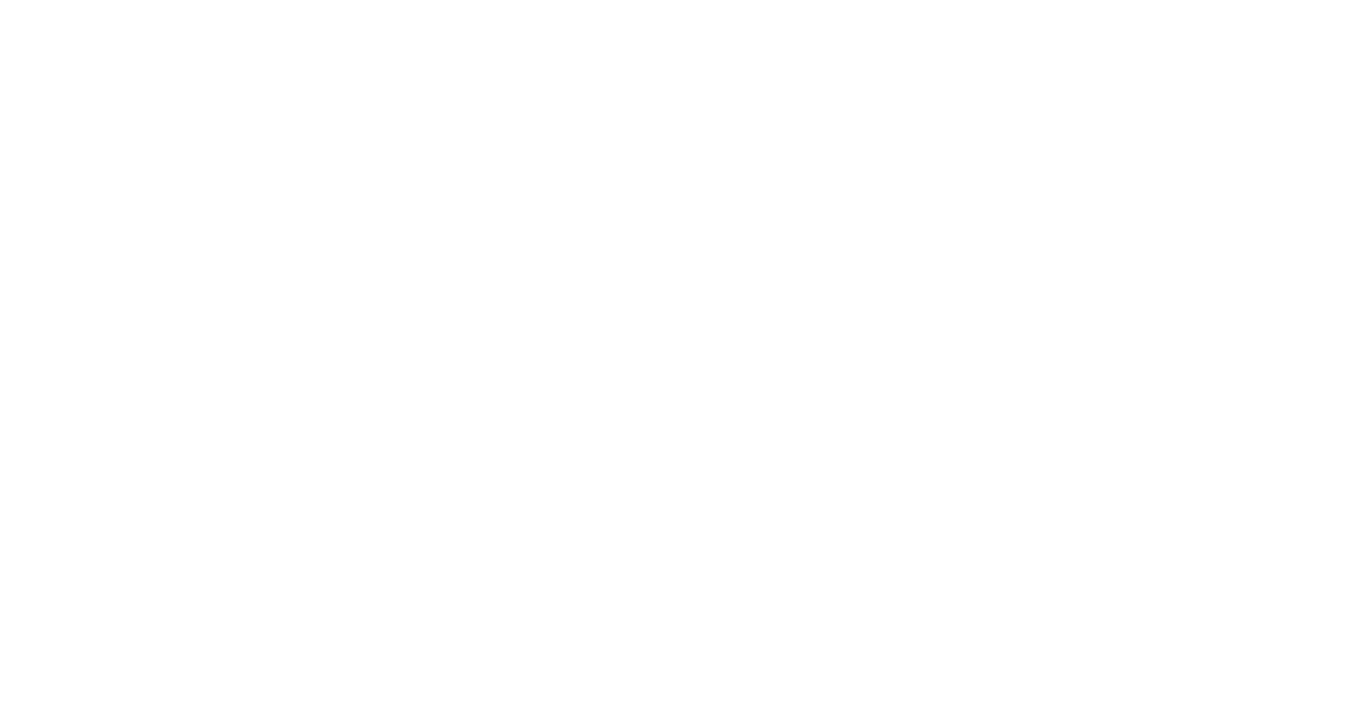 scroll, scrollTop: 0, scrollLeft: 0, axis: both 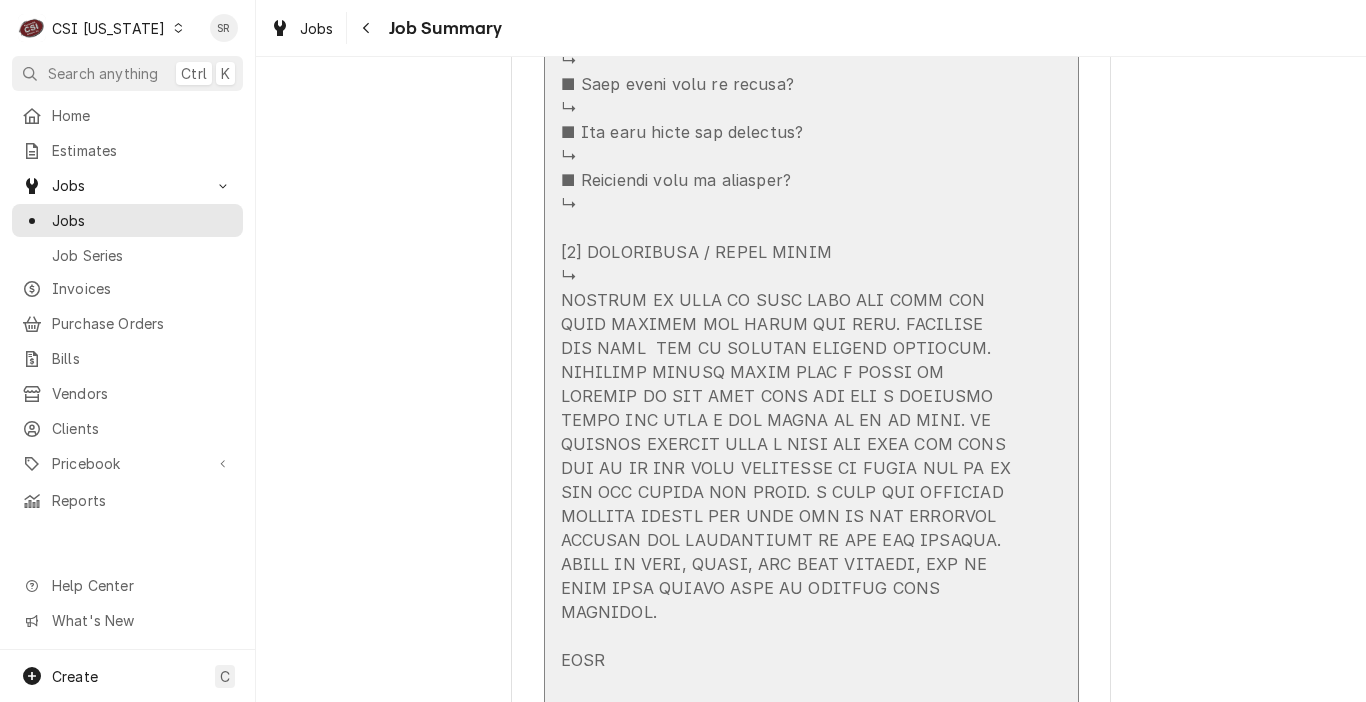 click at bounding box center (790, -96) 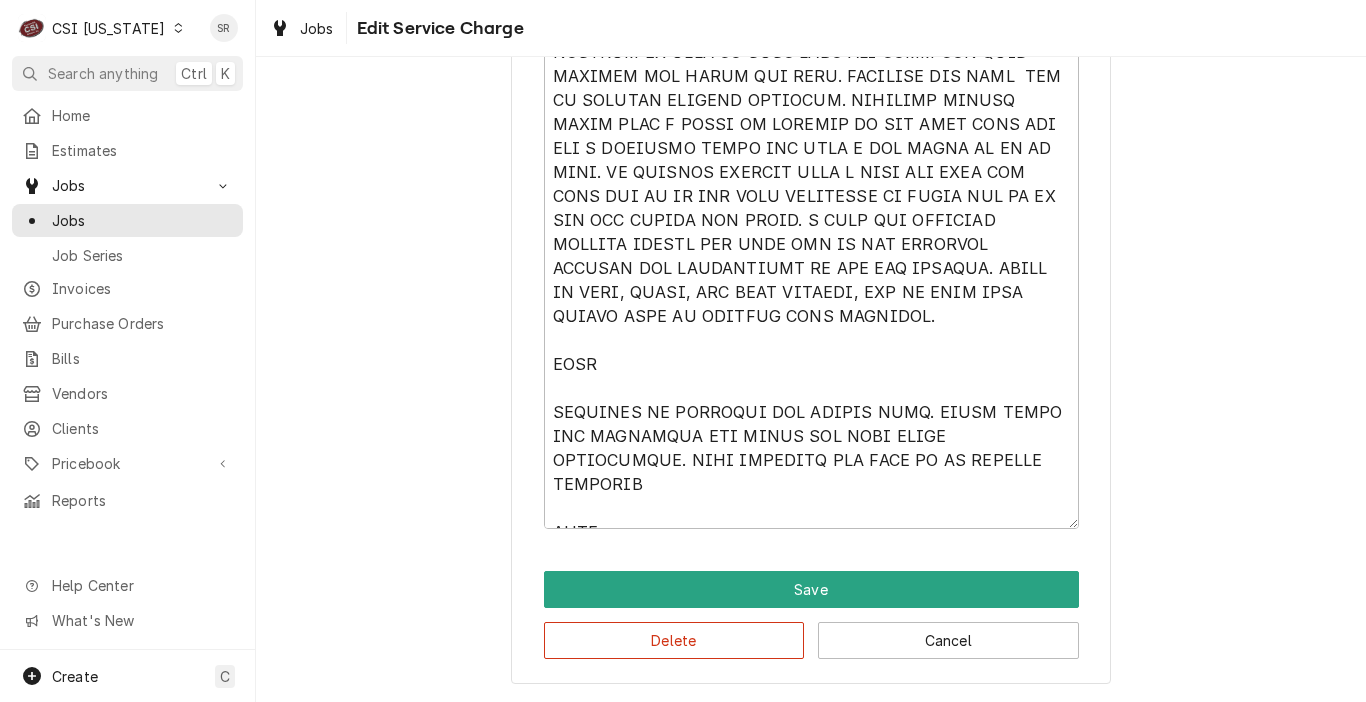 scroll, scrollTop: 2069, scrollLeft: 0, axis: vertical 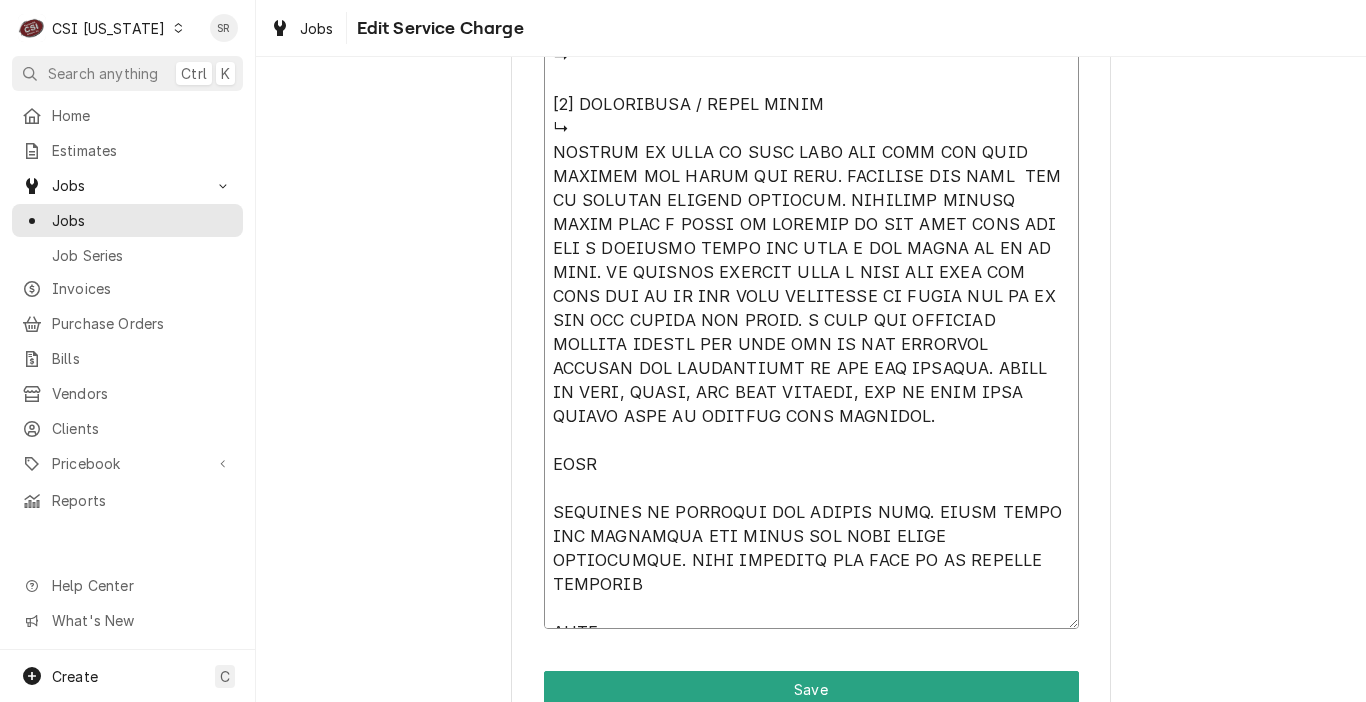 click on "Service Summary" at bounding box center (811, -280) 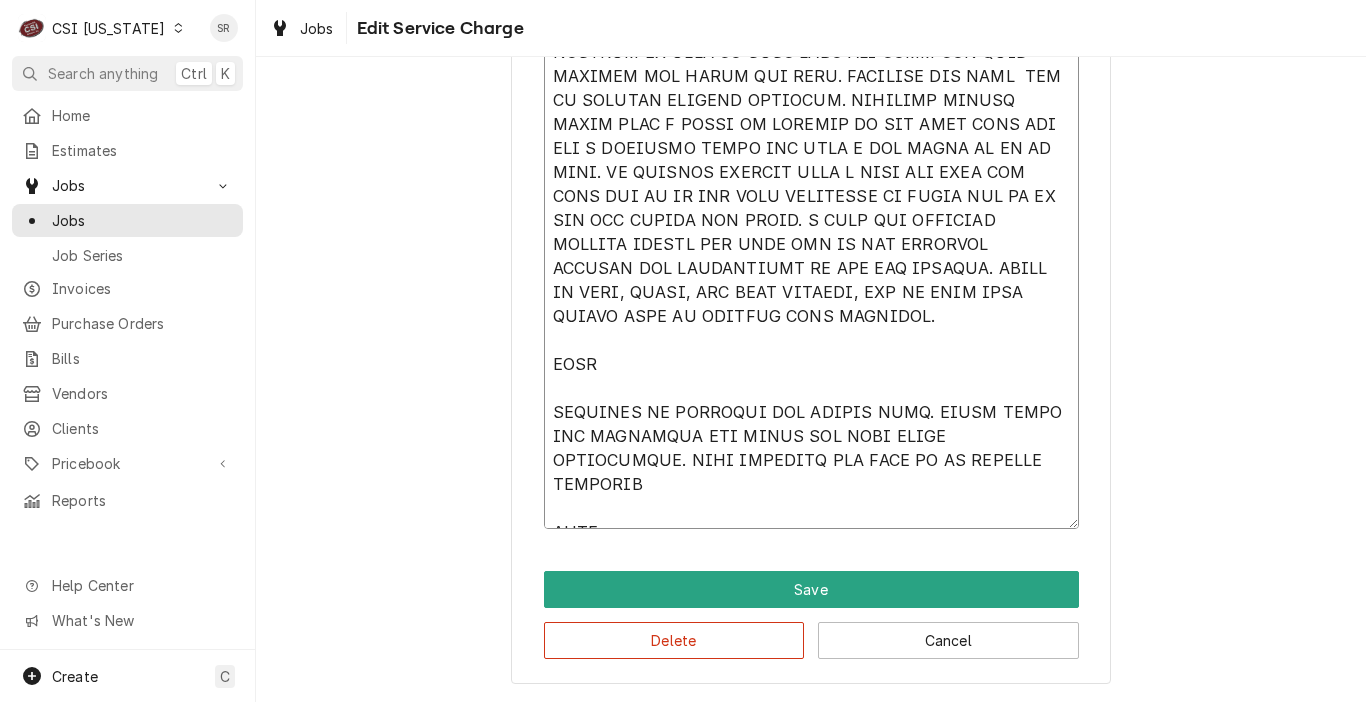 drag, startPoint x: 857, startPoint y: 266, endPoint x: 719, endPoint y: 219, distance: 145.78409 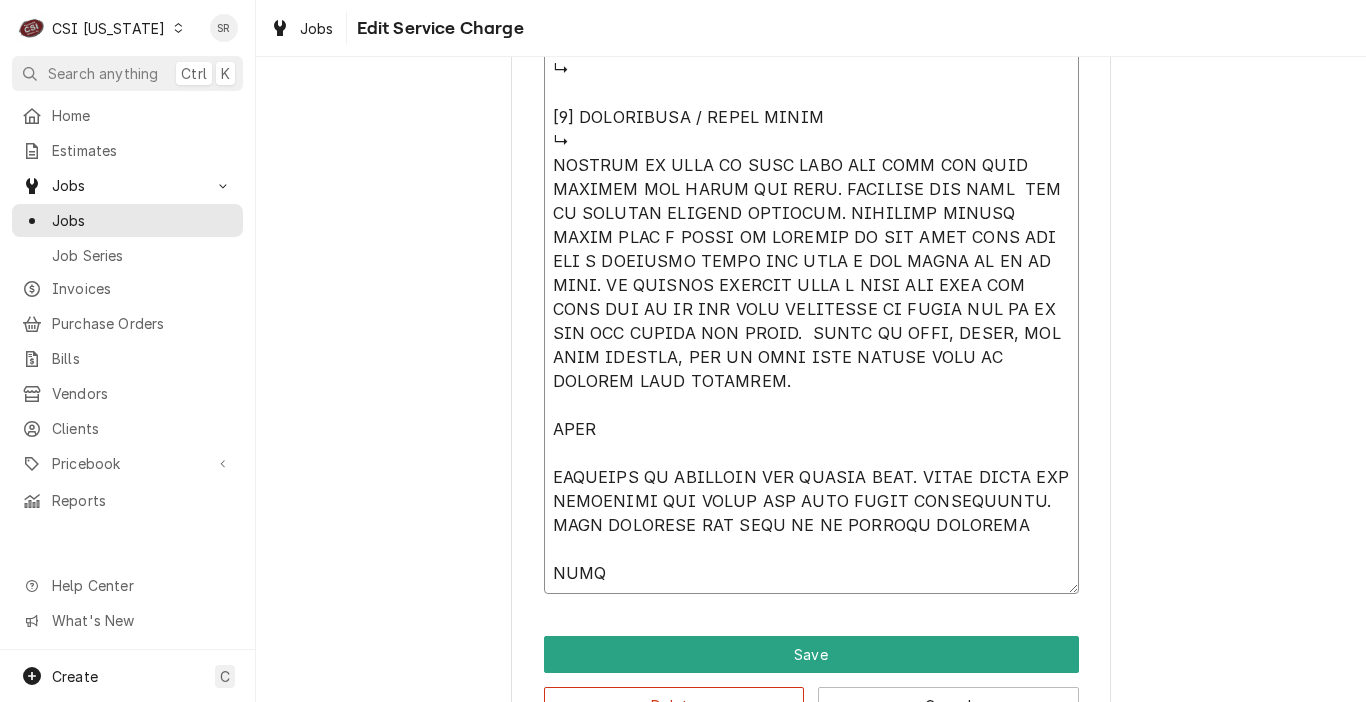 scroll, scrollTop: 2021, scrollLeft: 0, axis: vertical 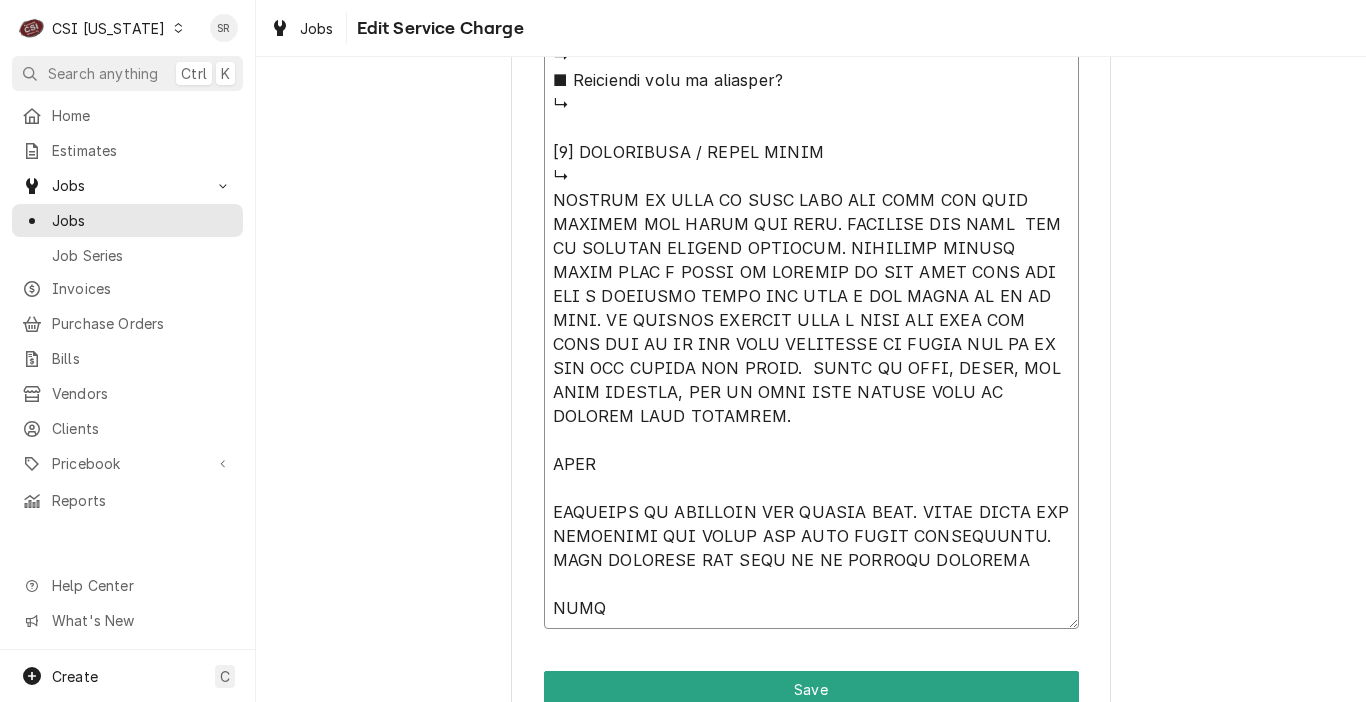 type on "x" 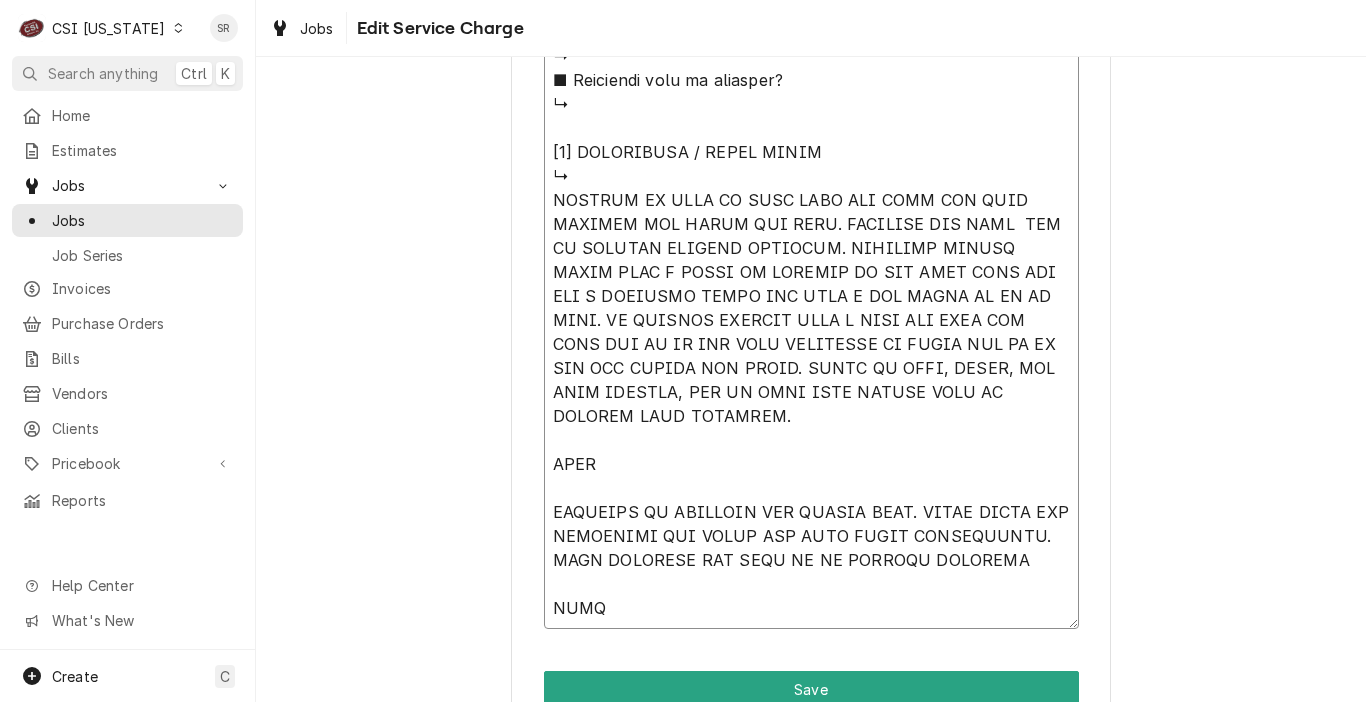 drag, startPoint x: 715, startPoint y: 369, endPoint x: 837, endPoint y: 228, distance: 186.45375 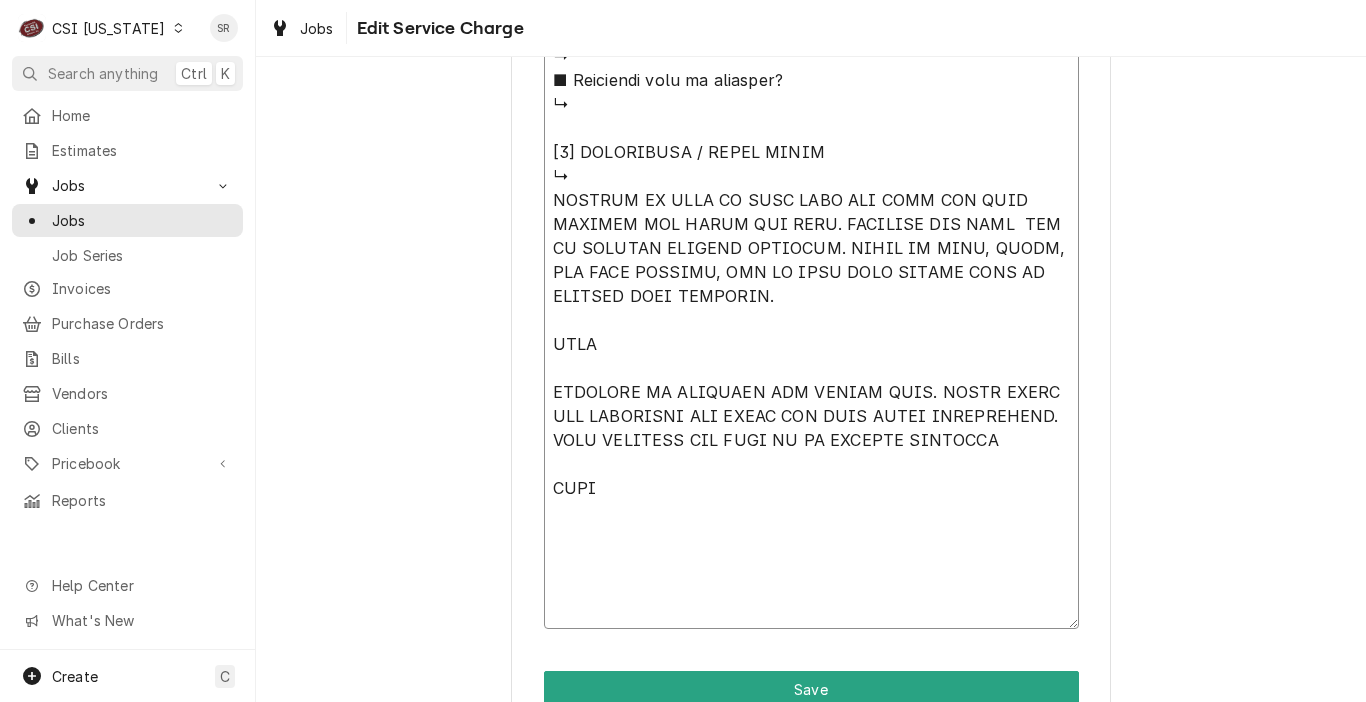 scroll, scrollTop: 2001, scrollLeft: 0, axis: vertical 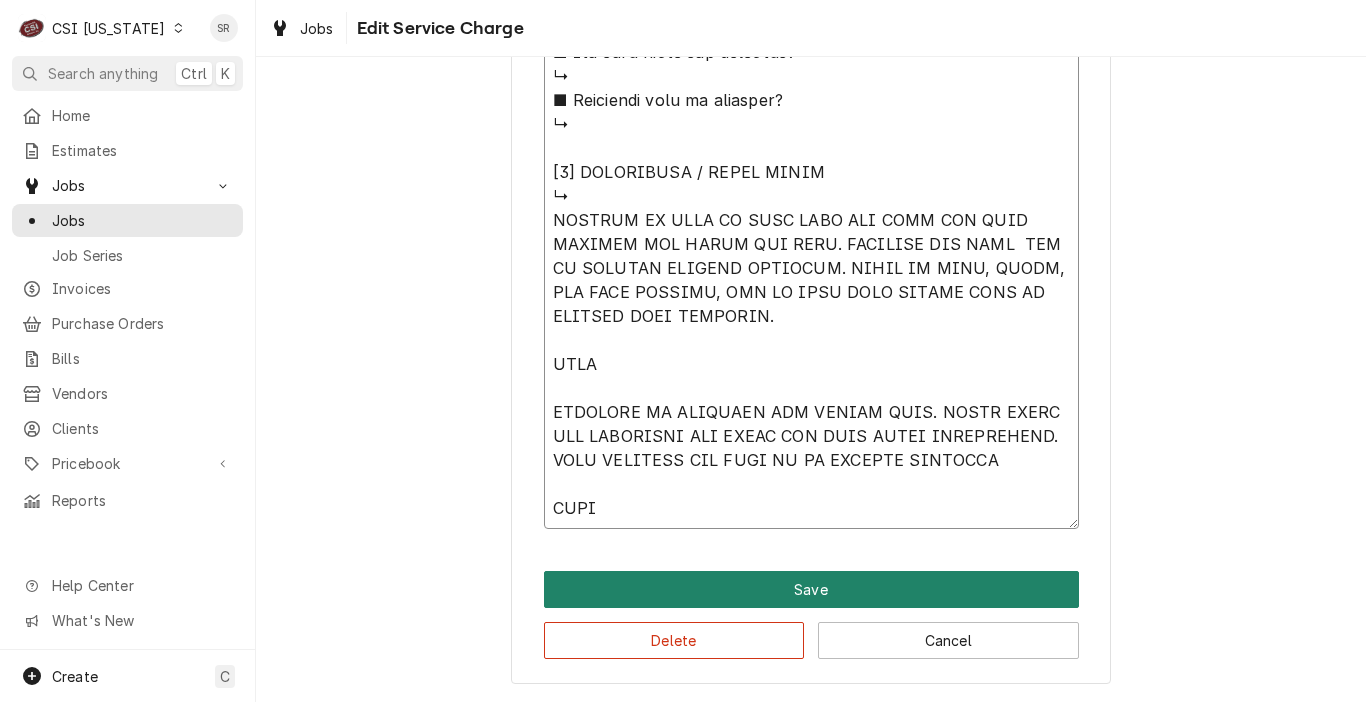 type on "⚠️ 𝗙𝗢𝗥𝗠 𝗜𝗡𝗦𝗧𝗥𝗨𝗖𝗧𝗜𝗢𝗡𝗦 ⚠️
✪ 𝗖𝗼𝗺𝗽𝗹𝗲𝘁𝗲 𝗮𝗹𝗹 𝗿𝗲𝗹𝗲𝘃𝗮𝗻𝘁 𝘀𝗲𝗰𝘁𝗶𝗼𝗻𝘀
✪ 𝗣𝗿𝗼𝘃𝗶𝗱𝗲 𝗱𝗲𝘁𝗮𝗶𝗹𝗲𝗱 𝗮𝗻𝘀𝘄𝗲𝗿𝘀
✪ 𝗗𝗼𝘂𝗯𝗹𝗲-𝗰𝗵𝗲𝗰𝗸 𝗱𝗮𝘁𝗮 𝗲𝗻𝘁𝗿𝗶𝗲𝘀
✪ 𝗠𝗮𝗿𝗸 ‘𝗡/𝗔’ 𝗶𝗳 𝗻𝗼𝘁 𝗿𝗲𝗹𝗲𝘃𝗮𝗻𝘁
✪ 𝗩𝗲𝗿𝗶𝗳𝘆 𝗯𝗲𝗳𝗼𝗿𝗲 𝘀𝘂𝗯𝗺𝗶𝘀𝘀𝗶𝗼𝗻
[𝟭] 𝗘𝗤𝗨𝗜𝗣𝗠𝗘𝗡𝗧 / 𝗪𝗔𝗥𝗥𝗔𝗡𝗧𝗬
■ 𝗣𝗿𝗼𝘃𝗶𝗱𝗲 𝗲𝗾𝘂𝗶𝗽𝗺𝗲𝗻𝘁 𝗱𝗮𝘁𝗮 𝗯𝗲𝗹𝗼𝘄:
↳ 𝗠𝗙𝗚:
↳ 𝗠𝗼𝗱𝗲𝗹 #:
↳ 𝗦𝗲𝗿𝗶𝗮𝗹 #:
↳ 𝗩𝗼𝗹𝘁𝗮𝗴𝗲:
↳ 𝗣𝗵𝗮𝘀𝗲:
↳ 𝗚𝗮𝘀 𝗧𝘆𝗽𝗲:
■ 𝗜𝘀 𝘁𝗵𝗲 𝘂𝗻𝗶𝘁 𝘂𝗻𝗱𝗲𝗿 𝘄𝗮𝗿𝗿𝗮𝗻𝘁𝘆?
↳
■ 𝗪𝗵𝗮𝘁 𝗶𝘀 𝗰𝗼𝘃𝗲𝗿𝗲𝗱?
↳
■ 𝗛𝗮𝘃𝗲 𝘆𝗼𝘂 𝘃𝗲𝗿𝗶𝗳𝗶𝗲𝗱 𝘄/ 𝗠𝗙𝗚?
↳
■ 𝗜𝘀 𝘂𝗻𝗶𝘁 𝘁𝗮𝗴𝗴𝗲𝗱 𝘄/ 𝗖𝗦𝗜 𝘀𝘁𝗶𝗰𝗸𝗲𝗿?
↳
[𝟮] 𝗗𝗜𝗔𝗚𝗡𝗢𝗦𝗜𝗦 / 𝗜𝗦𝗦𝗨𝗘𝗦
■ 𝗨𝗻𝗶𝘁 𝗼𝗽𝗲𝗿𝗮𝘁𝗶𝗼𝗻𝗮𝗹 𝗼𝗻 𝗮𝗿𝗿𝗶𝘃𝗮𝗹?
↳
■ 𝗘𝘅𝗽𝗹𝗮𝗶𝗻 𝘀𝘁𝗲𝗽𝘀 𝘁𝗼 𝗱𝗶𝗮𝗴𝗻𝗼𝘀𝗶𝘀?
↳
■ 𝗗𝗶𝗱 𝘆𝗼𝘂 𝗰𝗼𝗻𝗳𝗶𝗿𝗺 𝘁𝗵𝗲 𝗶𝘀𝘀𝘂𝗲?
↳
[𝟯] 𝗥𝗘𝗦𝗢𝗟𝗨𝗧𝗜𝗢𝗡 (𝗜𝗙 𝗥𝗘𝗣𝗔𝗜𝗥𝗘𝗗)
■ 𝗪𝗵𝗮𝘁 𝗿𝗲𝗽𝗮𝗶𝗿𝘀 𝘄𝗲𝗿𝗲 𝗰𝗼𝗺𝗽𝗹𝗲𝘁𝗲𝗱?
↳
■ 𝗪𝗲𝗿𝗲 𝗽𝗮𝗿𝘁𝘀 𝗶𝗻𝘀𝘁𝗮𝗹𝗹𝗲𝗱 (𝘀𝗽𝗲𝗰𝗶𝗳𝘆)?
↳
■ 𝗨𝗻𝗶𝘁 𝗺𝗮𝗶𝗻𝘁𝗲𝗻𝗮𝗻𝗰𝗲𝗱 / 𝗰𝗹𝗲𝗮𝗻𝗲𝗱?
↳
■ 𝗜𝘀 𝘁𝗵𝗲 𝘂𝗻𝗶𝘁 𝗳𝘂𝗹𝗹𝘆 𝗼𝗽𝗲𝗿𝗮𝘁𝗶𝗼𝗻𝗮𝗹?
↳
[𝟰] 𝗤𝗨𝗢𝗧𝗘 𝗗𝗘𝗧𝗔𝗜𝗟𝗦 (𝗜𝗙 𝗡𝗘𝗘𝗗𝗘𝗗)
■ 𝗪𝗵𝗮𝘁 𝗿𝗲𝗽𝗮𝗶𝗿𝘀 𝗮𝗿𝗲 𝗿𝗲𝗾𝘂𝗶𝗿𝗲𝗱
↳
■ 𝗪𝗵𝗮𝘁 𝗽𝗮𝗿𝘁𝘀 𝘄𝗶𝗹𝗹 𝗯𝗲 𝗻𝗲𝗲𝗱𝗲𝗱?
↳
■ 𝗛𝗼𝘄 𝗺𝗮𝗻𝘆 𝘁𝗲𝗰𝗵𝘀 𝗮𝗿𝗲 𝗿𝗲𝗾𝘂𝗶𝗿𝗲𝗱?
↳
■ 𝗘𝘀𝘁𝗶𝗺𝗮𝘁𝗲𝗱 𝘁𝗶𝗺𝗲 𝘁𝗼 𝗰𝗼𝗺𝗽𝗹𝗲𝘁𝗲?
↳
[𝟱] 𝗔𝗗𝗗𝗜𝗧𝗜𝗢𝗡𝗔𝗟 / 𝗗𝗔𝗜𝗟𝗬 𝗡𝗢𝗧𝗘𝗦
↳
ARRIVED ON SITE TO FIND THAT THE DOOR HAD BEEN DAMAGED AND WOULD NOT SHUT. ADJUSTED THE DOOR  AND IT STARTED SHUTTIN PROPERLY. S..." 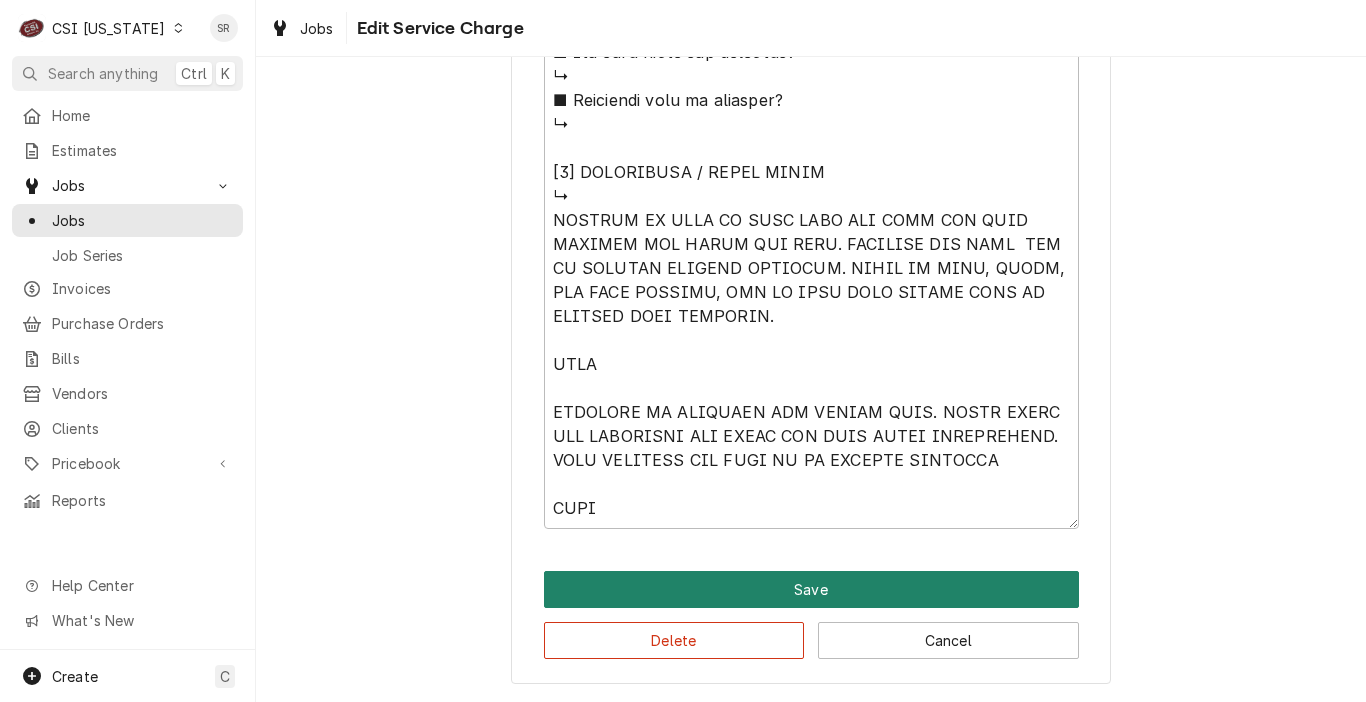 click on "Save" at bounding box center [811, 589] 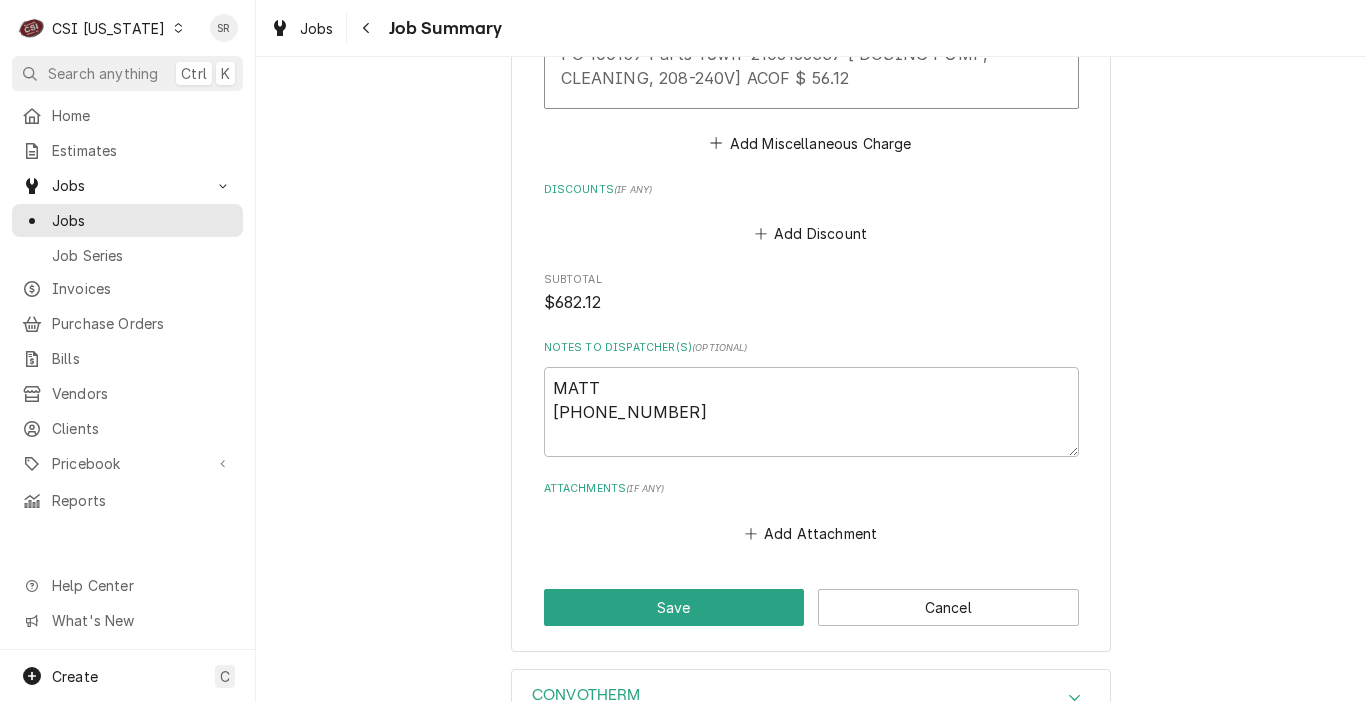 scroll, scrollTop: 4200, scrollLeft: 0, axis: vertical 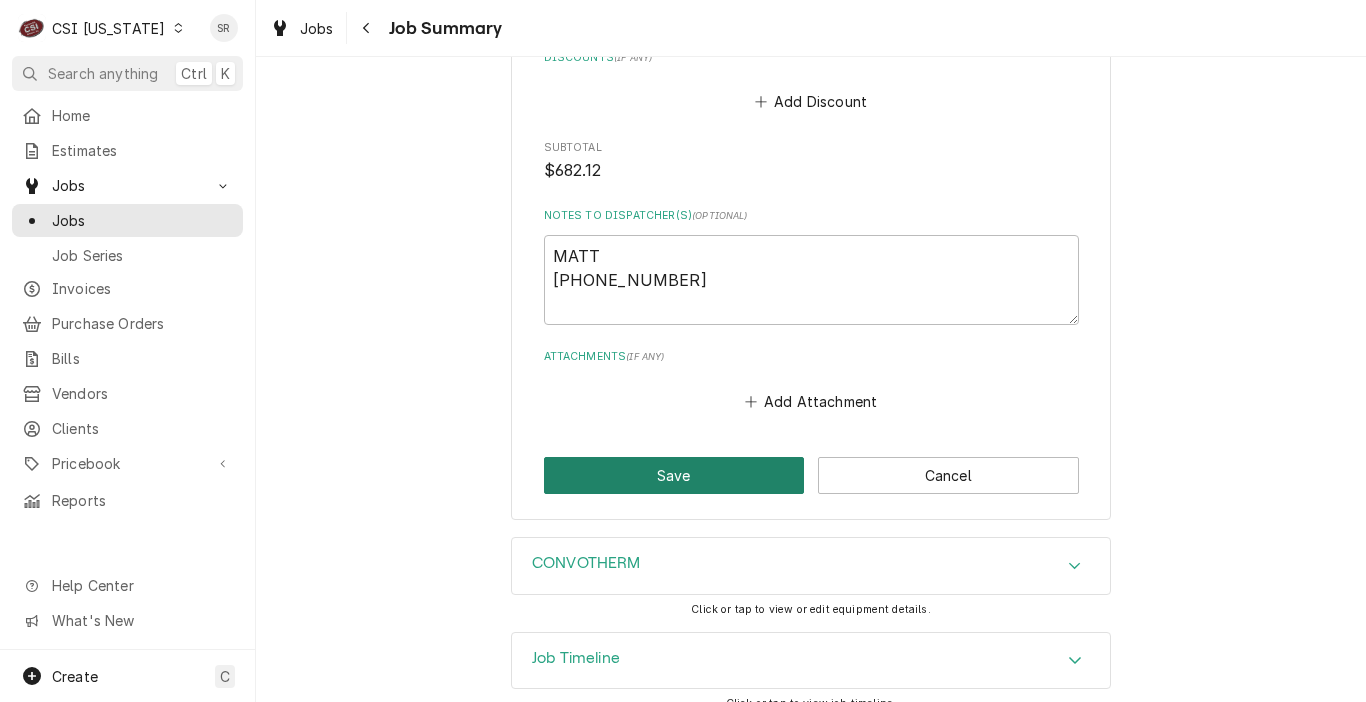 click on "Save" at bounding box center (674, 475) 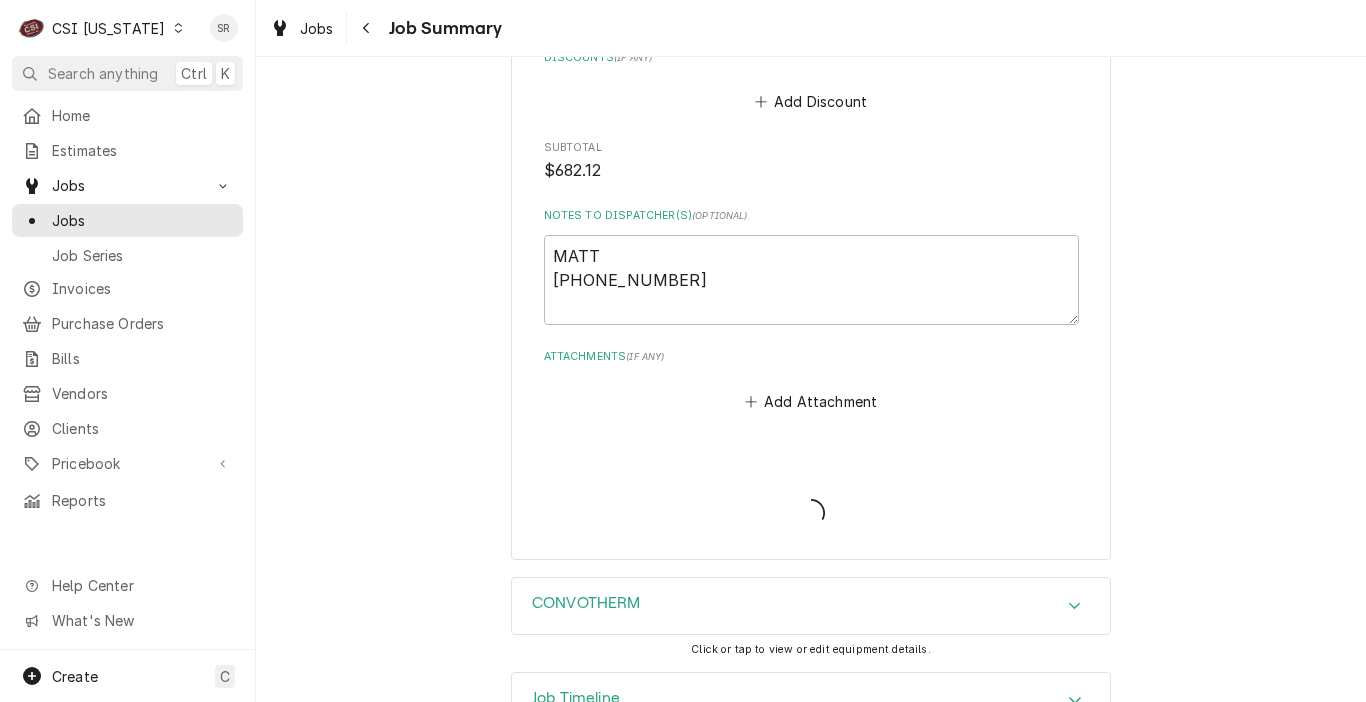 type on "x" 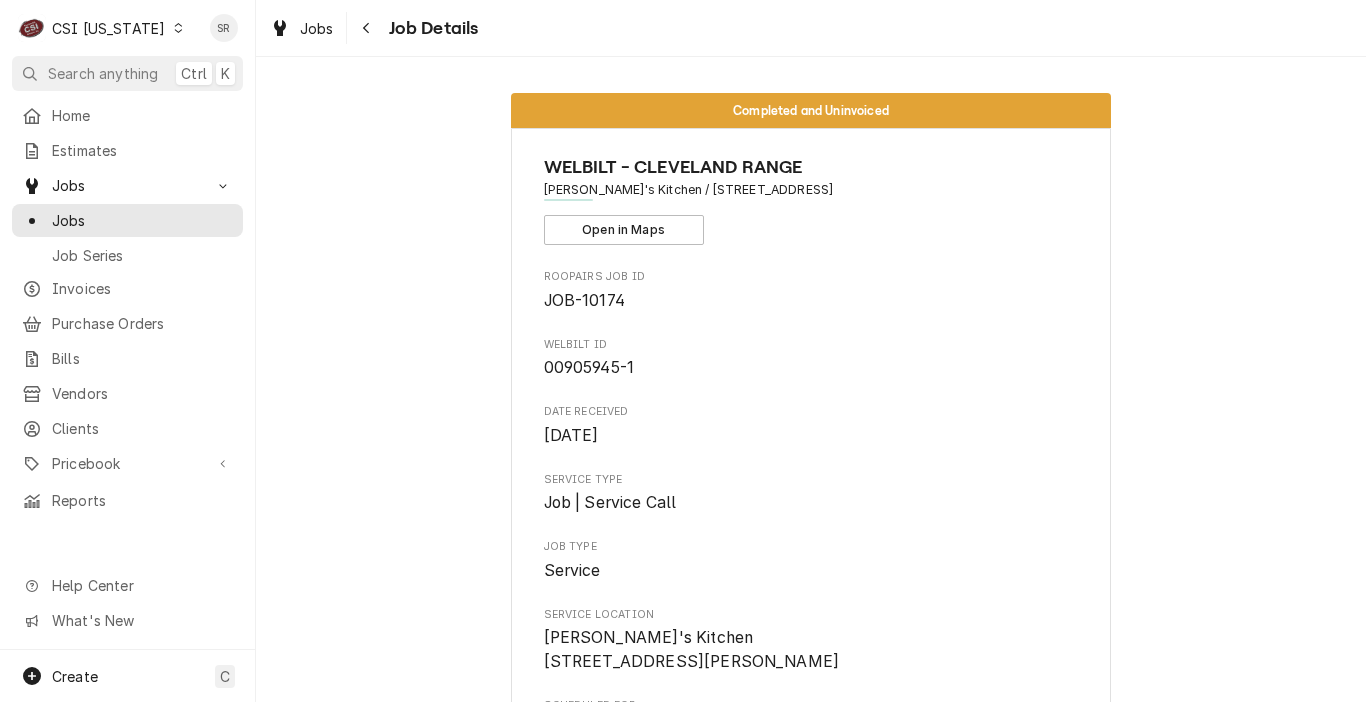 scroll, scrollTop: 0, scrollLeft: 0, axis: both 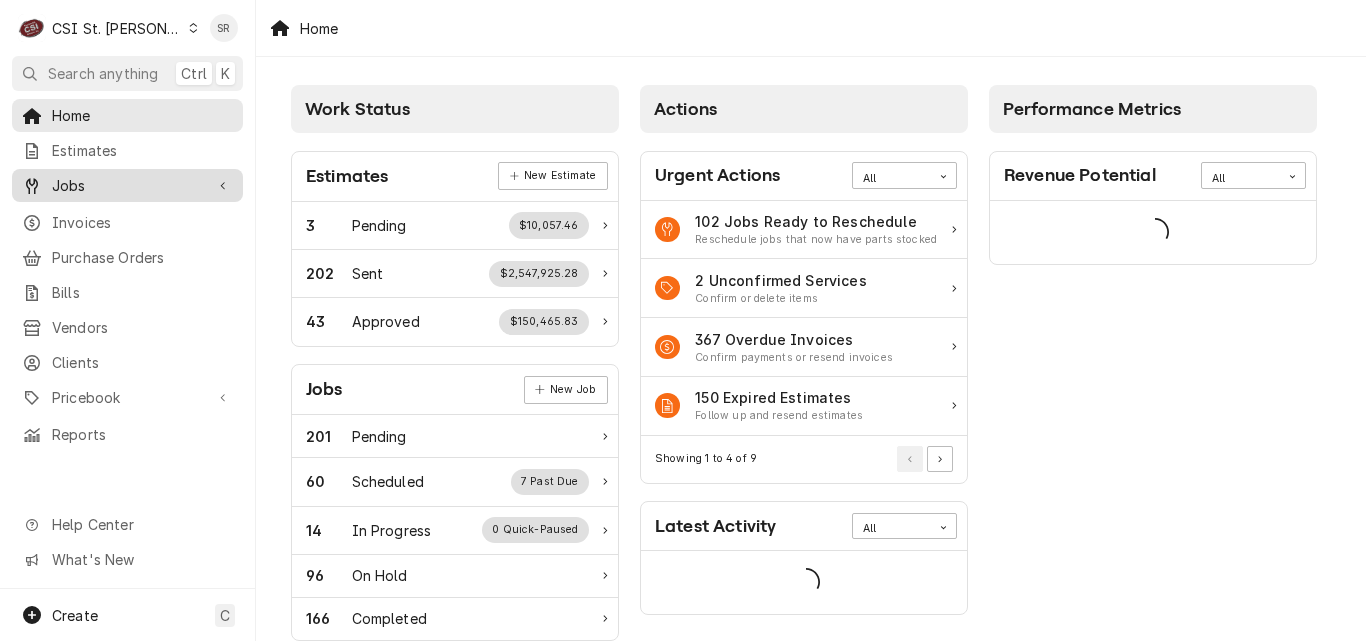 click on "Jobs" at bounding box center (127, 185) 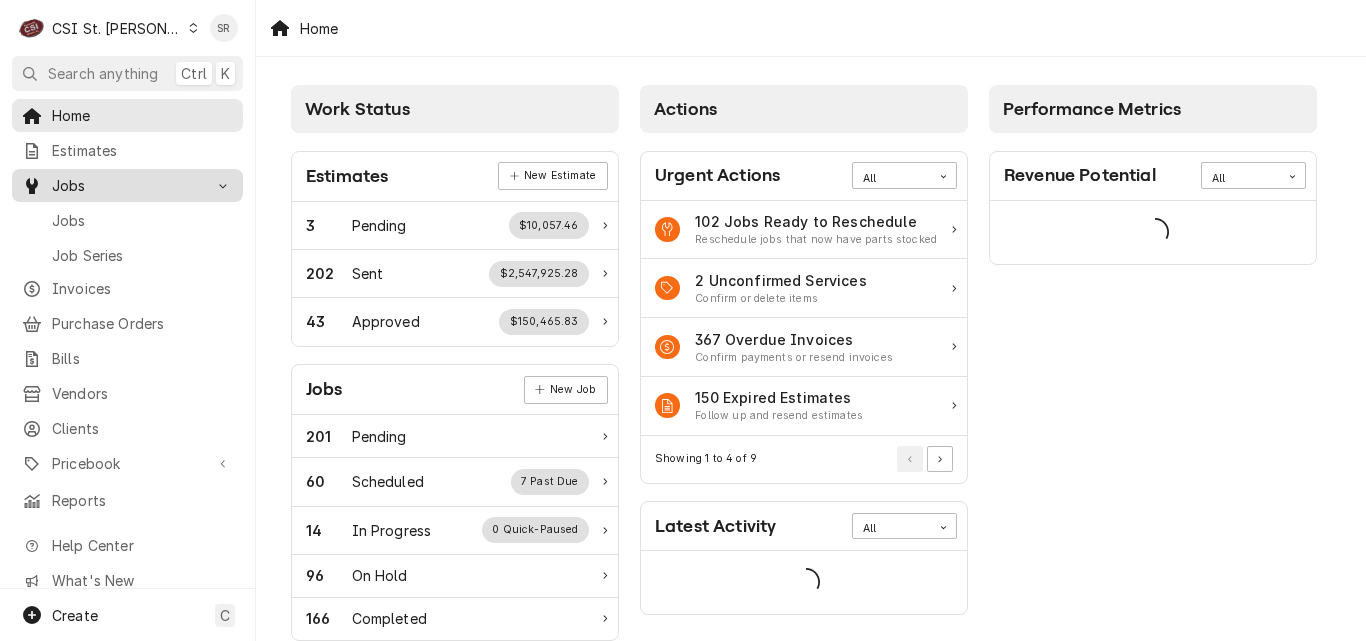 click on "Jobs" at bounding box center (142, 220) 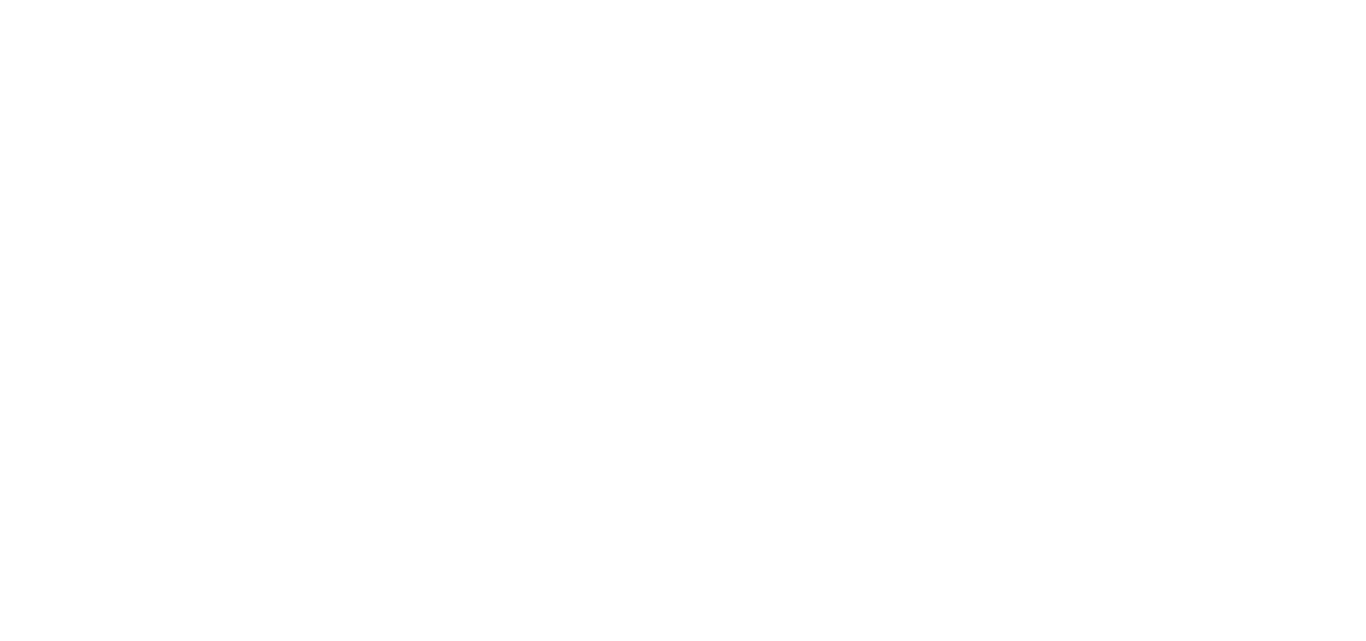 scroll, scrollTop: 0, scrollLeft: 0, axis: both 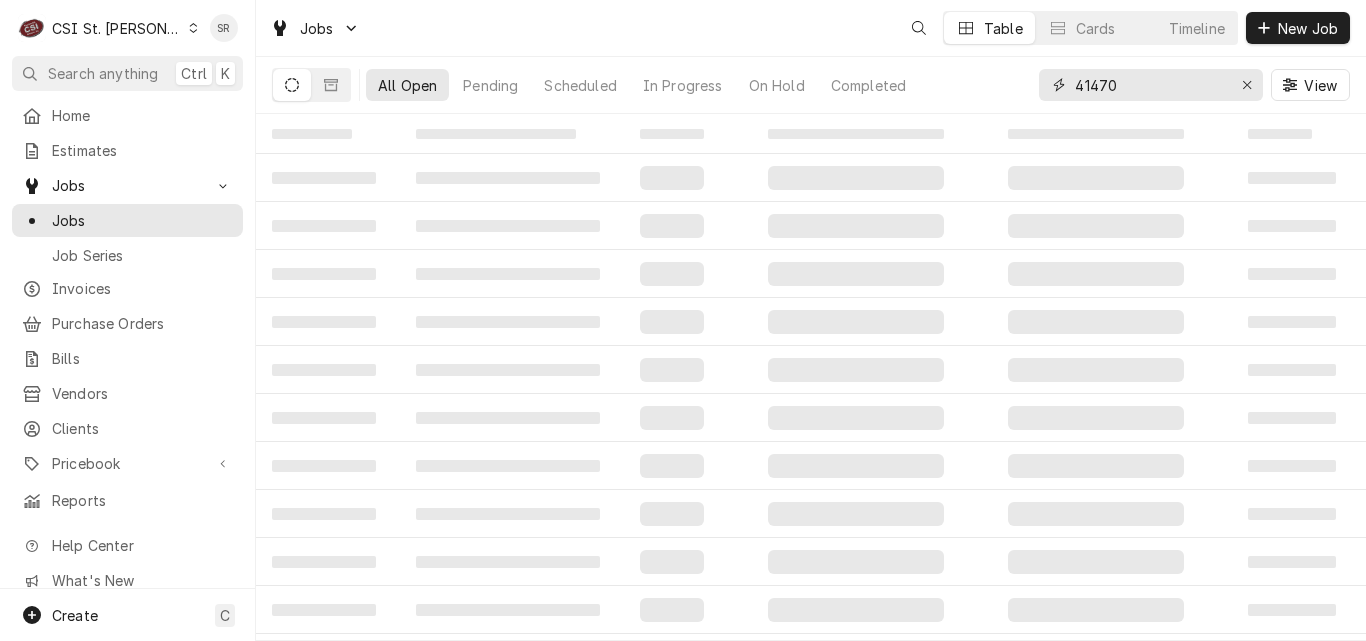 click on "41470" at bounding box center [1150, 85] 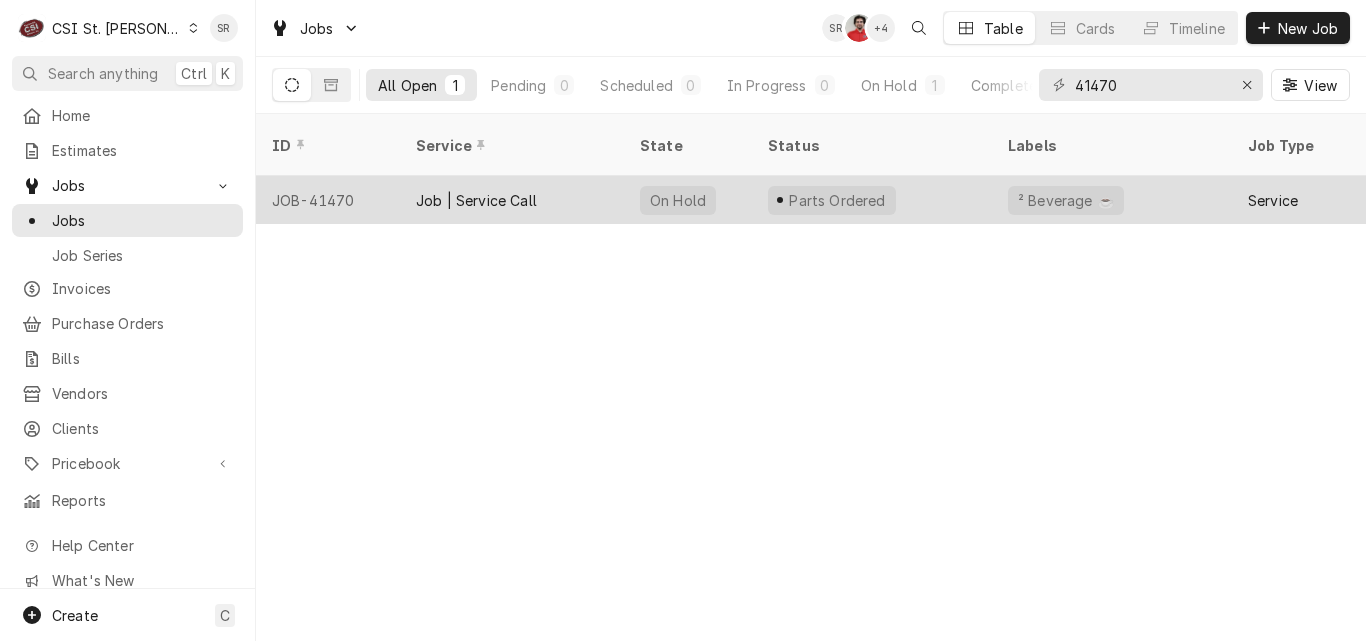 click on "Job | Service Call" at bounding box center (512, 200) 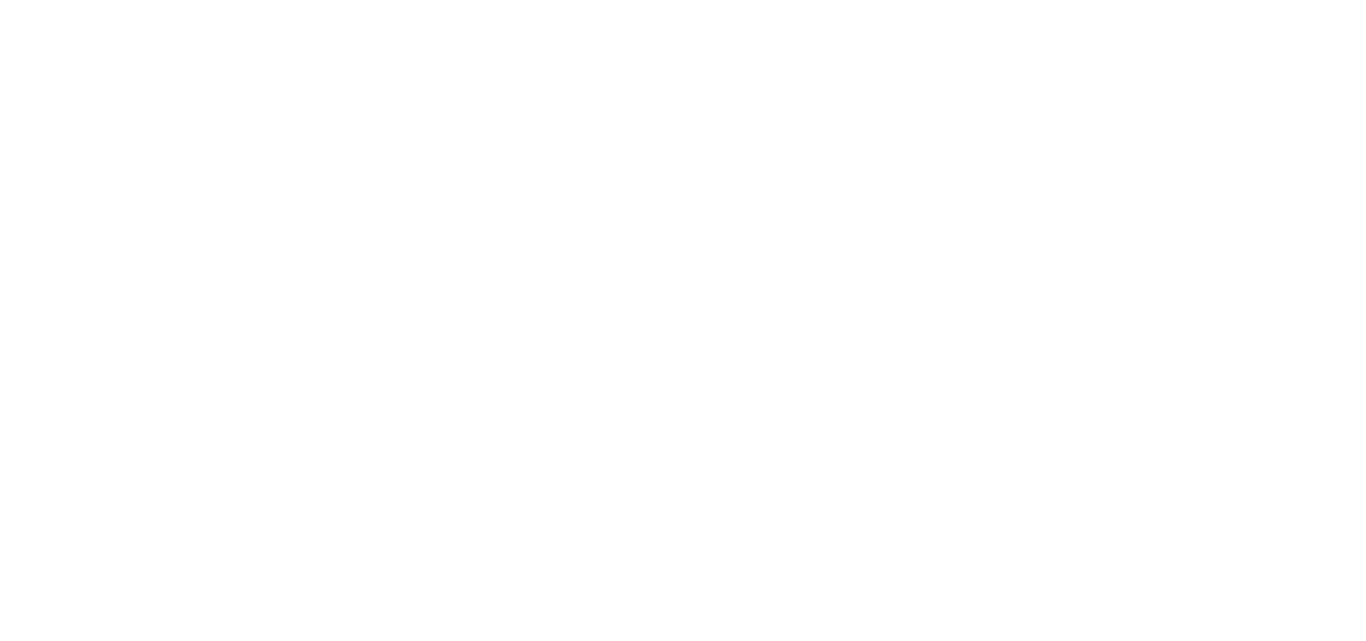 scroll, scrollTop: 0, scrollLeft: 0, axis: both 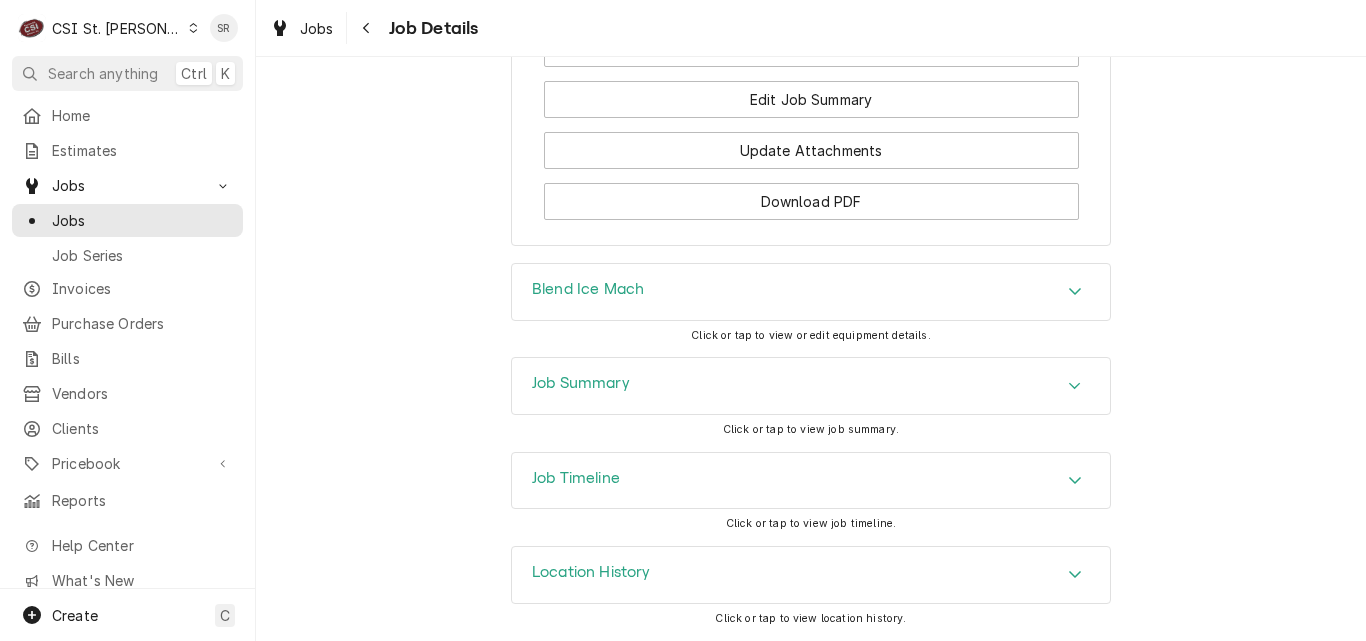 click on "Job Summary" at bounding box center (581, 383) 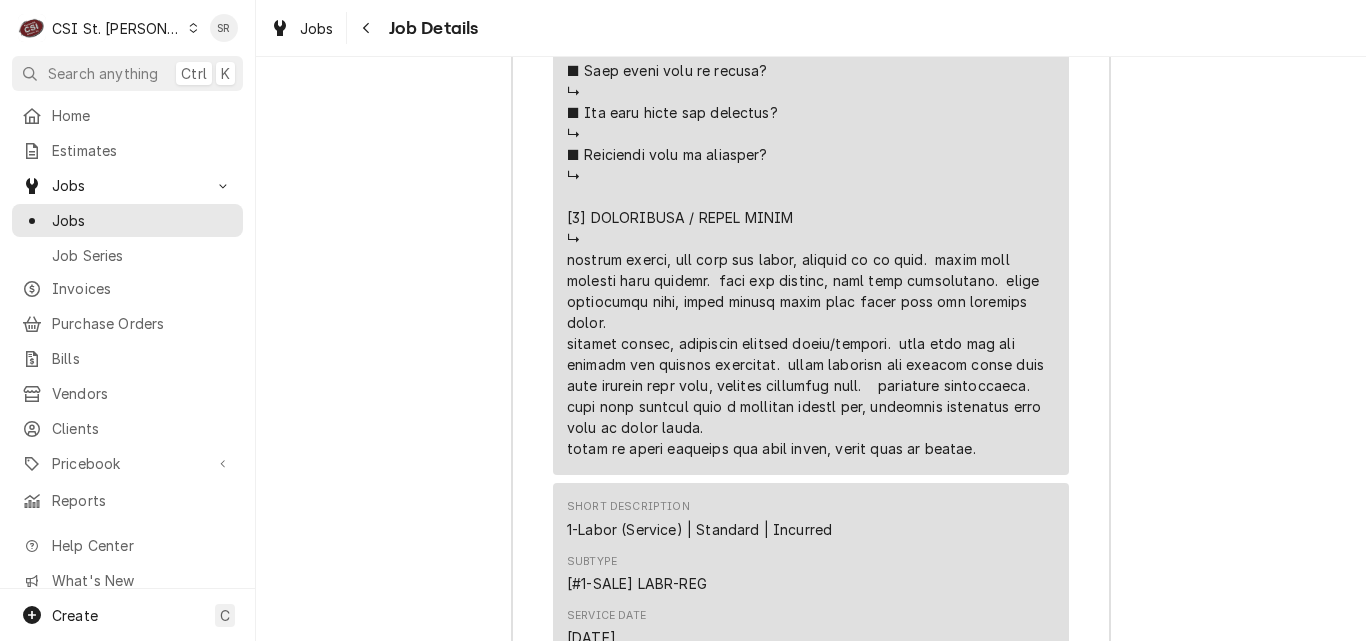 scroll, scrollTop: 5447, scrollLeft: 0, axis: vertical 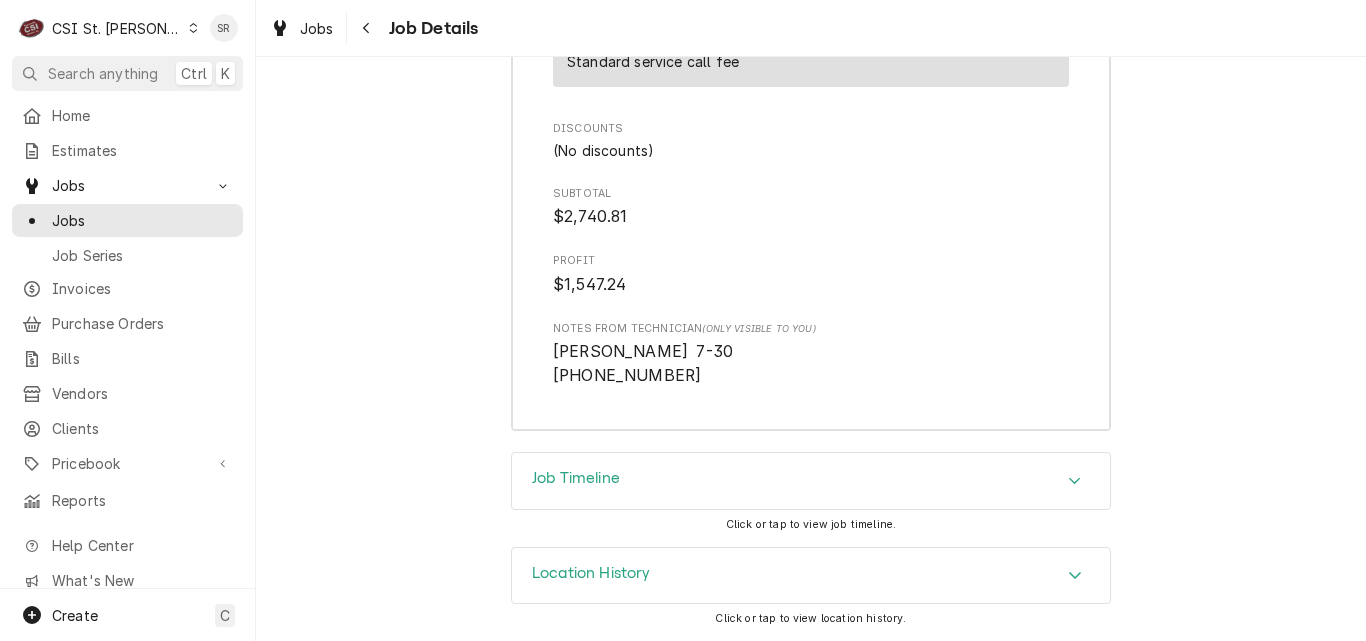 click on "Job Timeline" at bounding box center (811, 481) 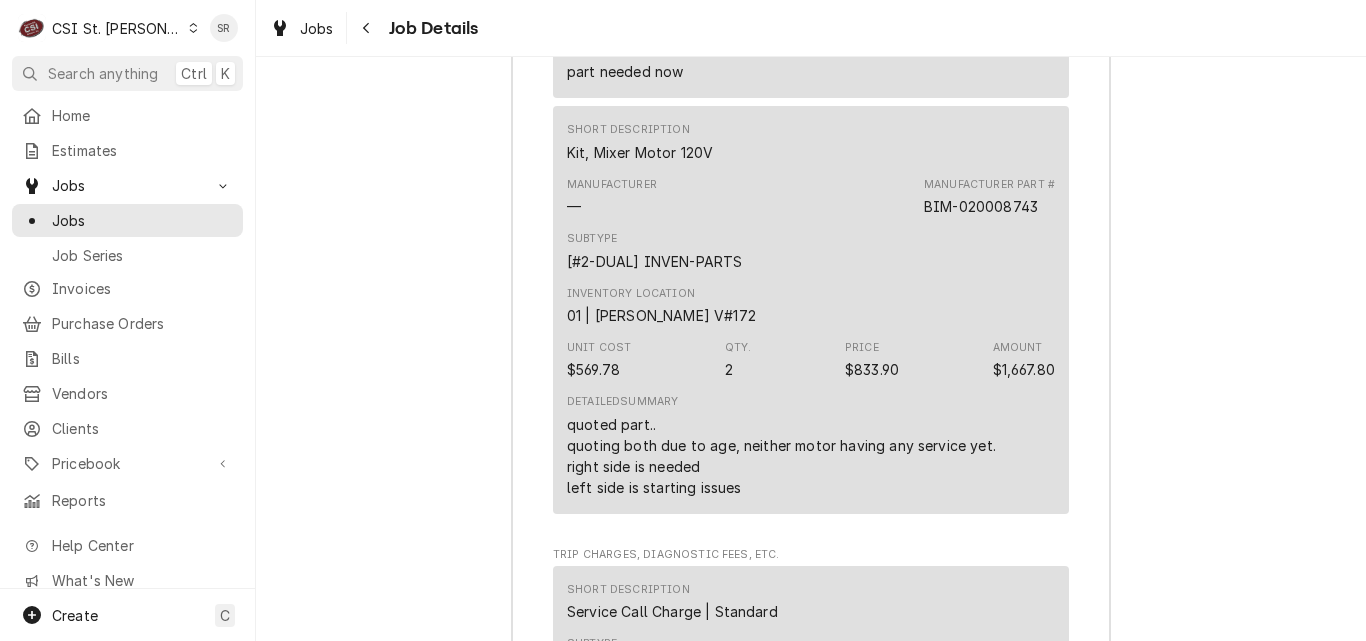 scroll, scrollTop: 6647, scrollLeft: 0, axis: vertical 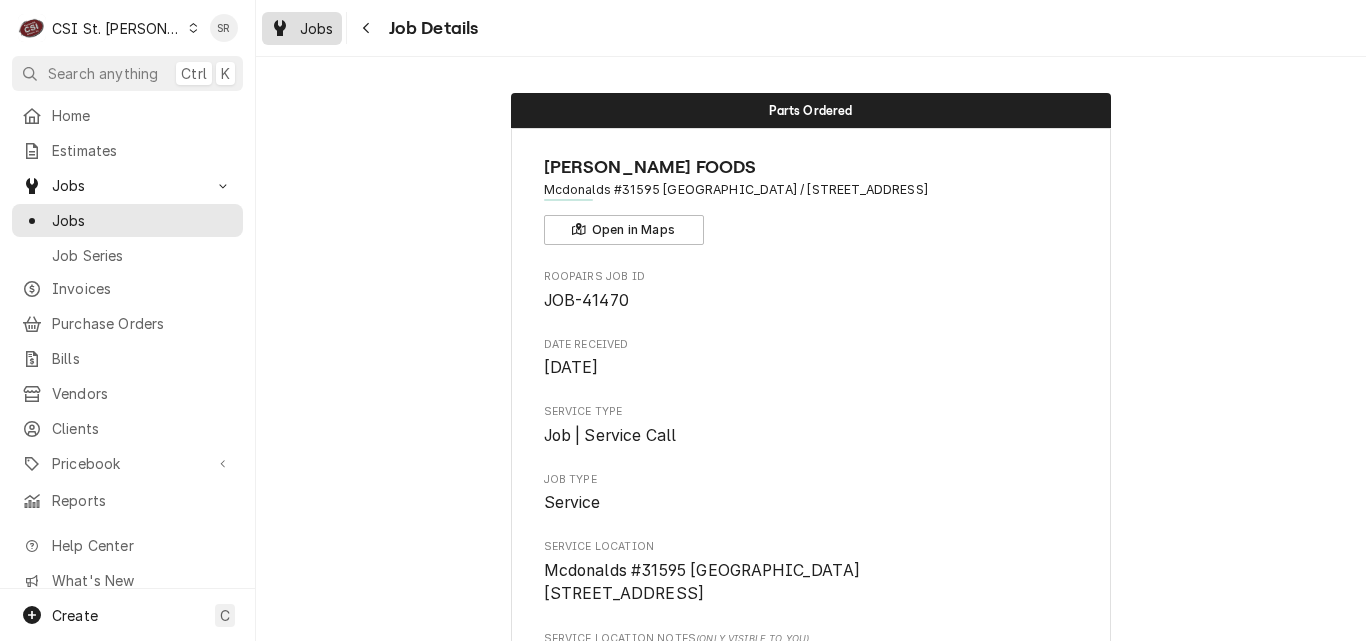 click on "Jobs" at bounding box center (317, 28) 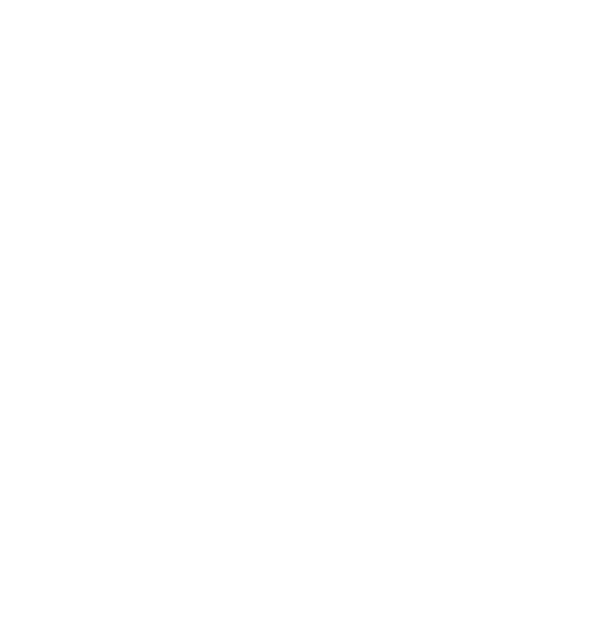 scroll, scrollTop: 0, scrollLeft: 0, axis: both 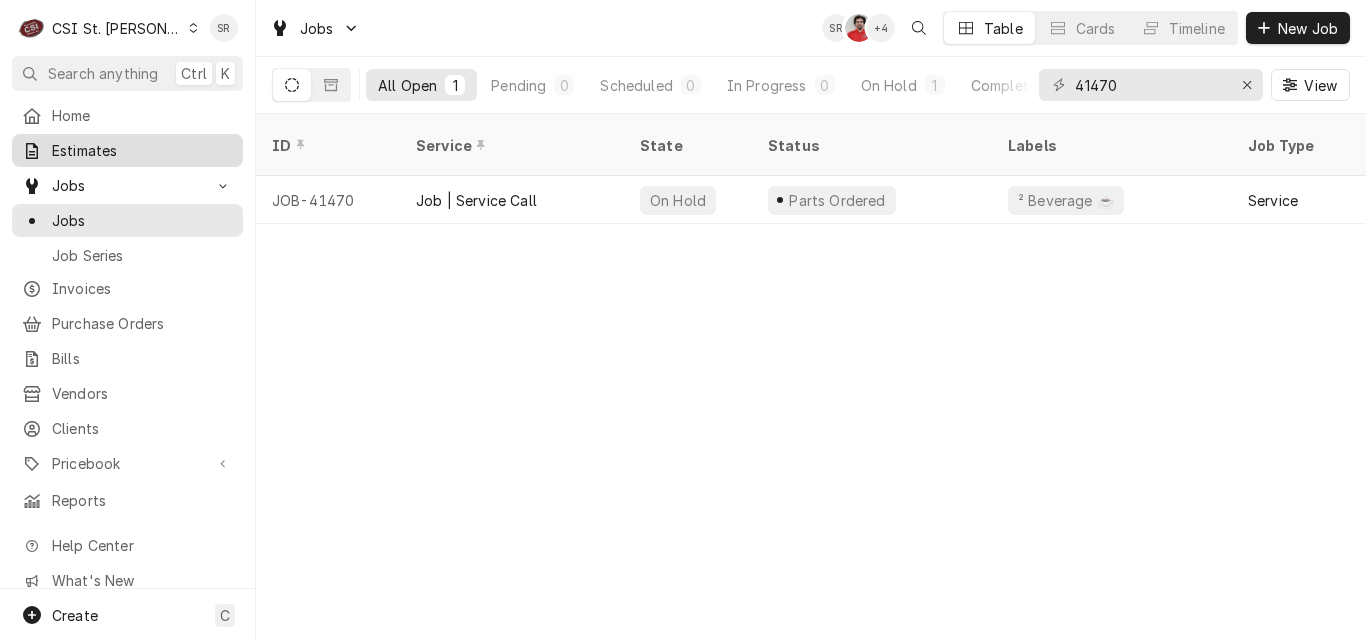drag, startPoint x: 86, startPoint y: 280, endPoint x: 85, endPoint y: 147, distance: 133.00375 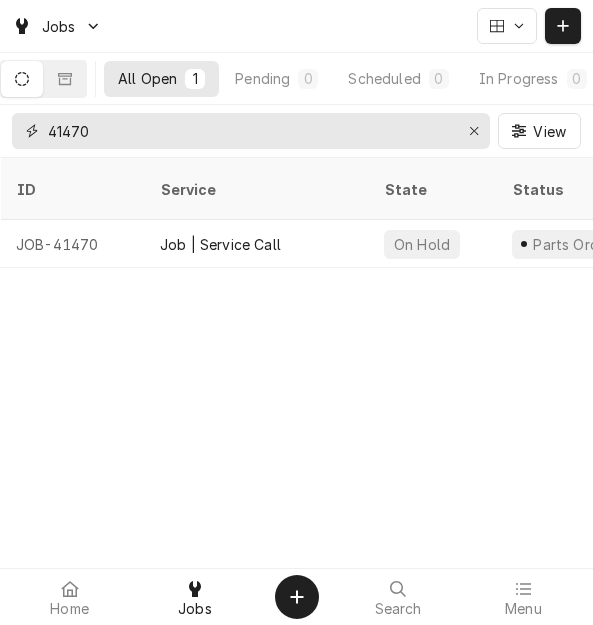 drag, startPoint x: 196, startPoint y: 129, endPoint x: 44, endPoint y: 124, distance: 152.08221 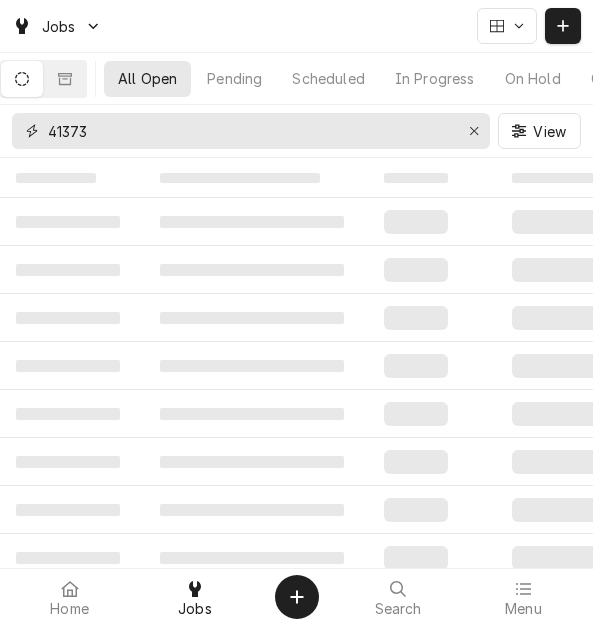type on "41373" 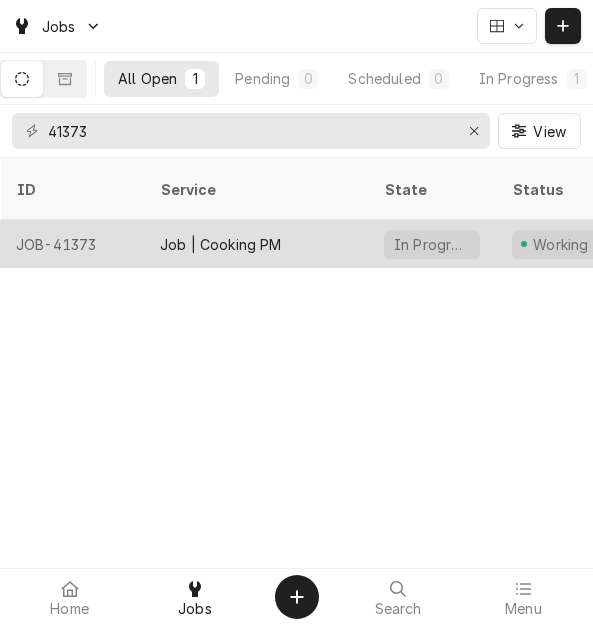 click on "Job | Cooking PM" at bounding box center (256, 244) 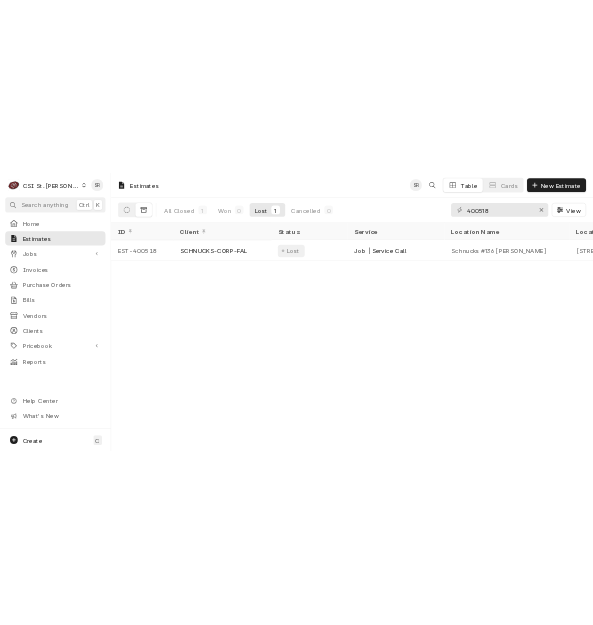 scroll, scrollTop: 0, scrollLeft: 0, axis: both 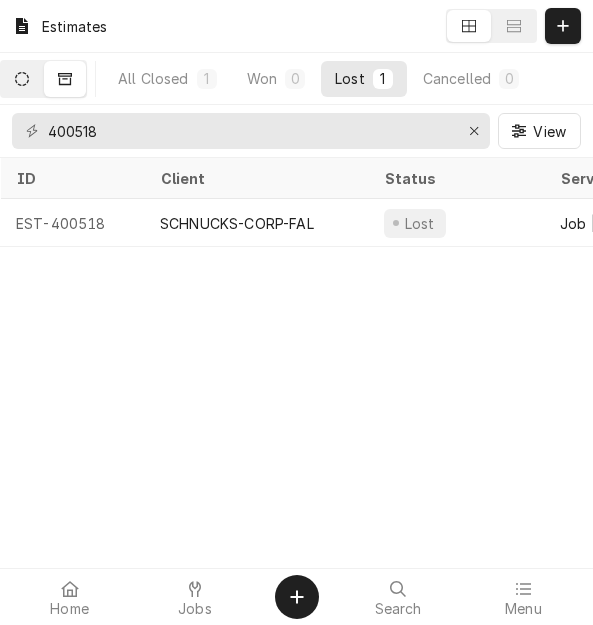 click 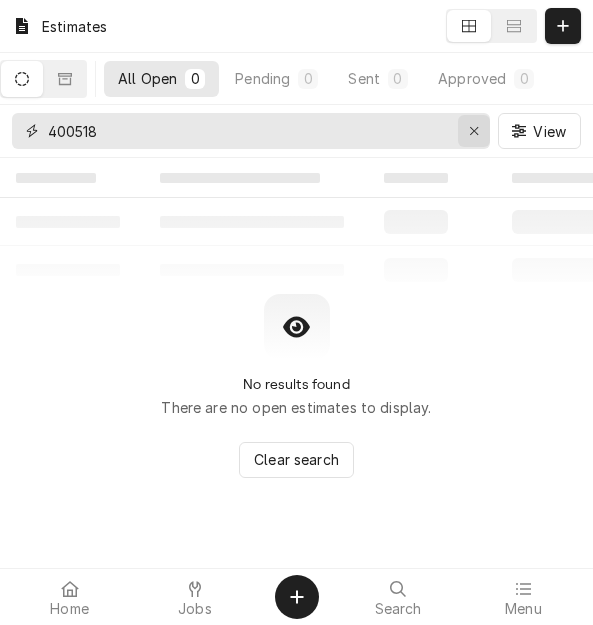 click 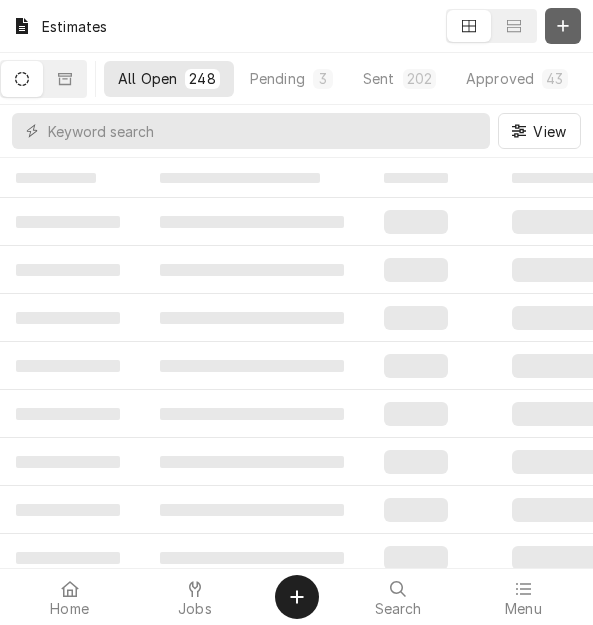 click at bounding box center (563, 26) 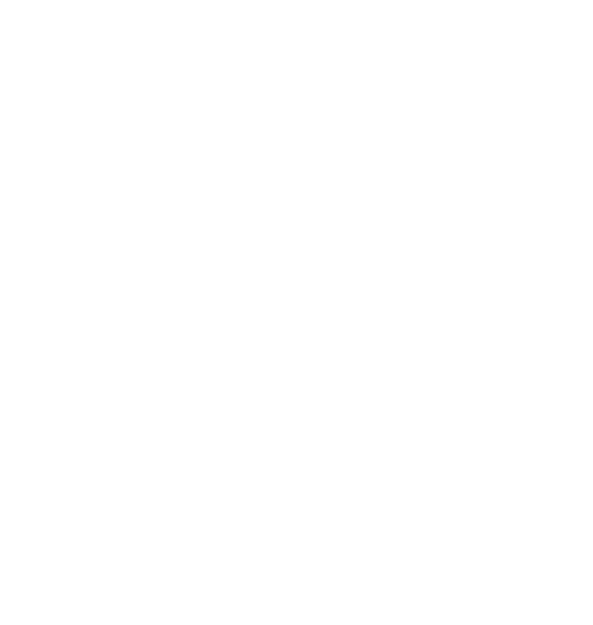 scroll, scrollTop: 0, scrollLeft: 0, axis: both 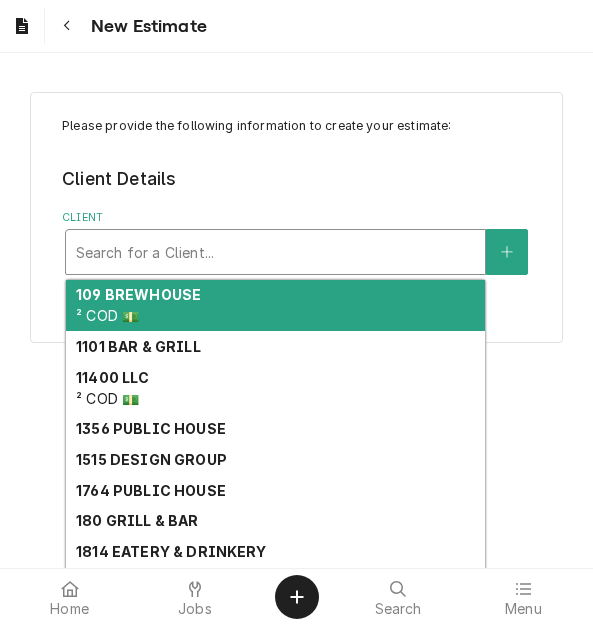 click at bounding box center [275, 252] 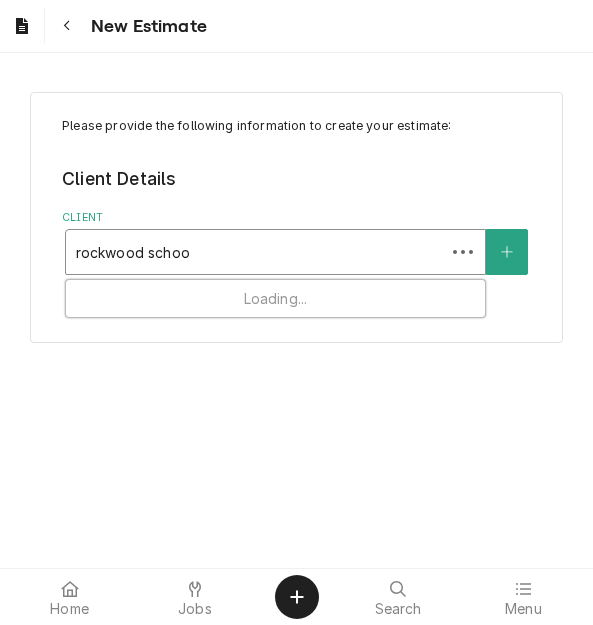type on "[GEOGRAPHIC_DATA]" 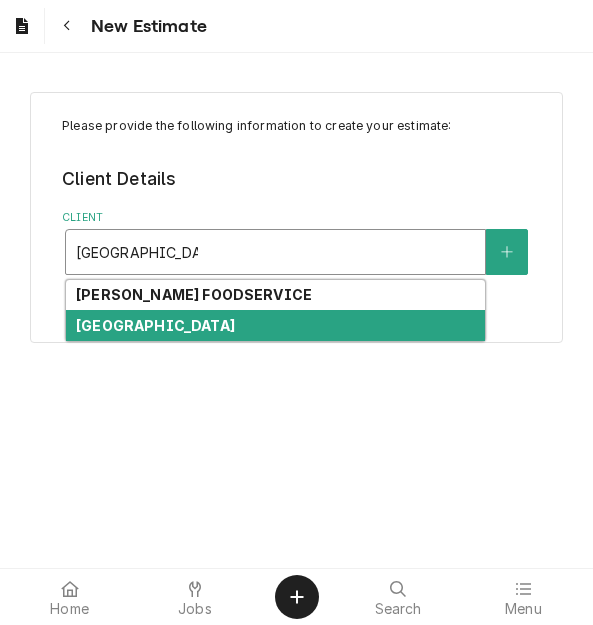 click on "[GEOGRAPHIC_DATA]" at bounding box center (155, 325) 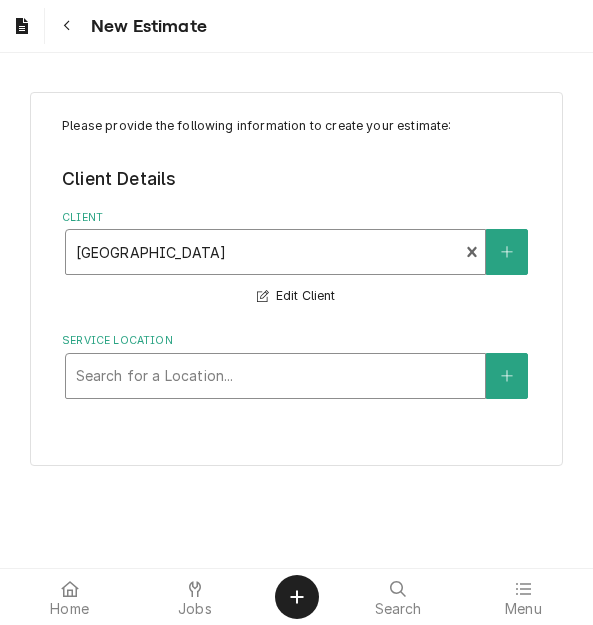 click at bounding box center [275, 376] 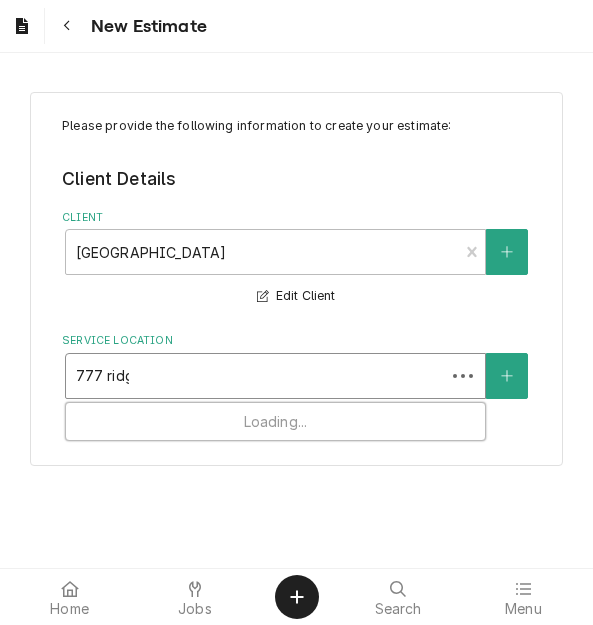 type on "777 ridge" 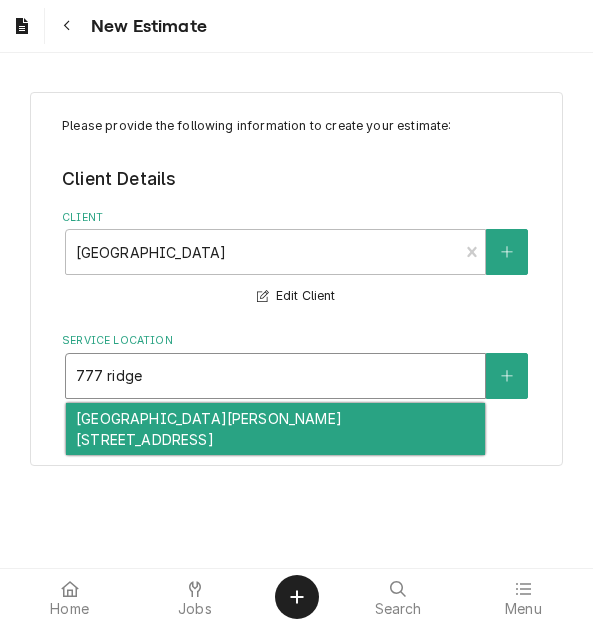click on "[GEOGRAPHIC_DATA][PERSON_NAME] [STREET_ADDRESS]" at bounding box center [275, 429] 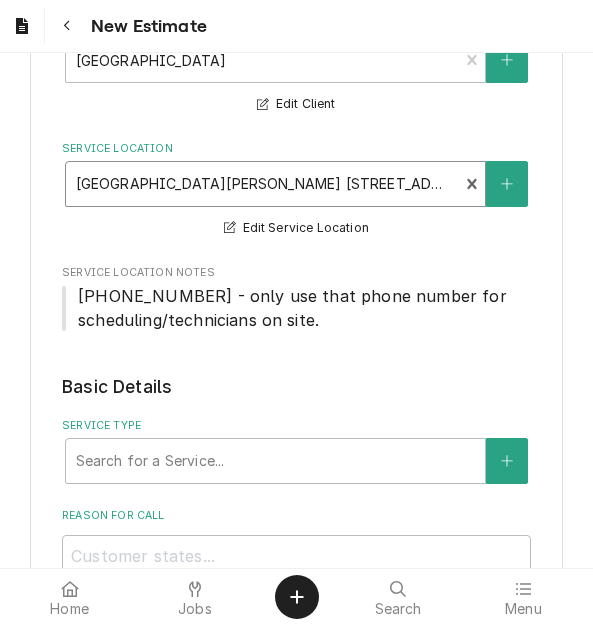 scroll, scrollTop: 200, scrollLeft: 0, axis: vertical 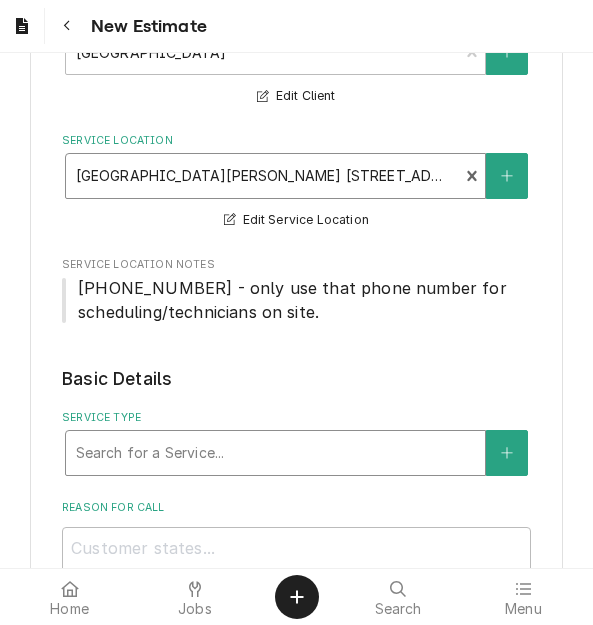 click at bounding box center (275, 453) 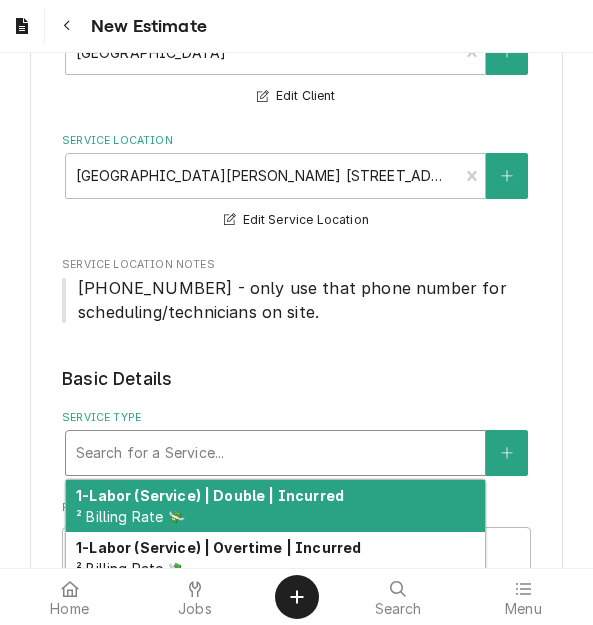 type on "x" 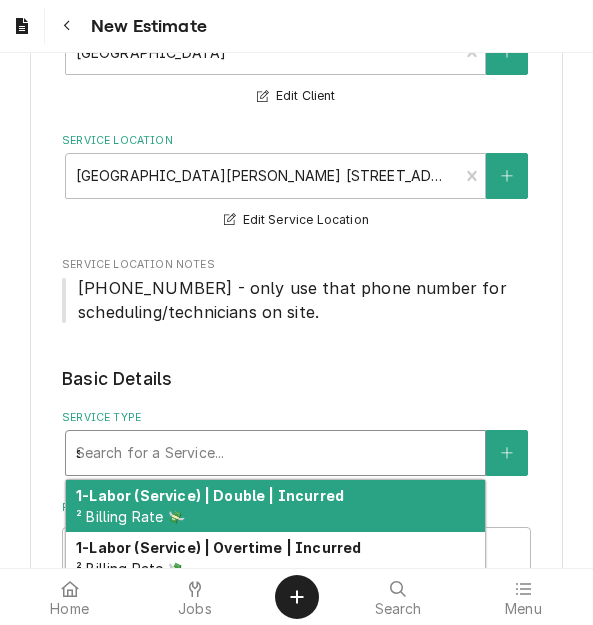 type on "x" 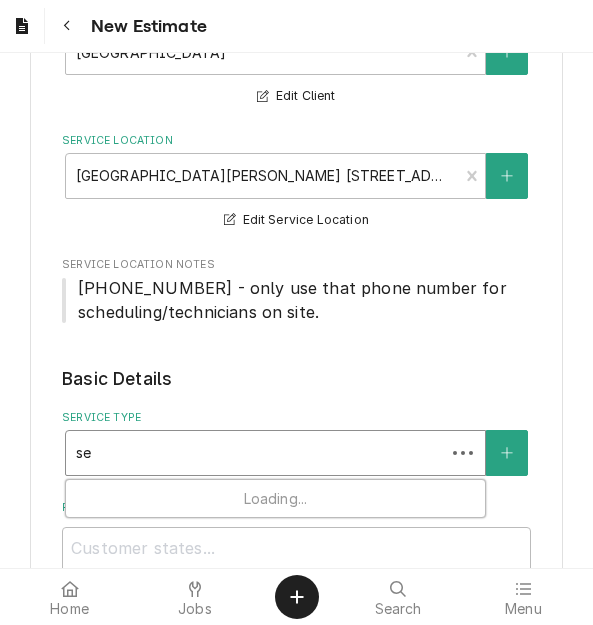 type on "x" 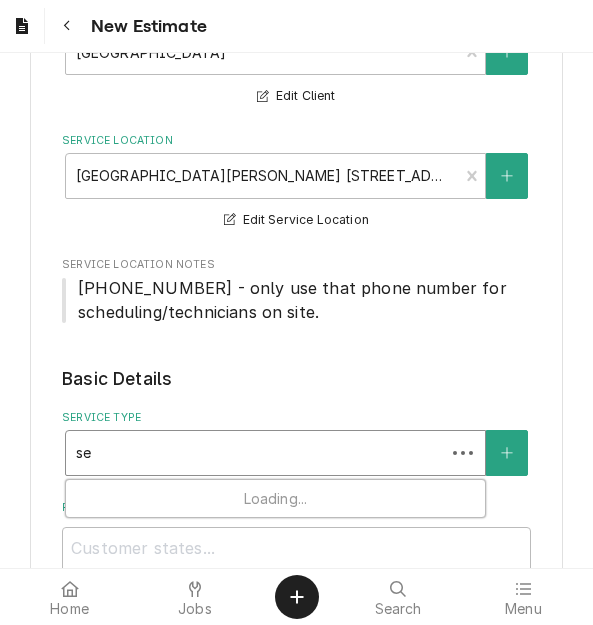 type on "ser" 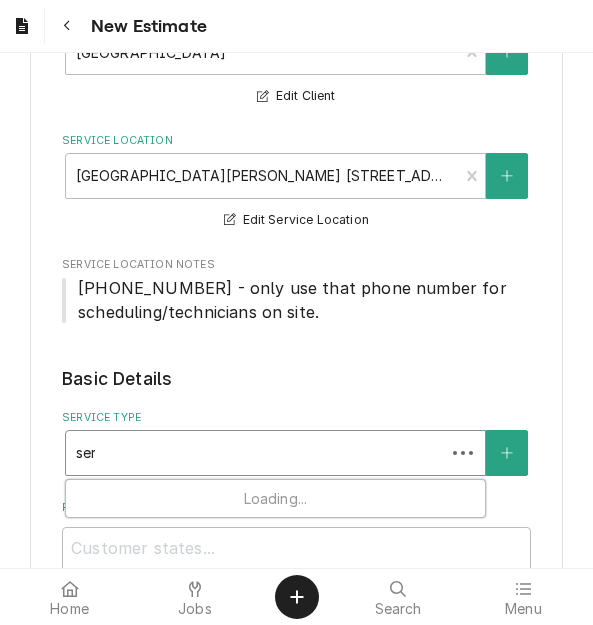 type on "x" 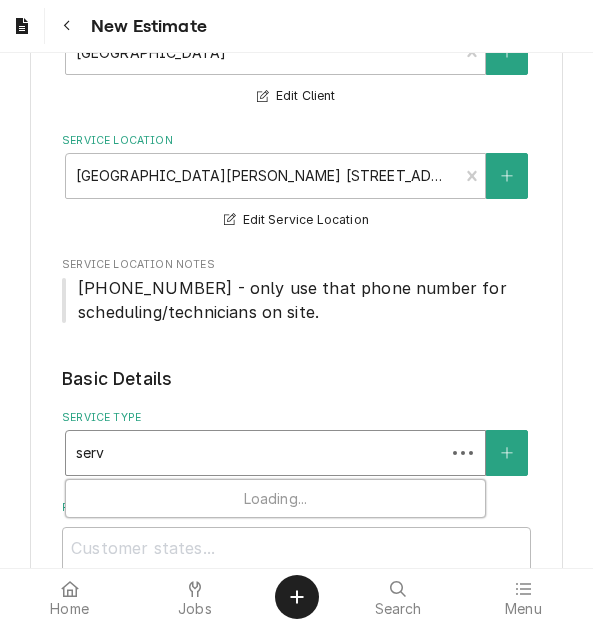 type on "x" 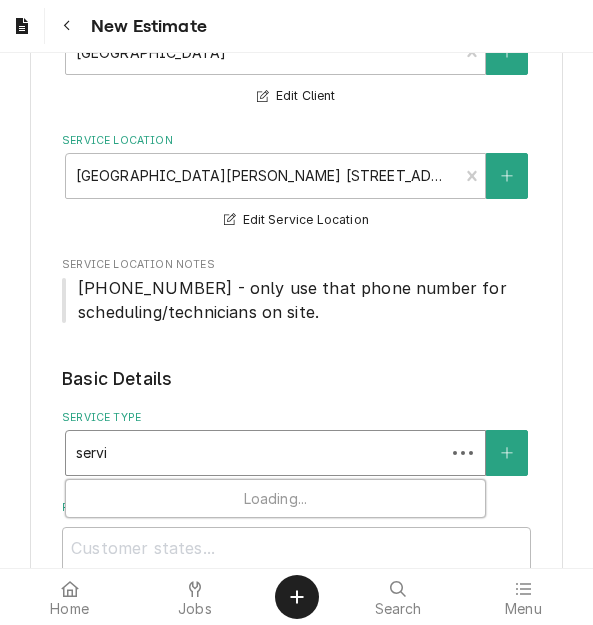 type on "x" 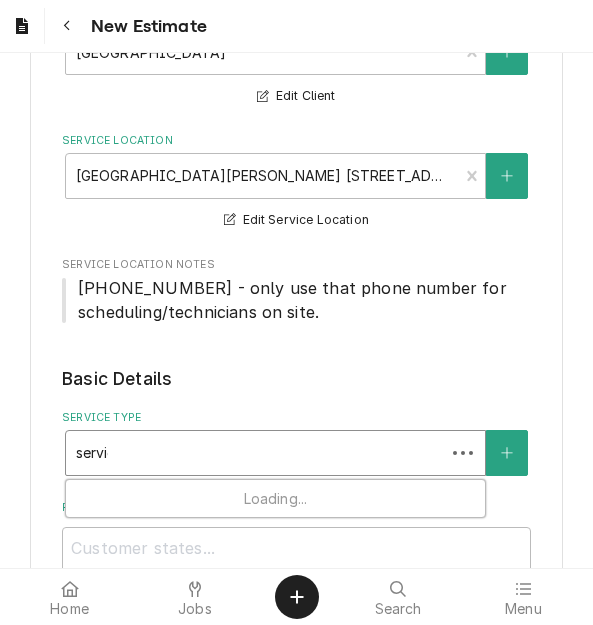 type on "x" 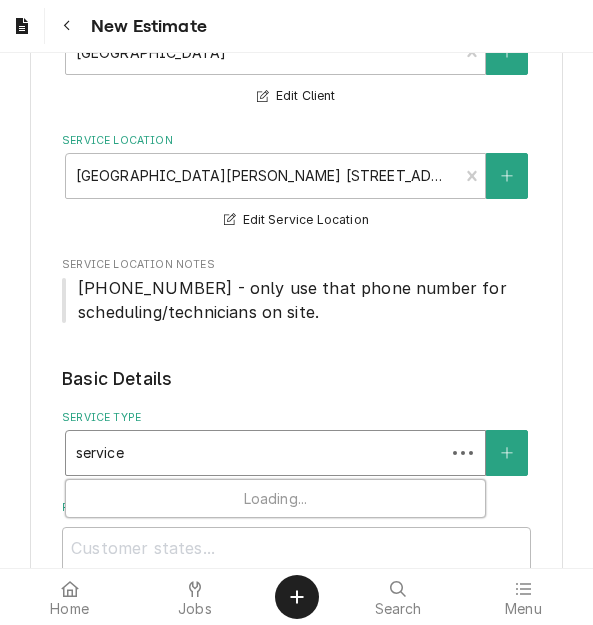 type on "x" 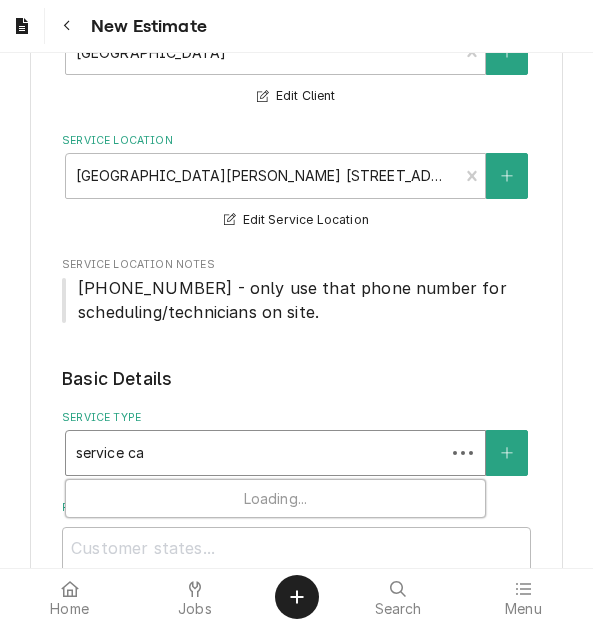 type on "x" 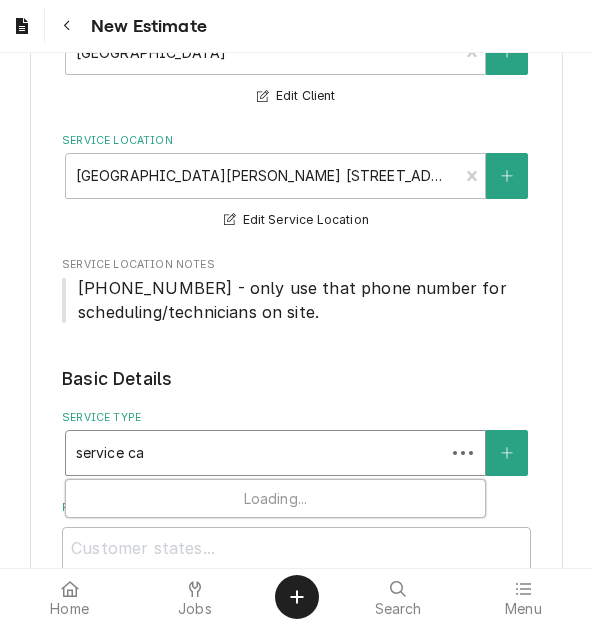 type on "service cal" 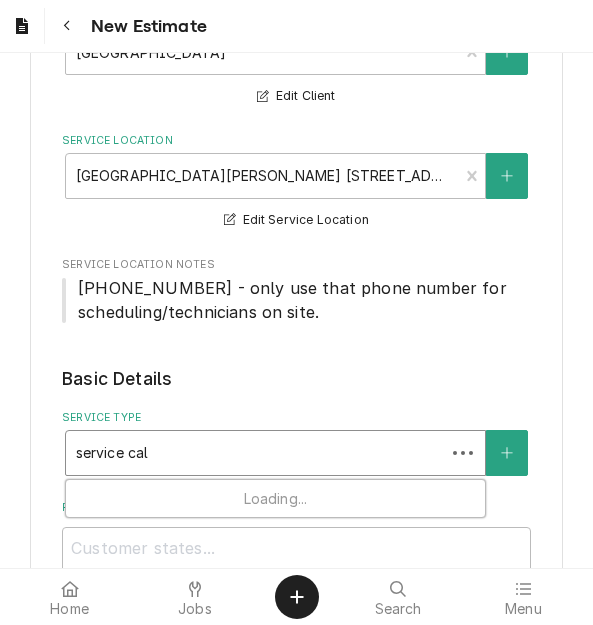 type on "x" 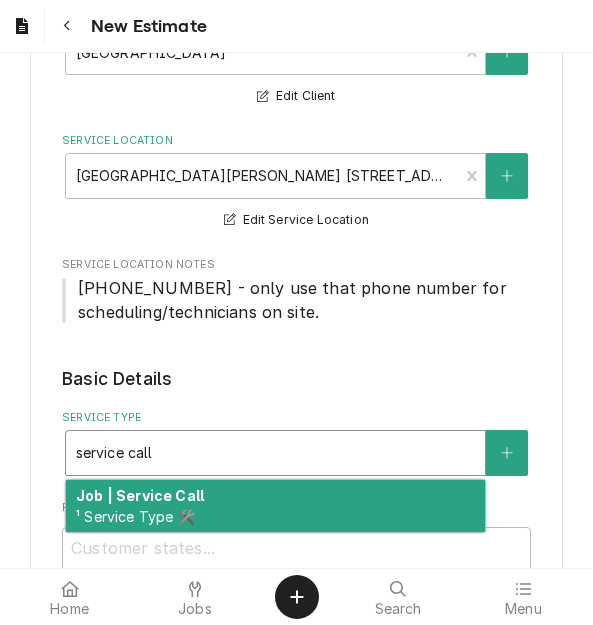 click on "Job | Service Call" at bounding box center [140, 495] 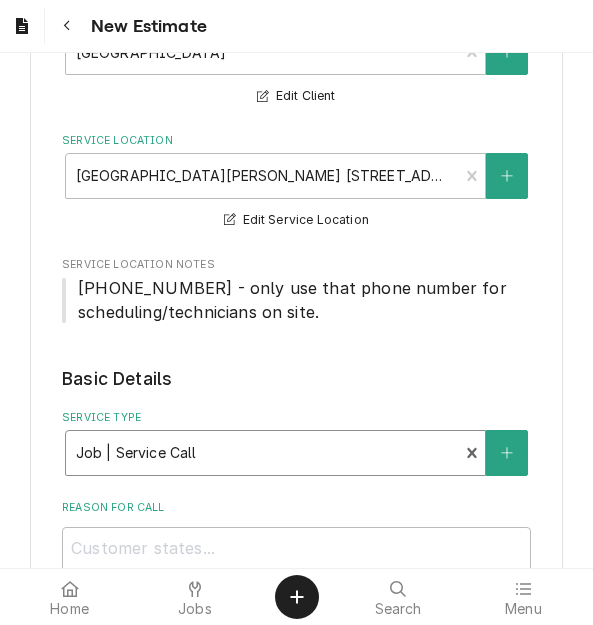 type 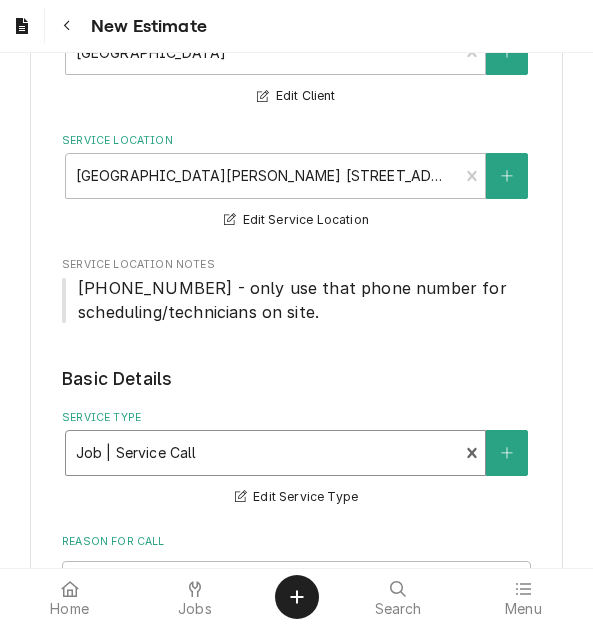 scroll, scrollTop: 400, scrollLeft: 0, axis: vertical 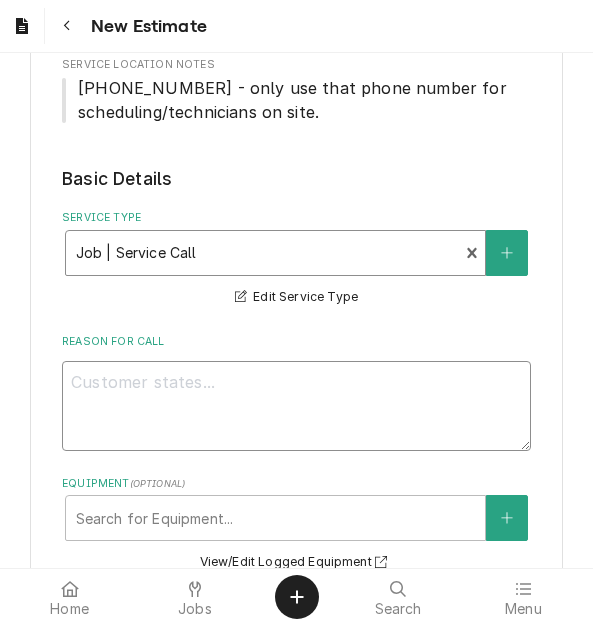 click on "Reason For Call" at bounding box center (296, 406) 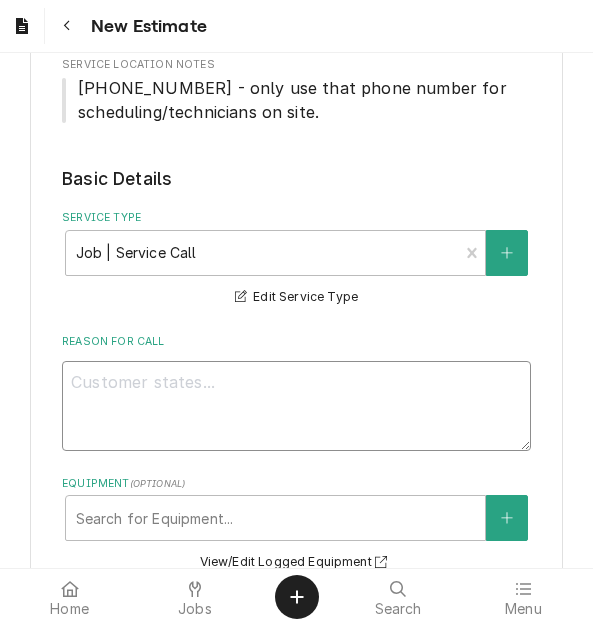 type on "x" 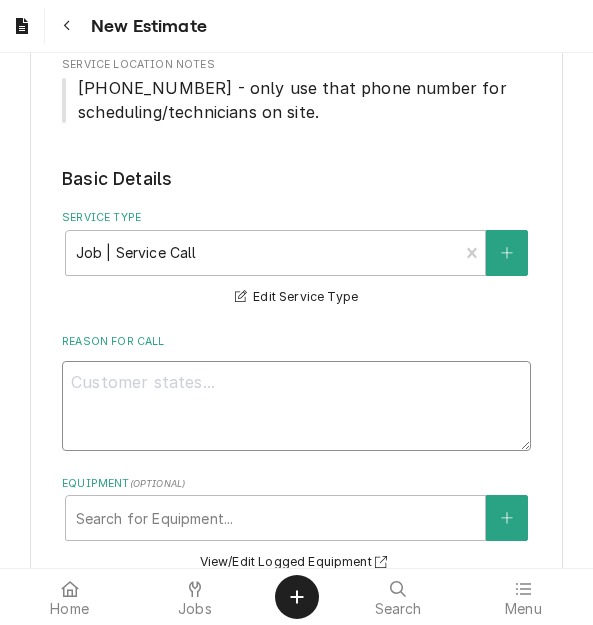type on "Q" 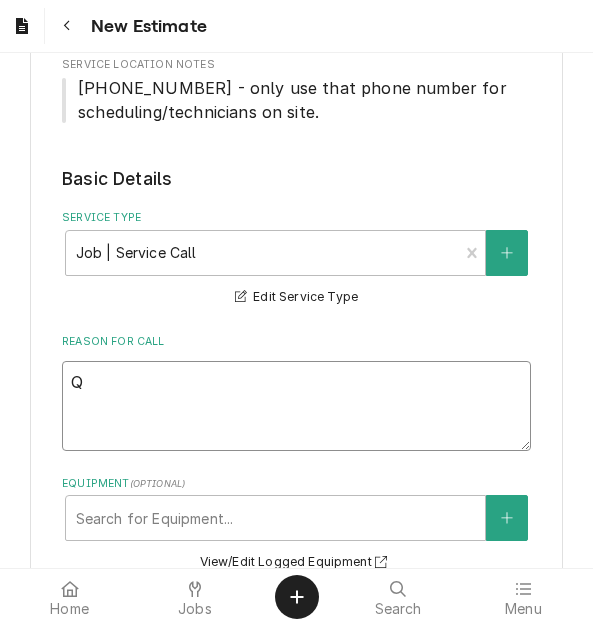 type on "x" 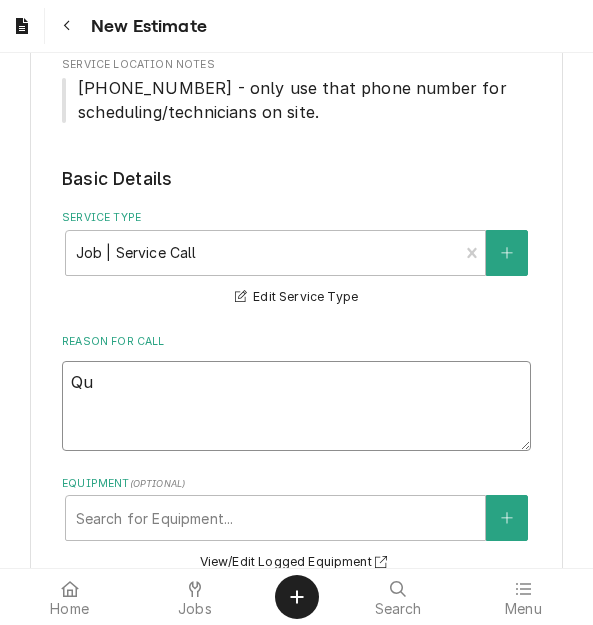 type on "x" 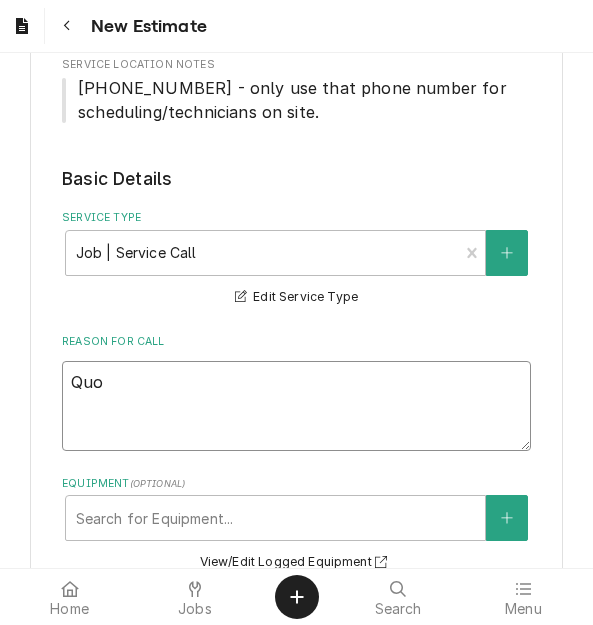 type on "x" 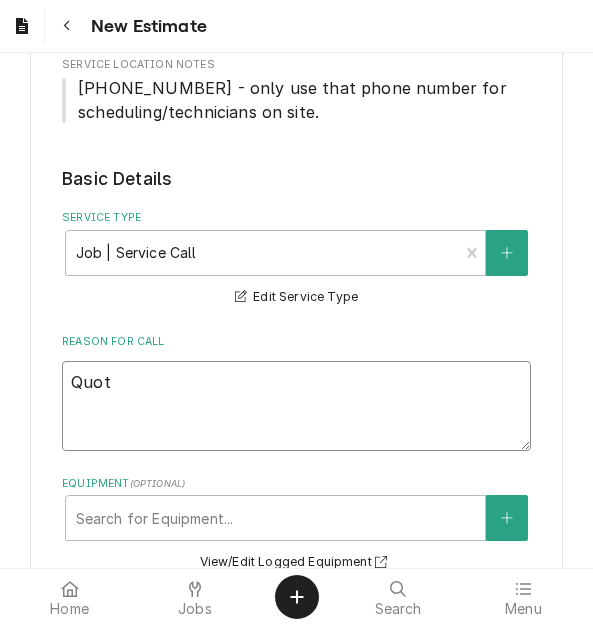 type on "x" 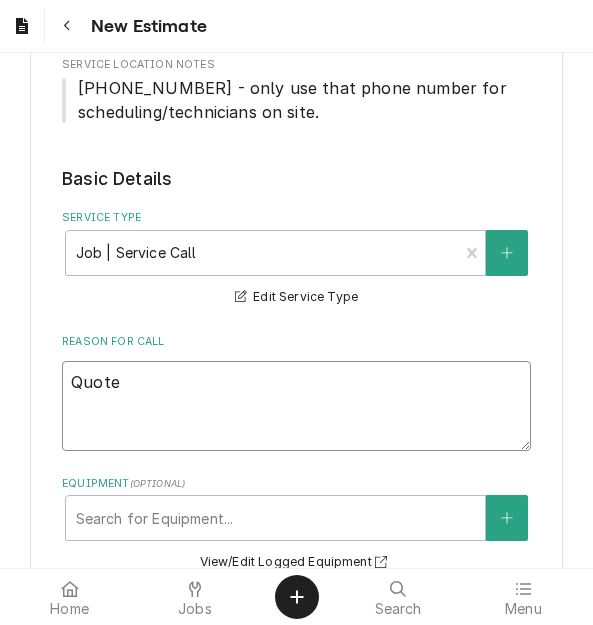 type on "x" 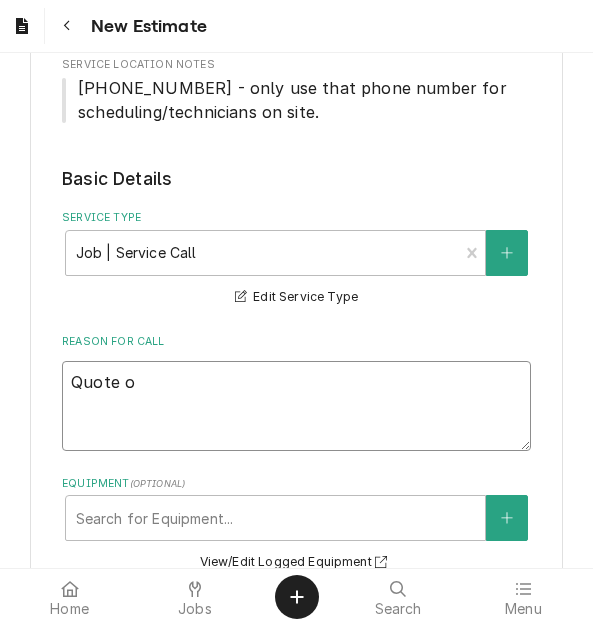 type on "x" 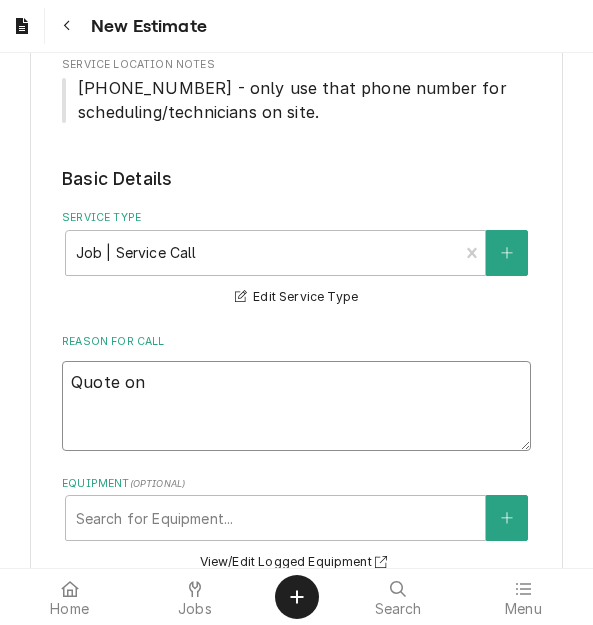 type on "x" 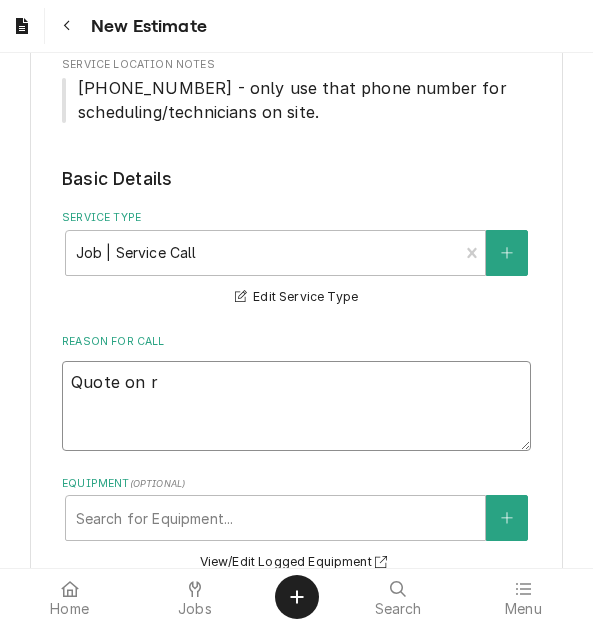 type on "x" 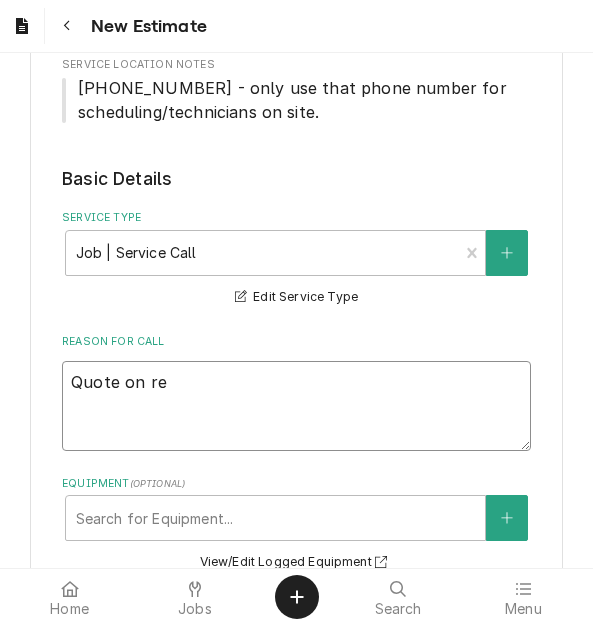 type on "x" 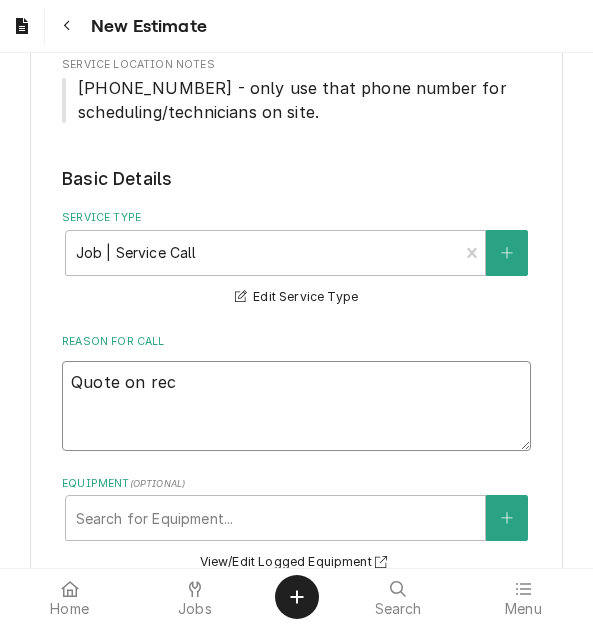 type on "x" 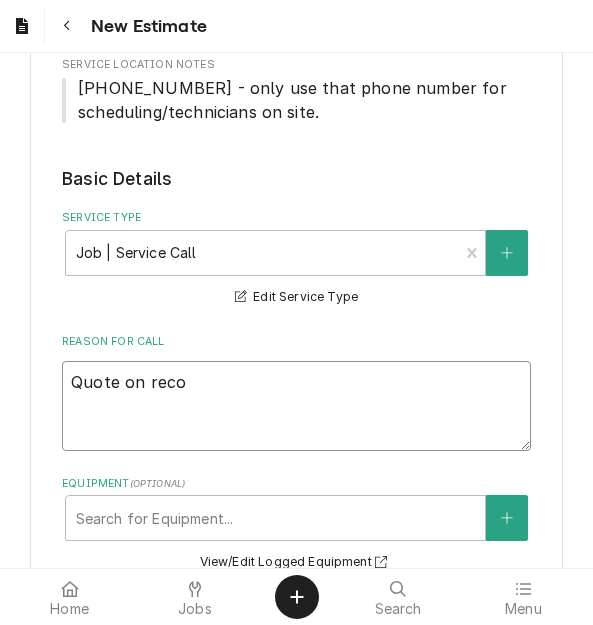 type on "x" 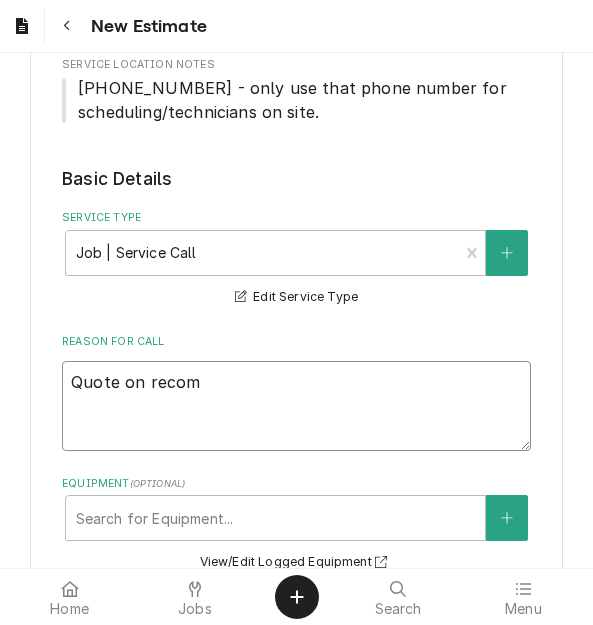 type on "x" 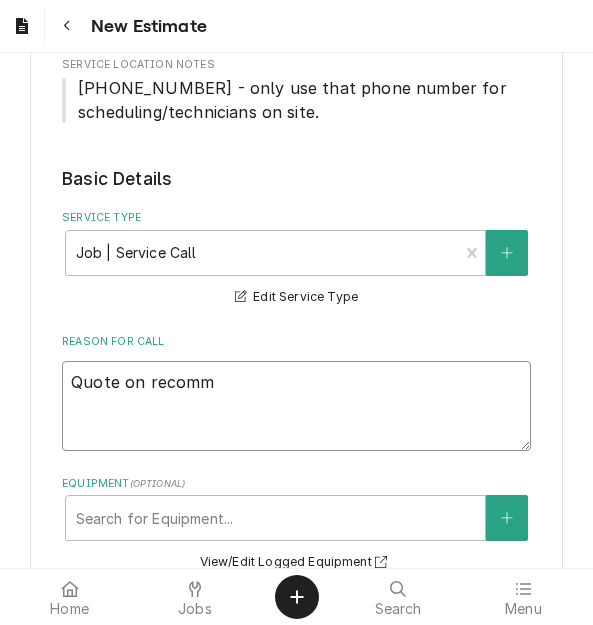 type on "x" 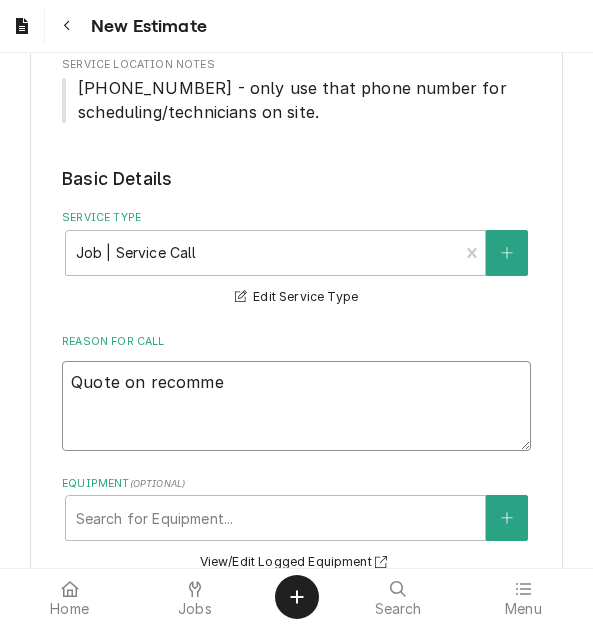 type on "x" 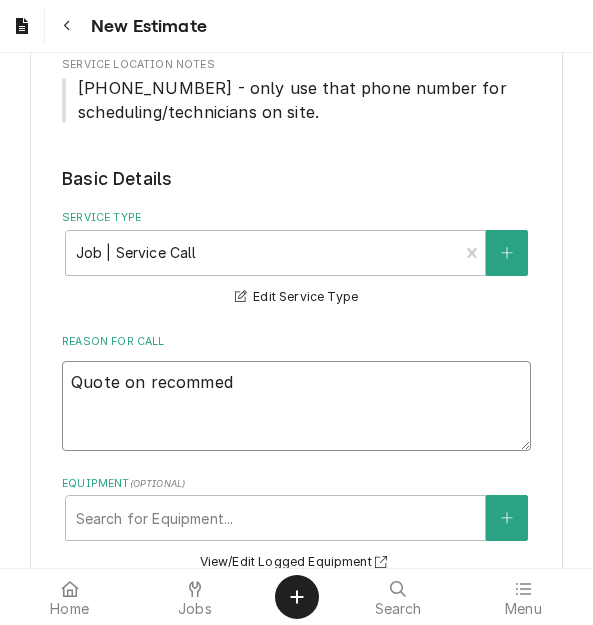 type on "Quote on recommedn" 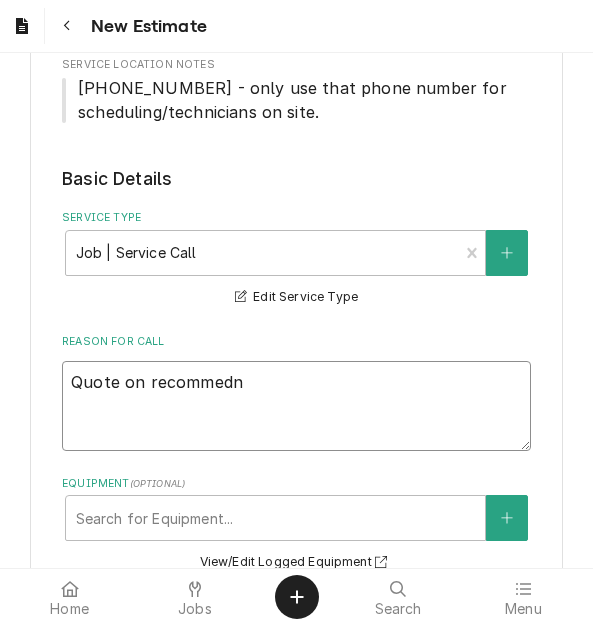 type on "x" 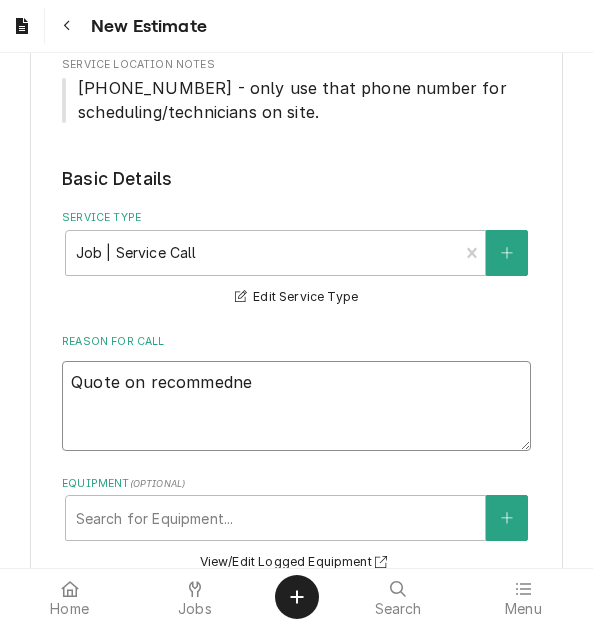 type on "x" 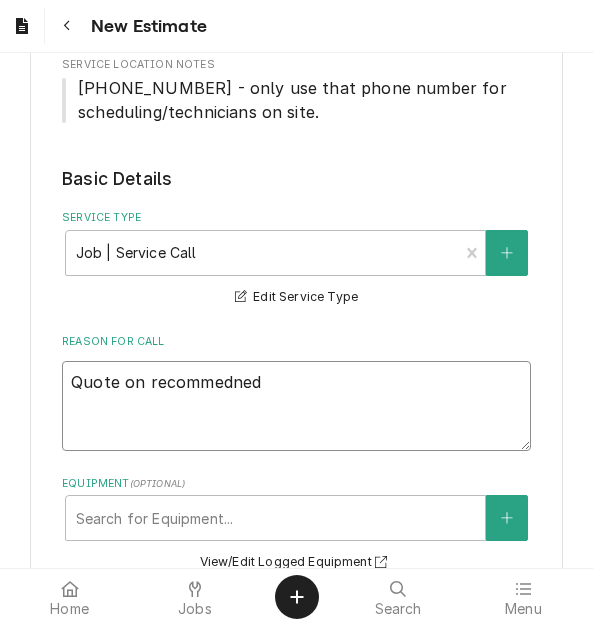 type on "x" 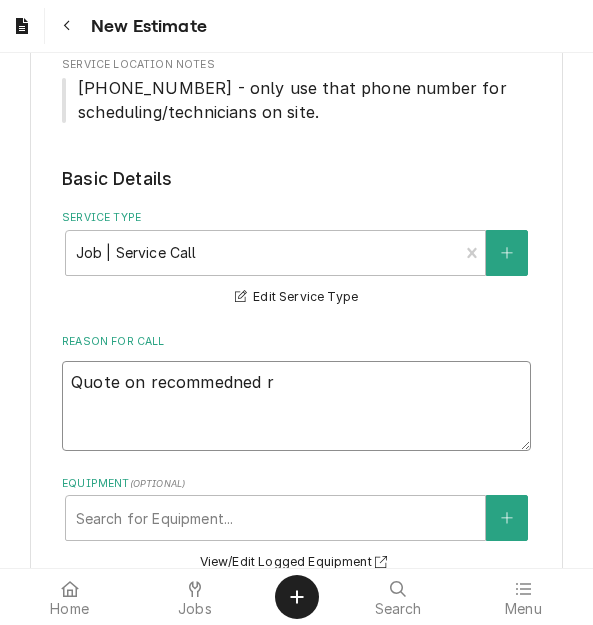 type on "x" 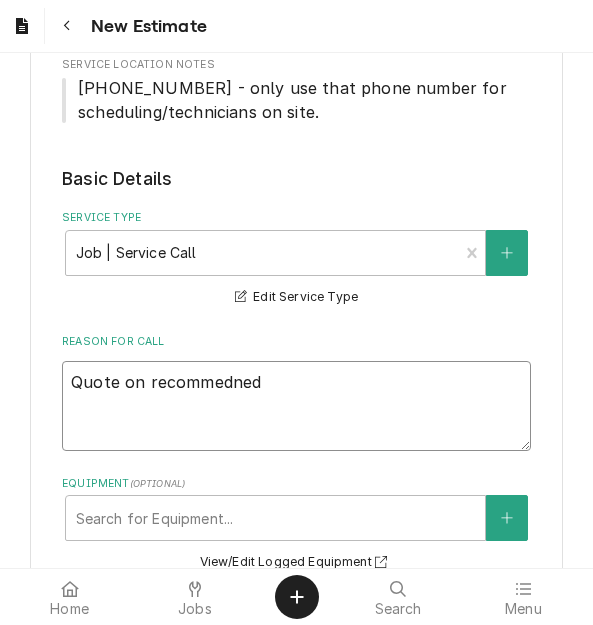 type on "x" 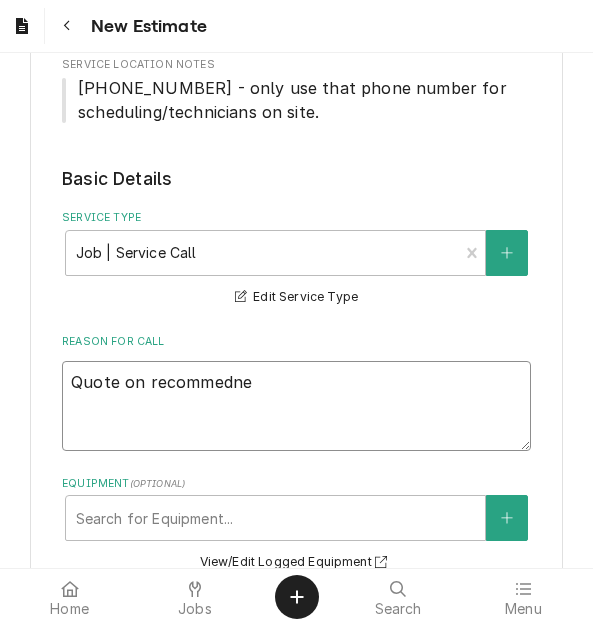 type on "x" 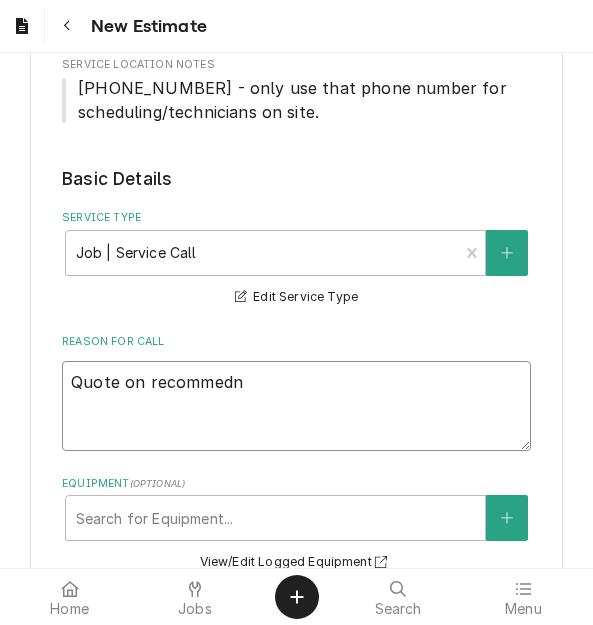 type on "x" 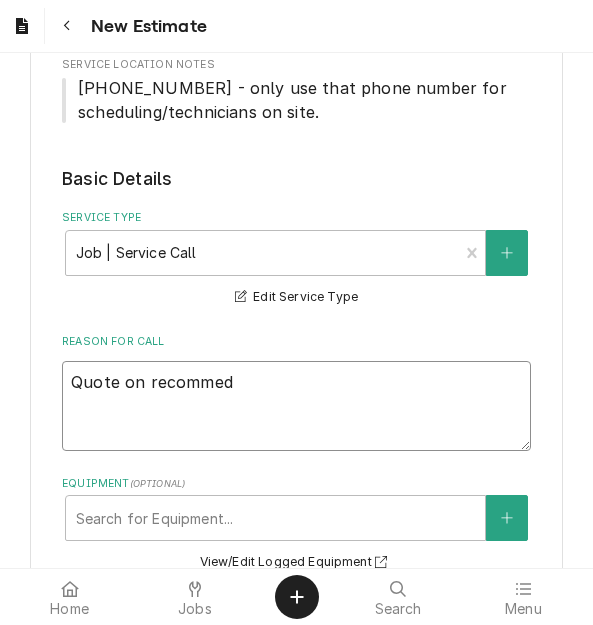 type on "x" 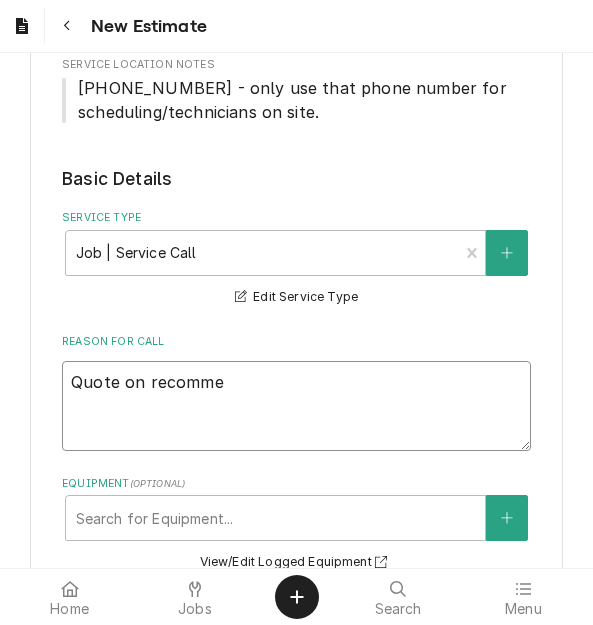 type on "x" 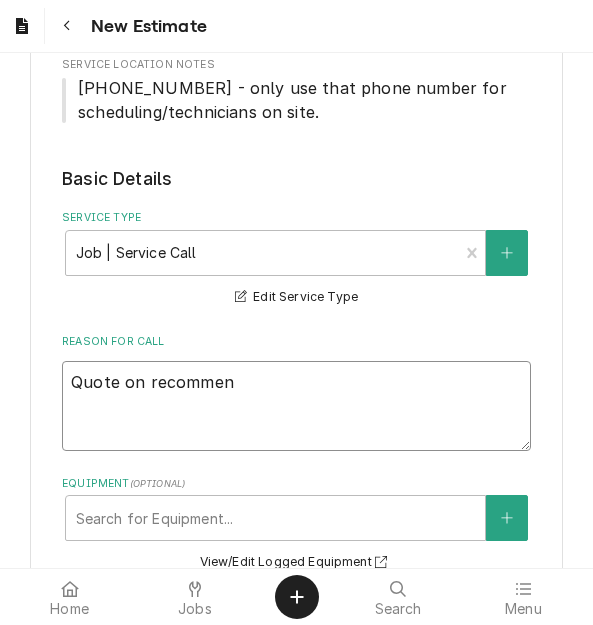 type on "x" 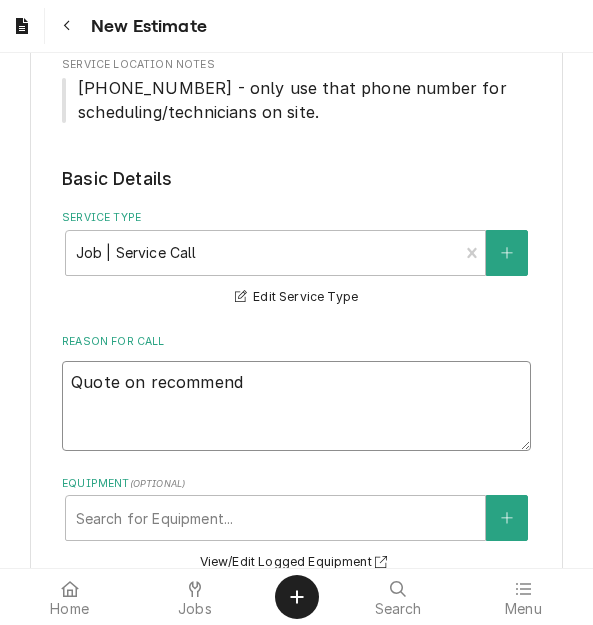 type on "x" 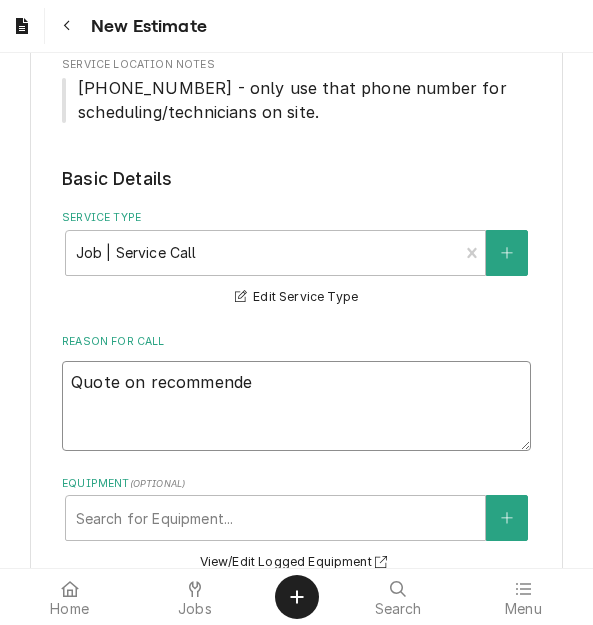 type on "x" 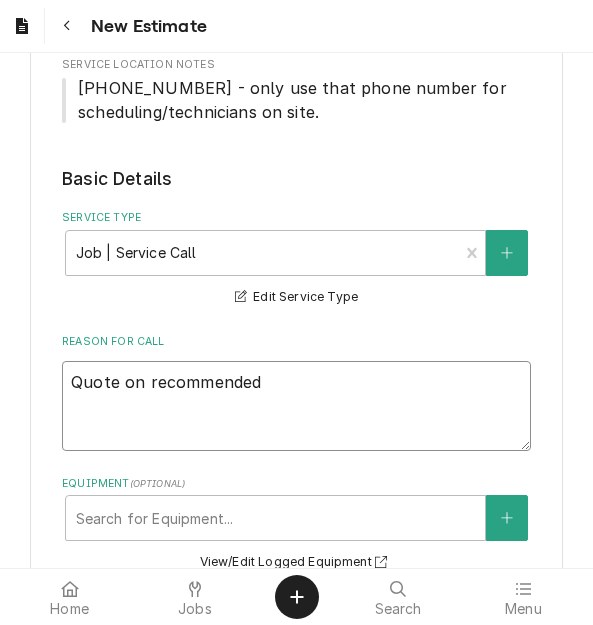 type on "x" 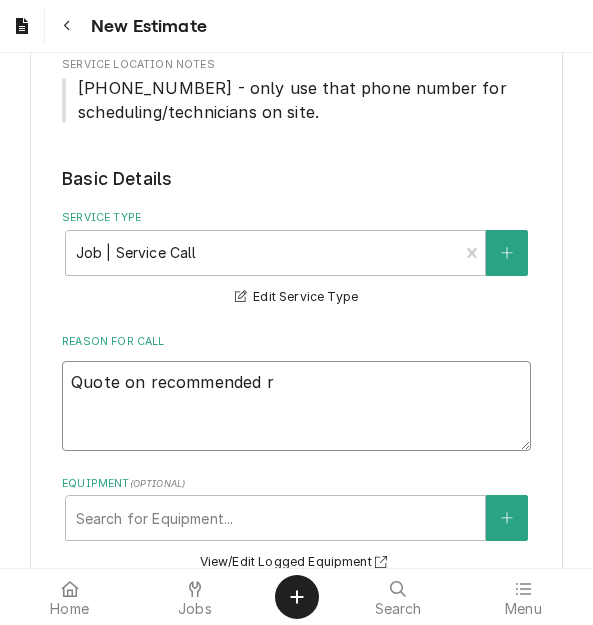 type on "x" 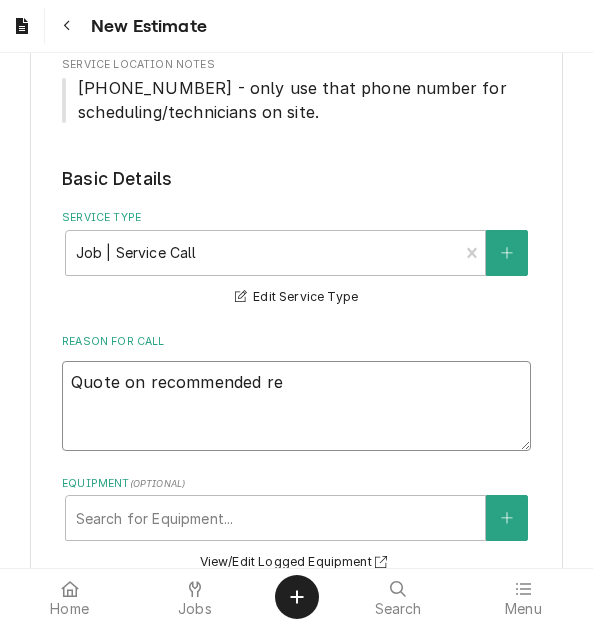 type on "Quote on recommended rep" 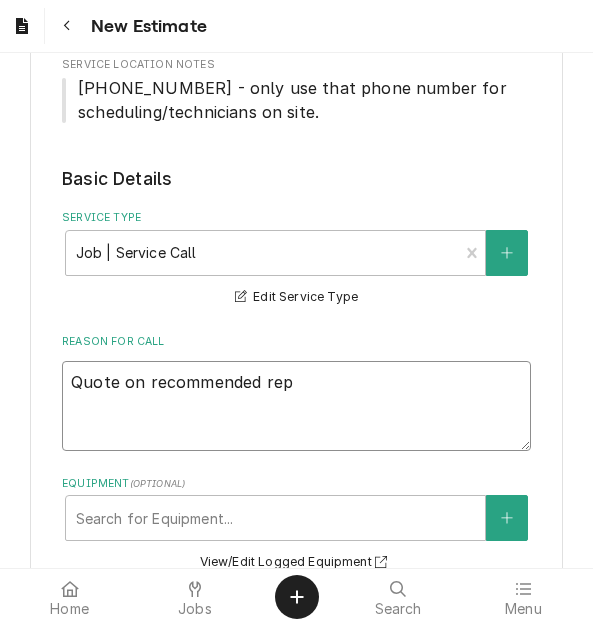type on "x" 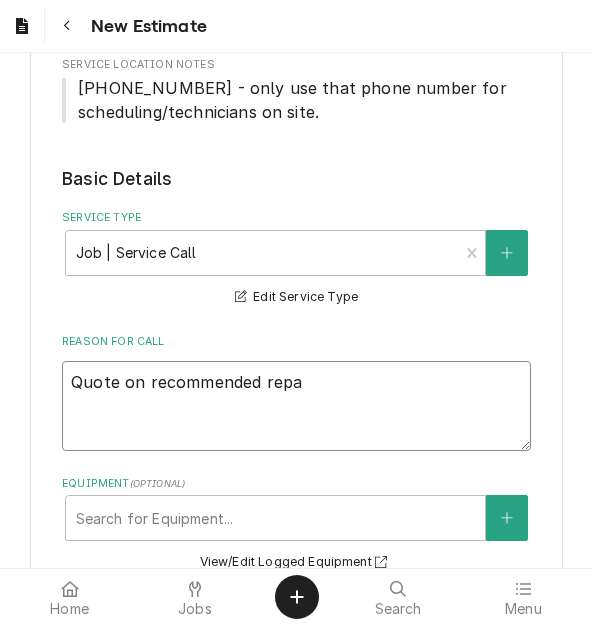 type on "Quote on recommended repai" 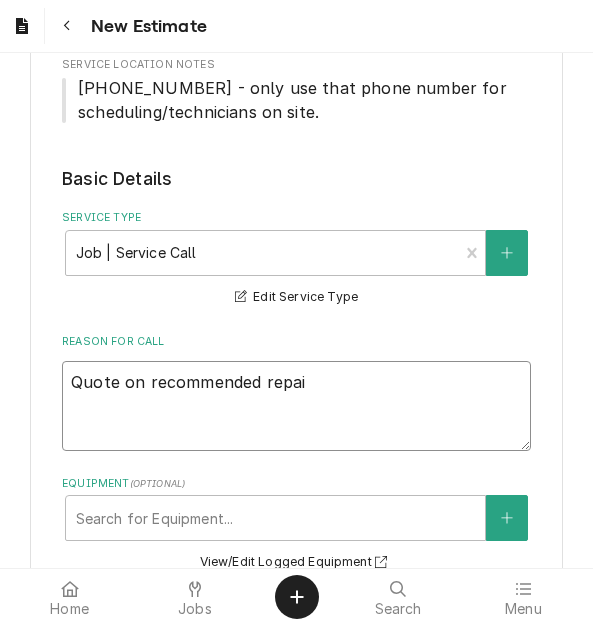 type on "x" 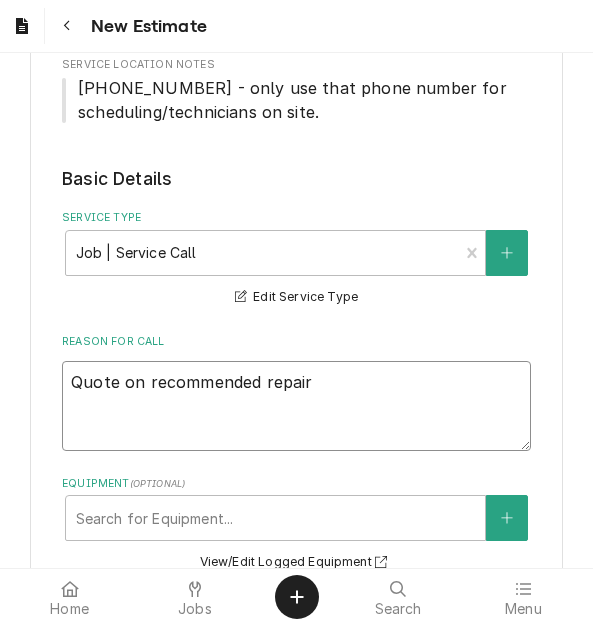 type on "x" 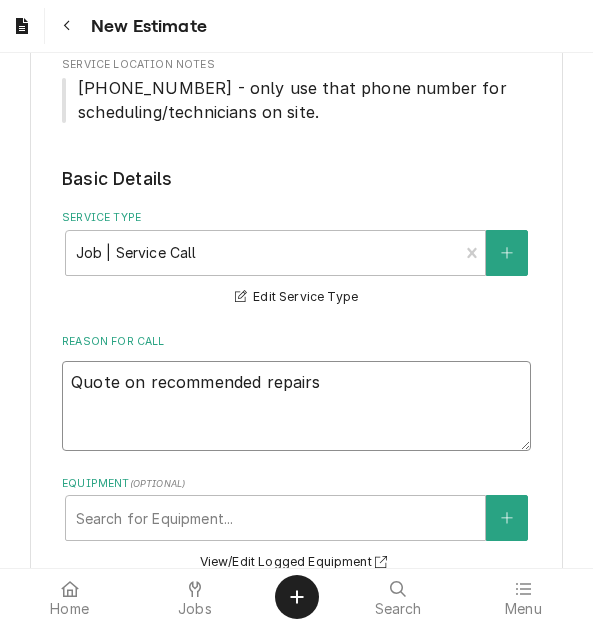 type on "x" 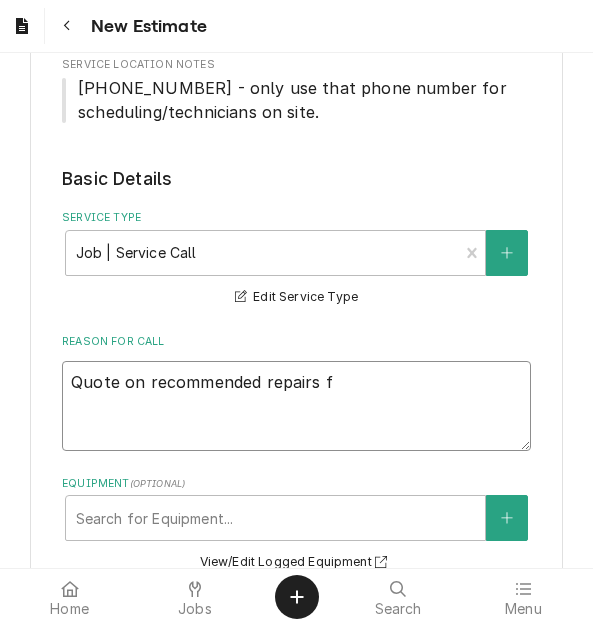 type on "x" 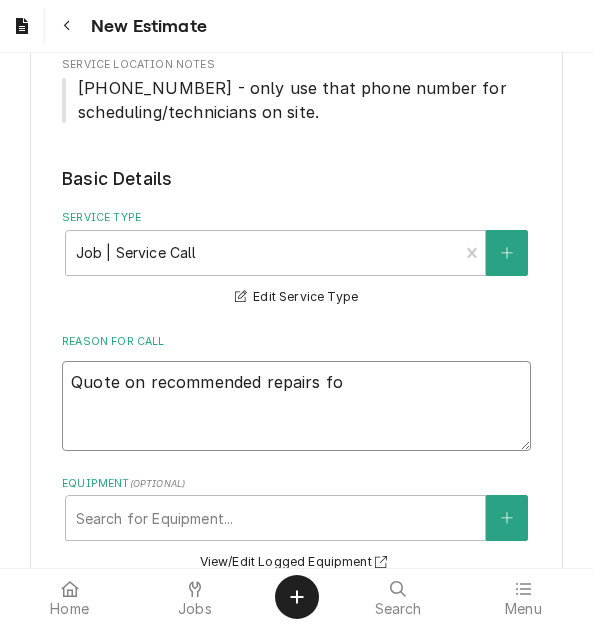 type on "x" 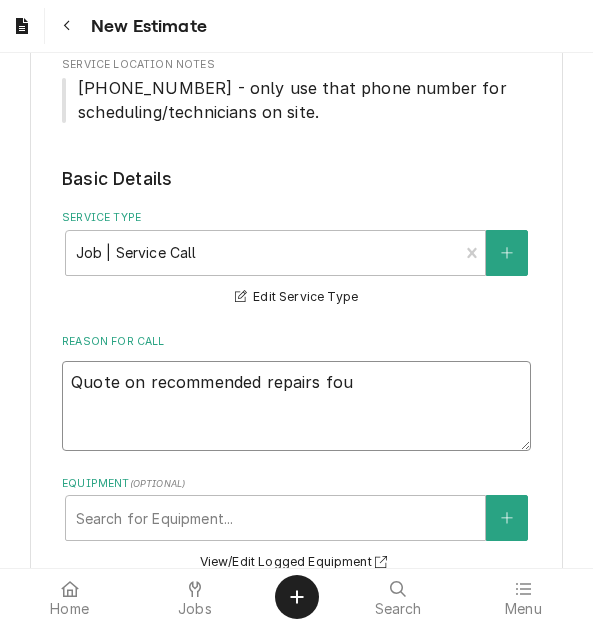 type on "x" 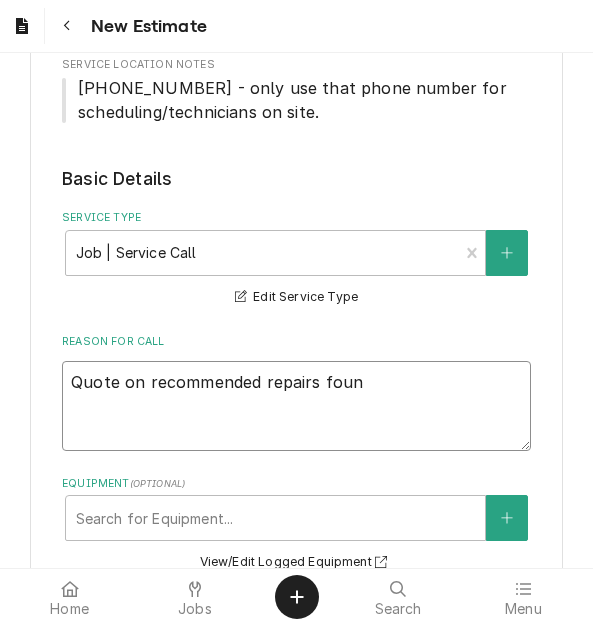 type on "x" 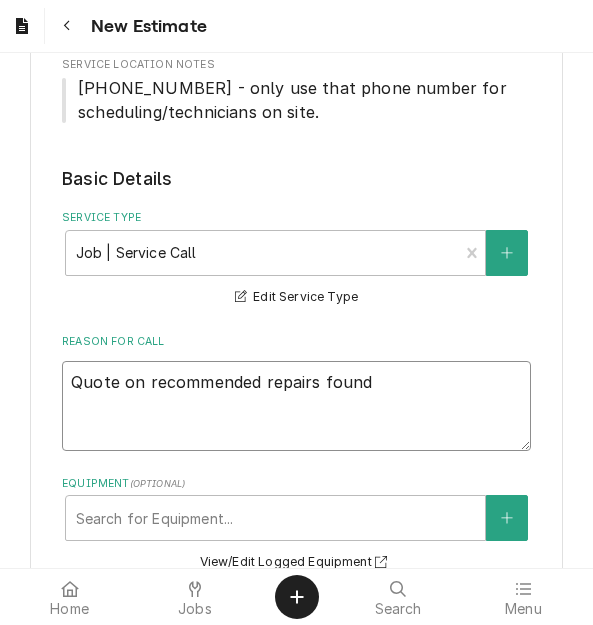 type on "x" 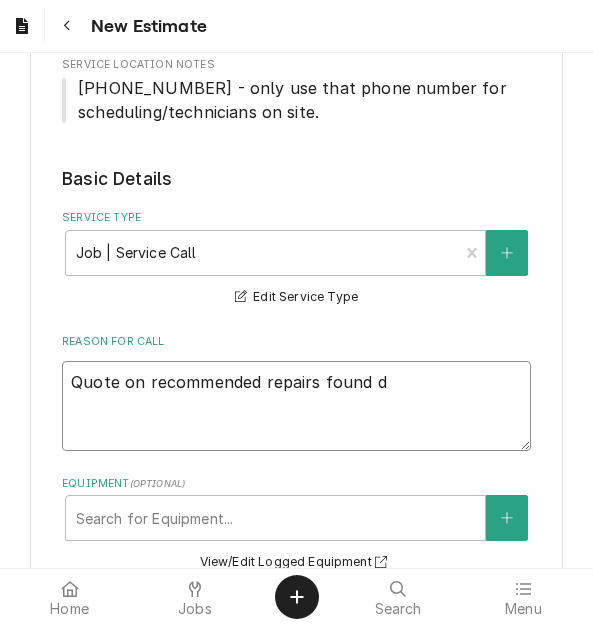 type on "Quote on recommended repairs found du" 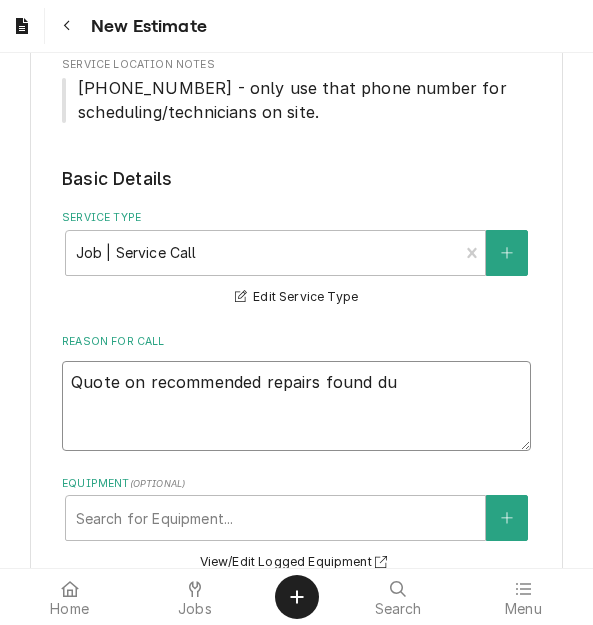 type on "x" 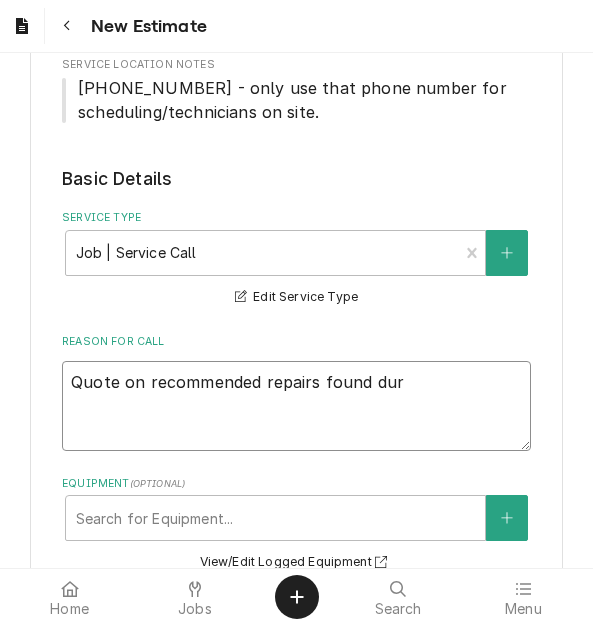 type on "x" 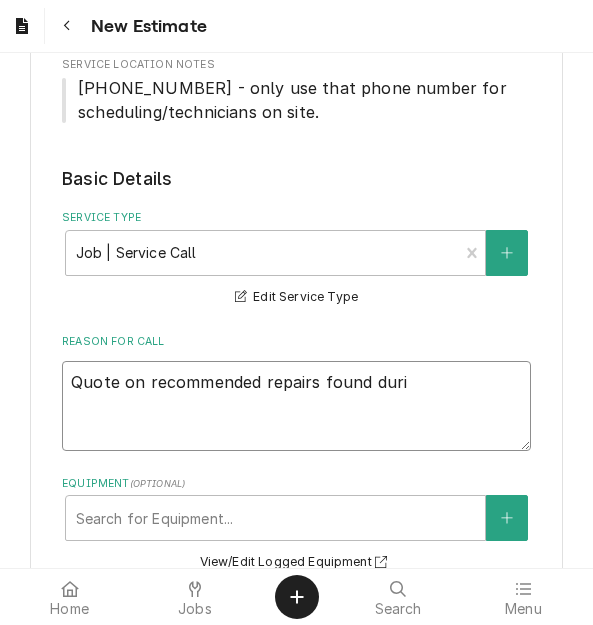 type on "x" 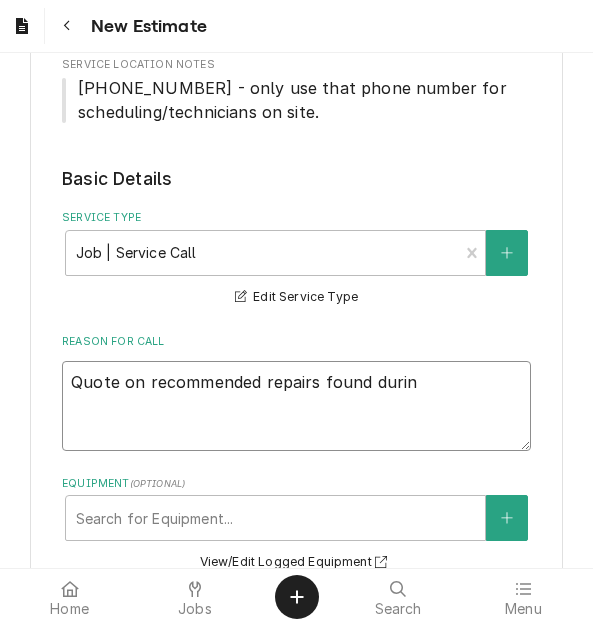 type on "x" 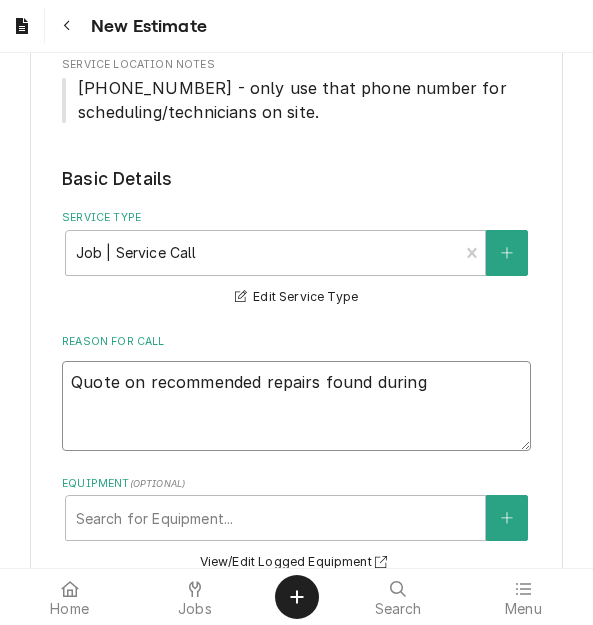 type on "x" 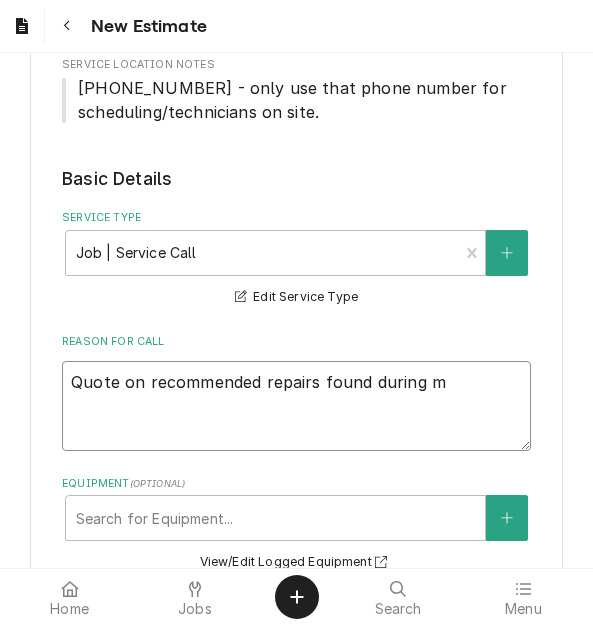 type on "Quote on recommended repairs found during ma" 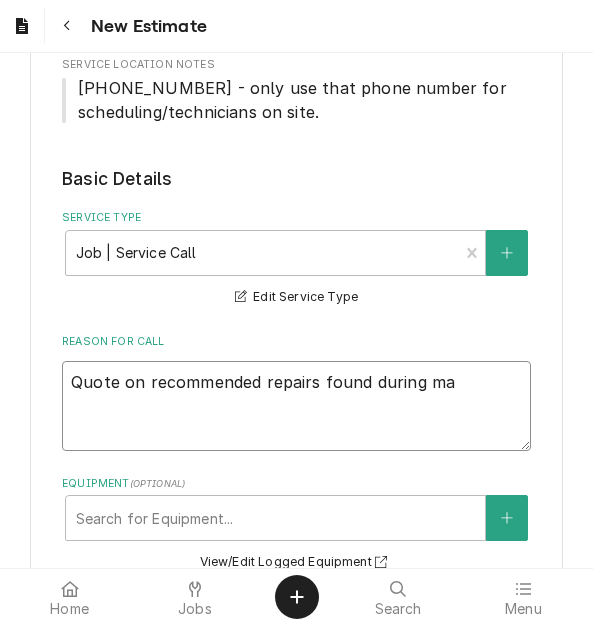 type on "x" 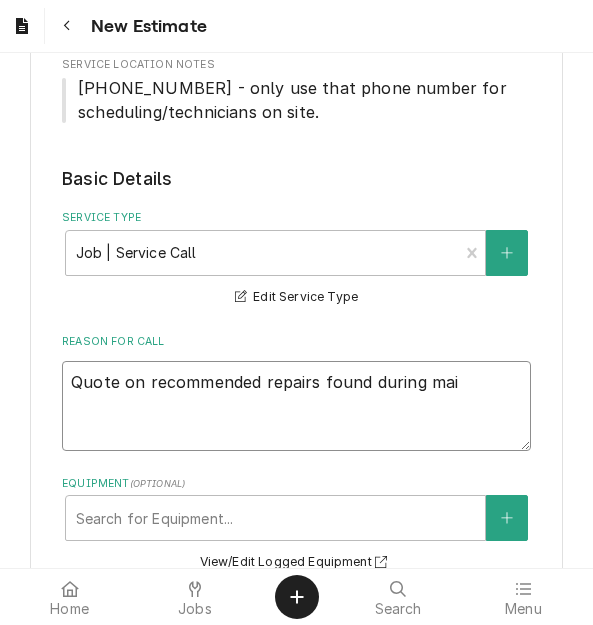 type on "x" 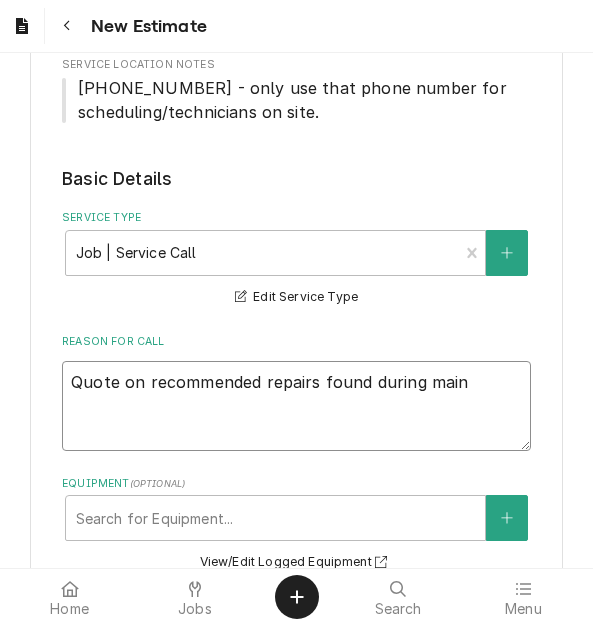 type on "x" 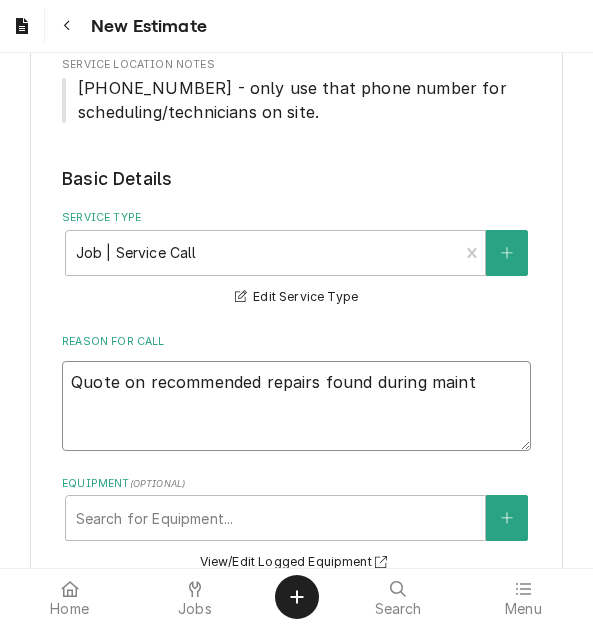 type on "x" 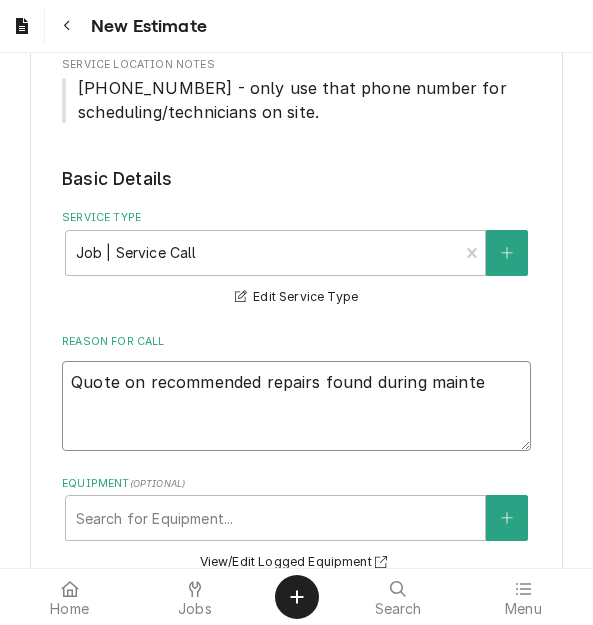 type on "x" 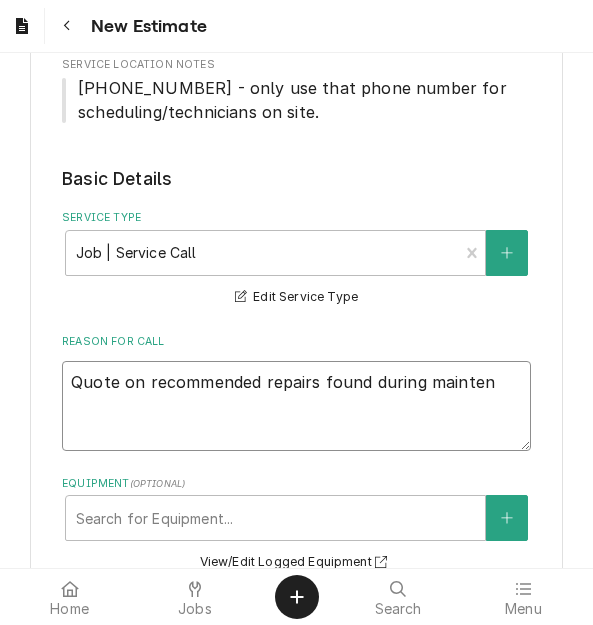type on "x" 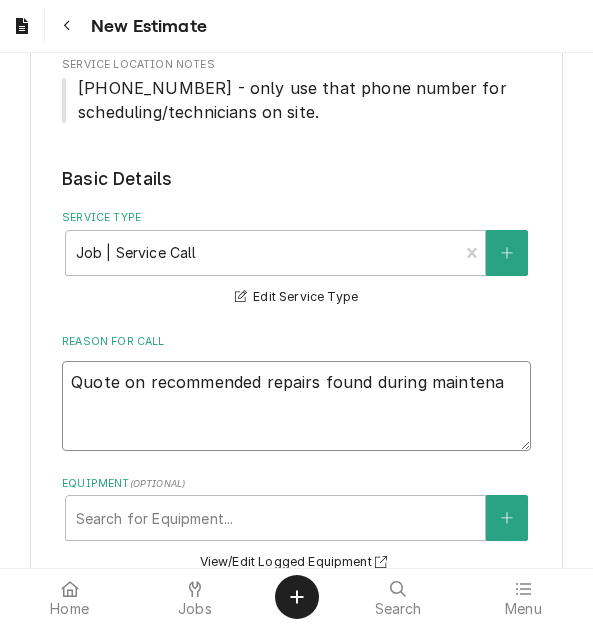 type on "x" 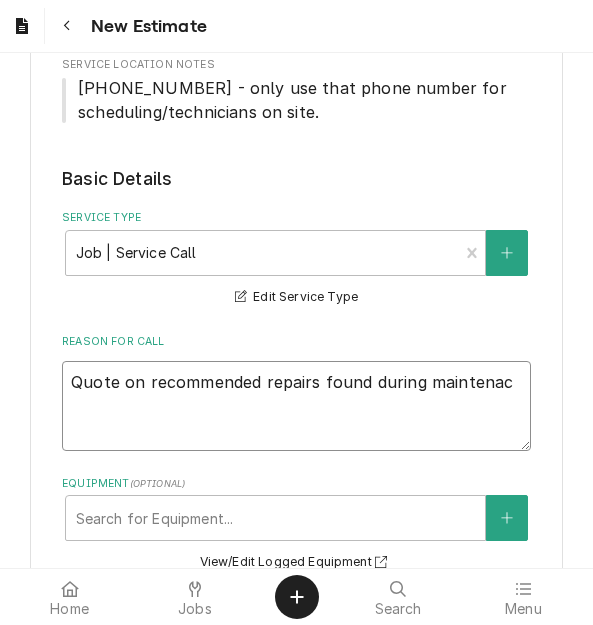 type on "x" 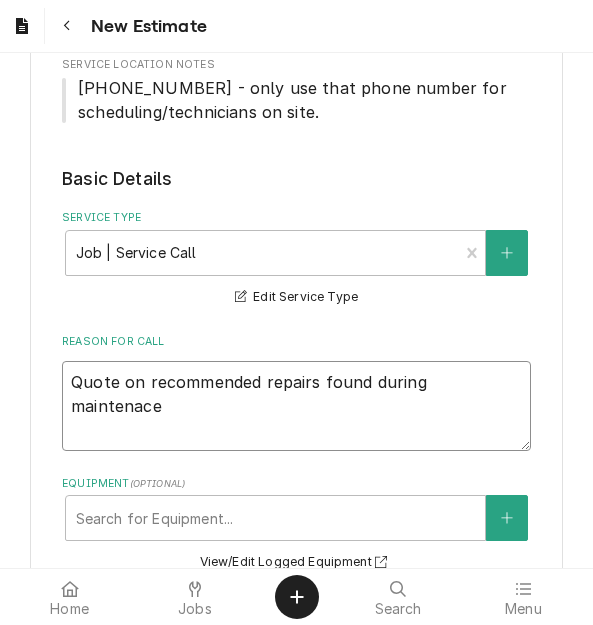 type on "x" 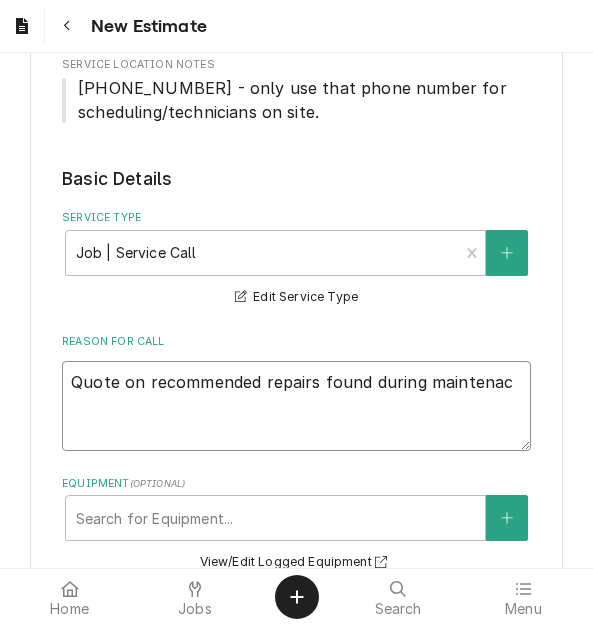 type on "x" 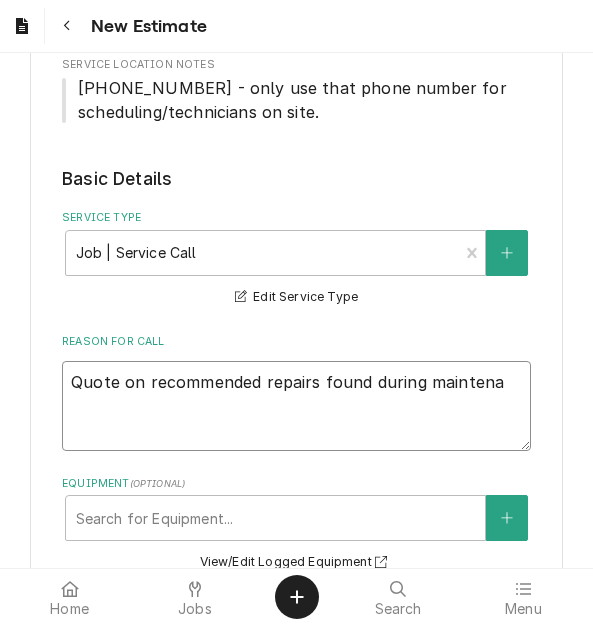 type on "x" 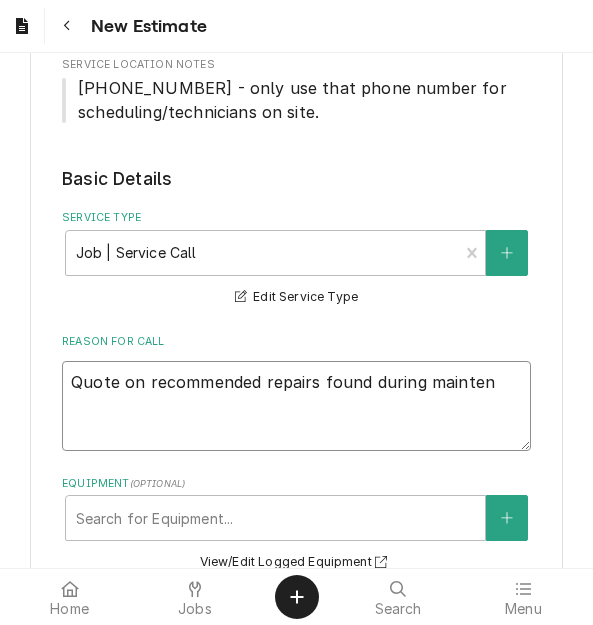 type on "x" 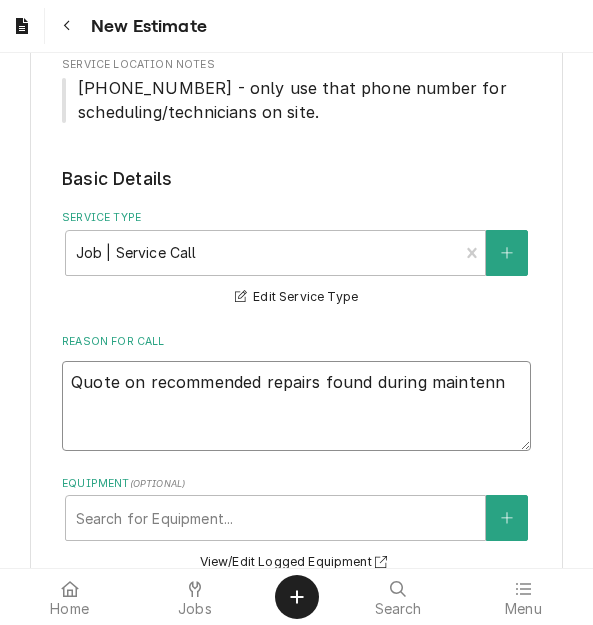 type on "x" 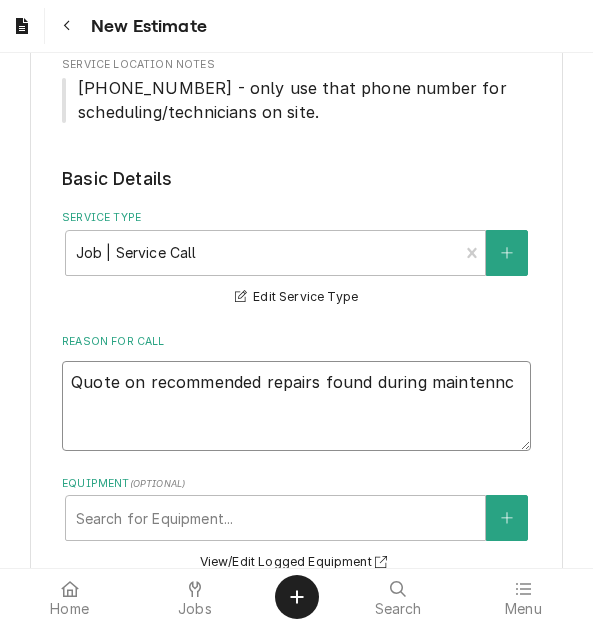 type on "x" 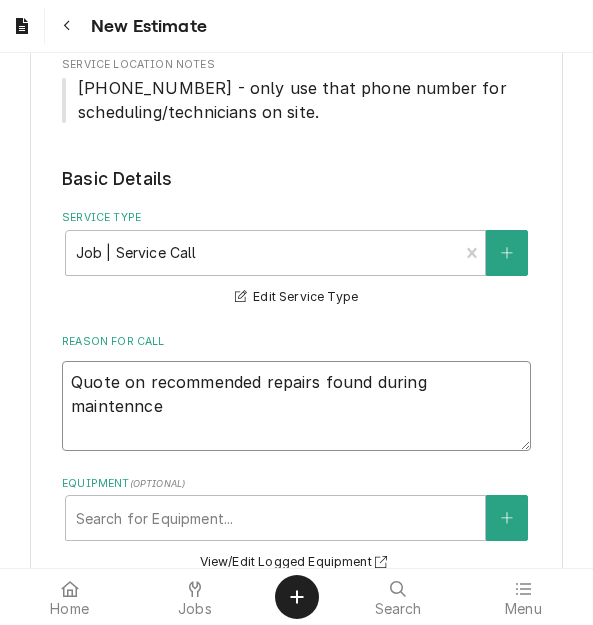 type on "x" 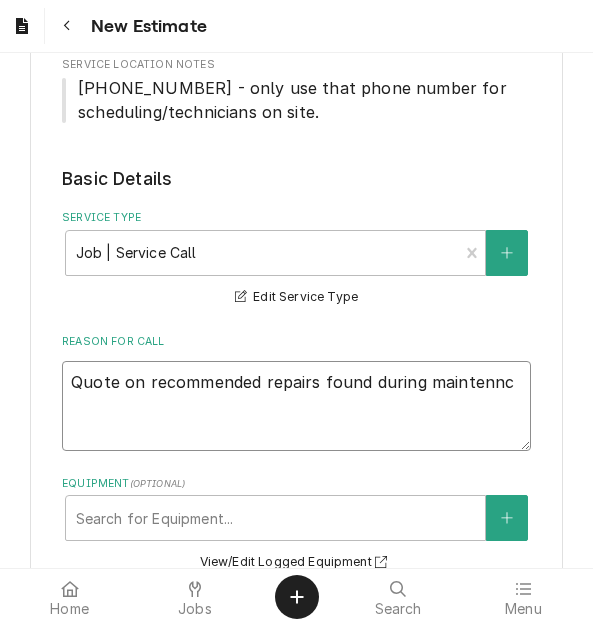 type on "x" 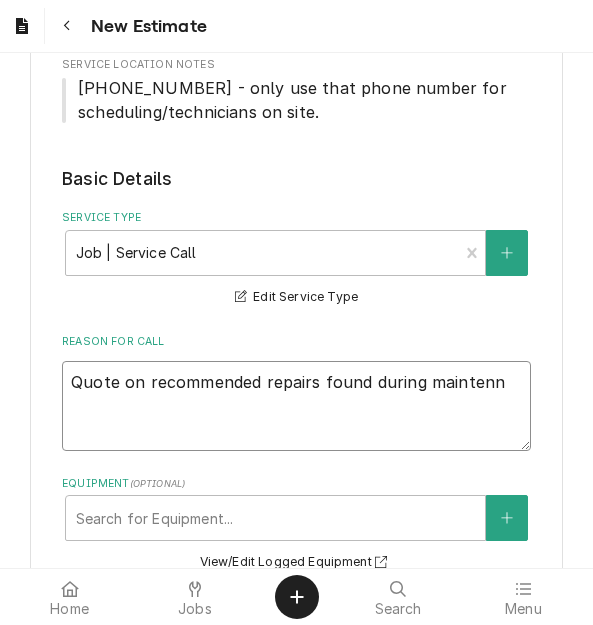 type on "x" 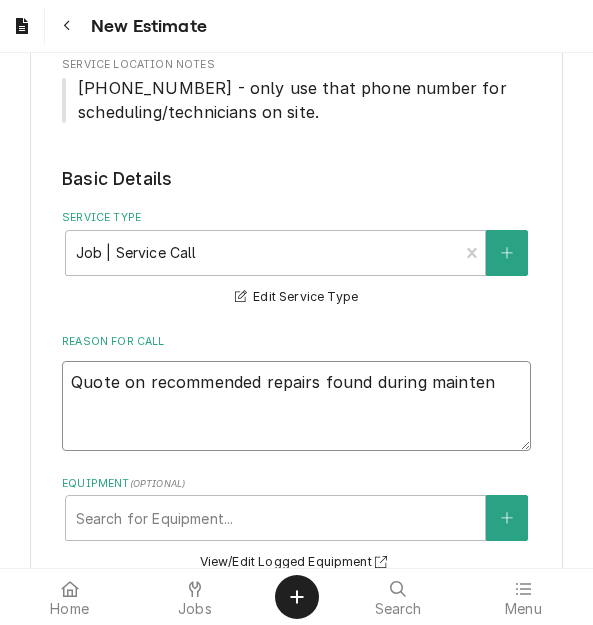 type on "x" 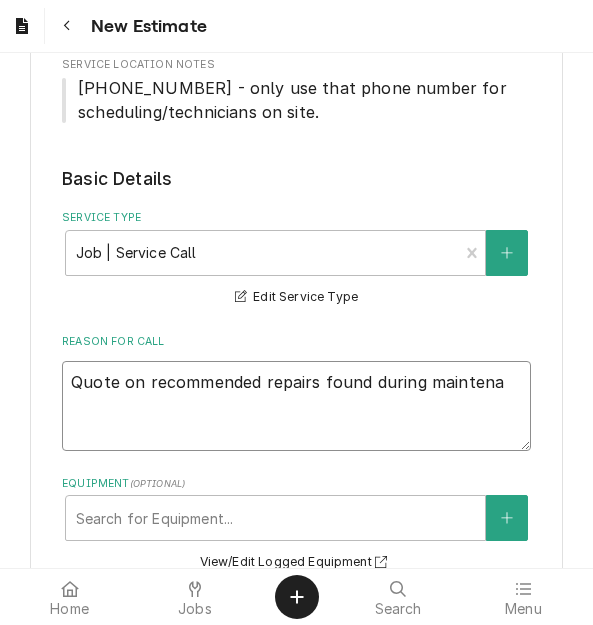 type on "Quote on recommended repairs found during maintenan" 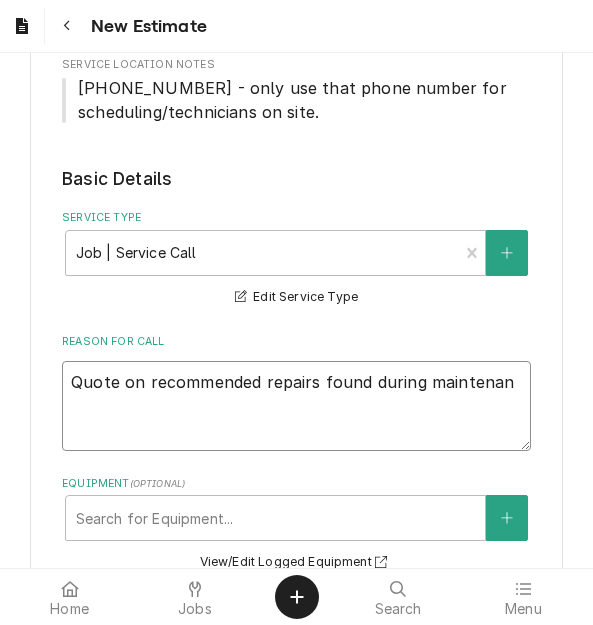 type on "x" 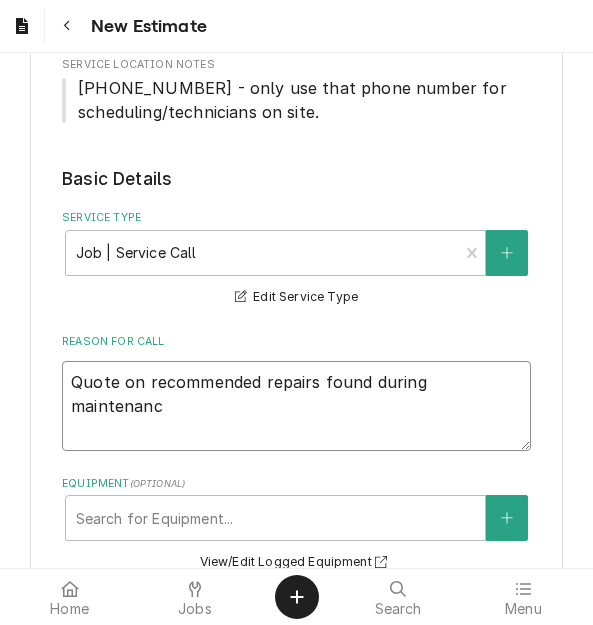 type on "x" 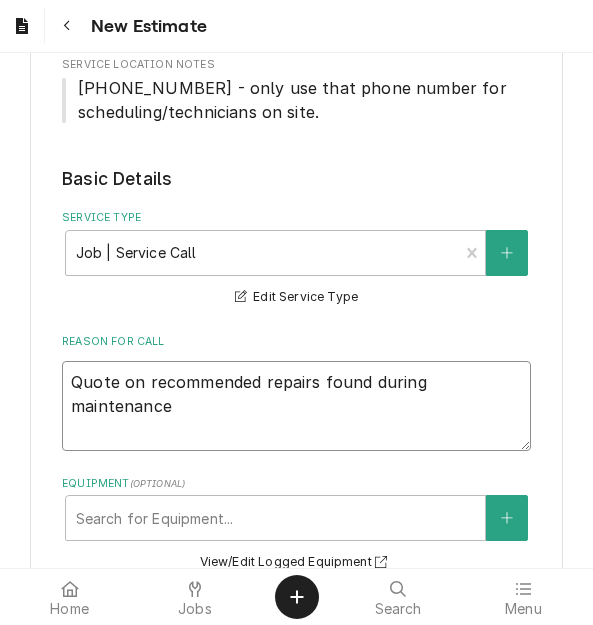 type on "Quote on recommended repairs found during maintenance." 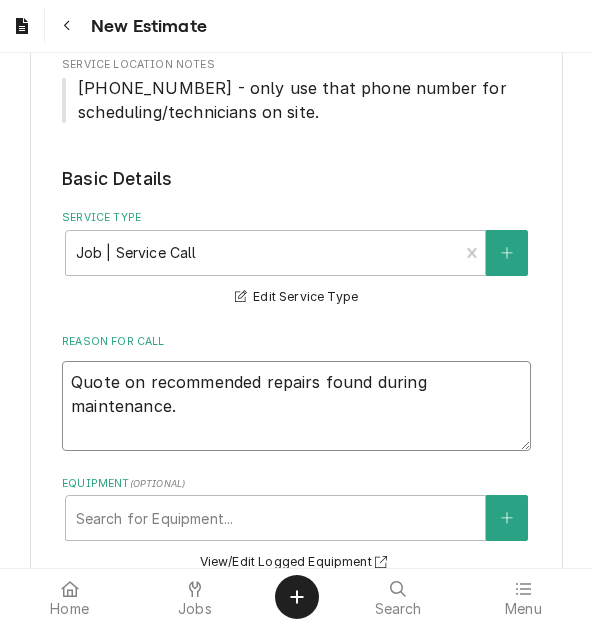 type on "x" 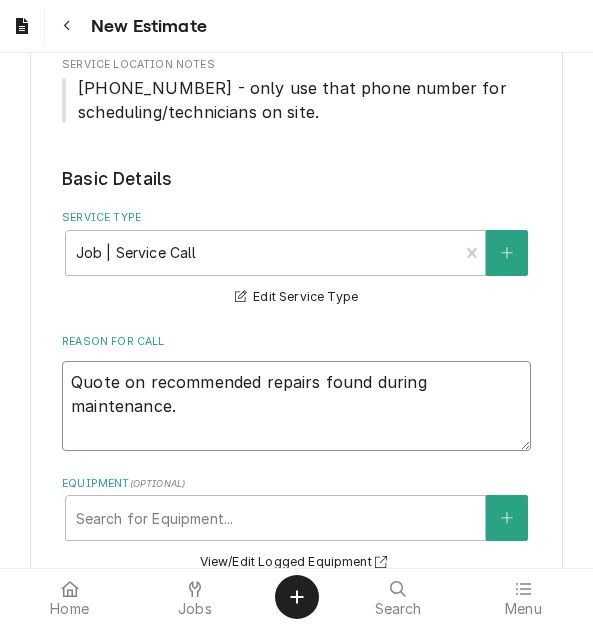 click on "Quote on recommended repairs found during maintenance." at bounding box center (296, 406) 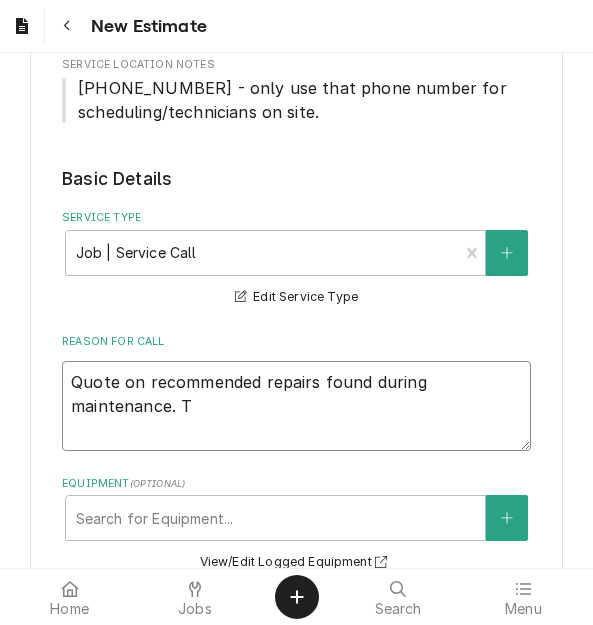 type on "x" 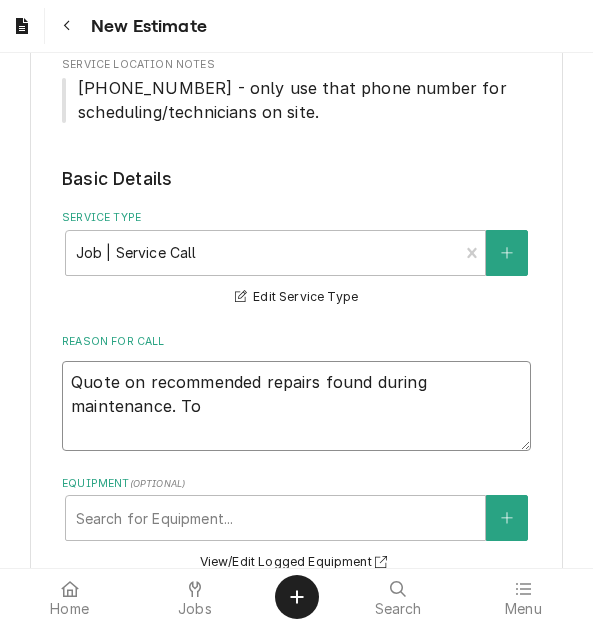 type on "x" 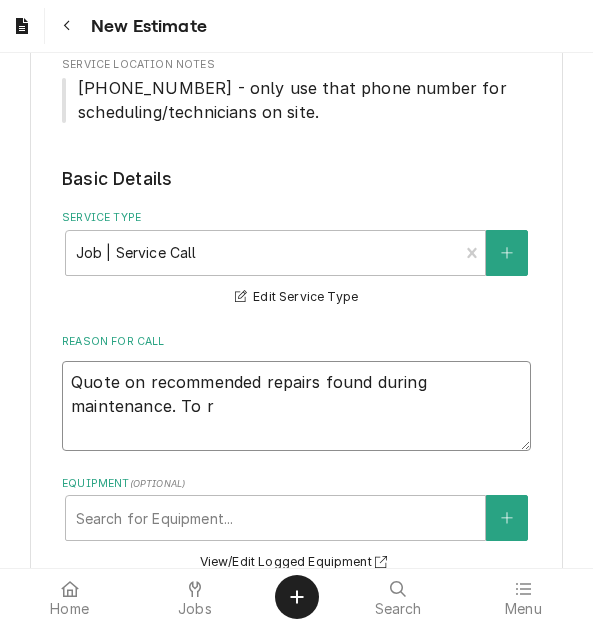 type on "x" 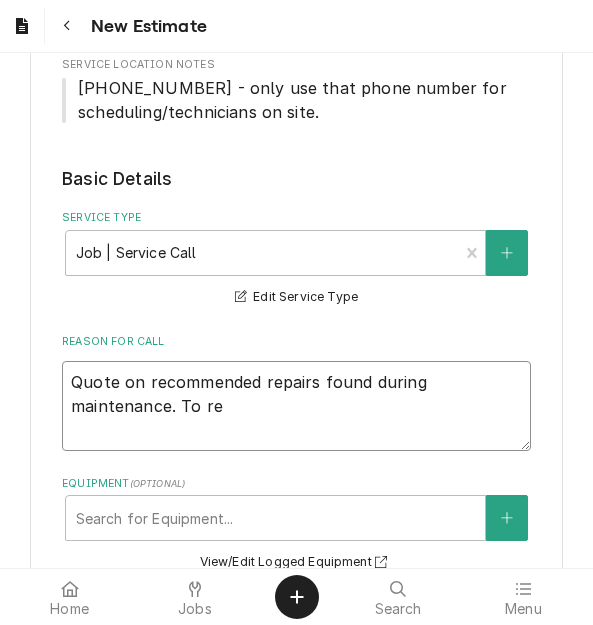 type on "x" 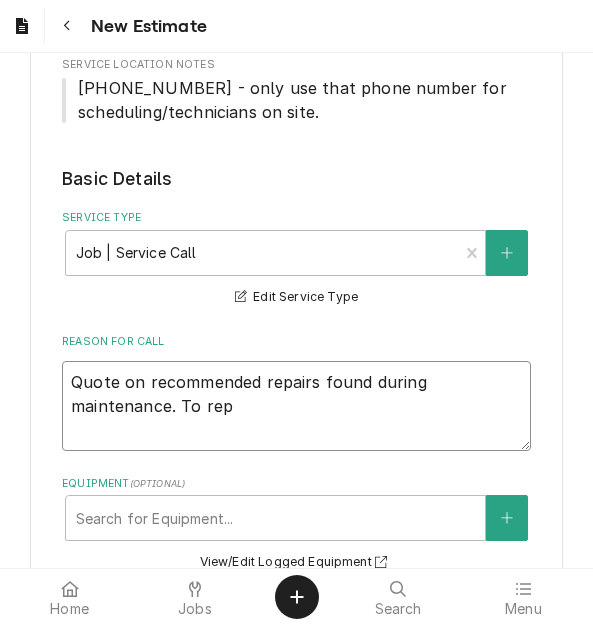 type on "x" 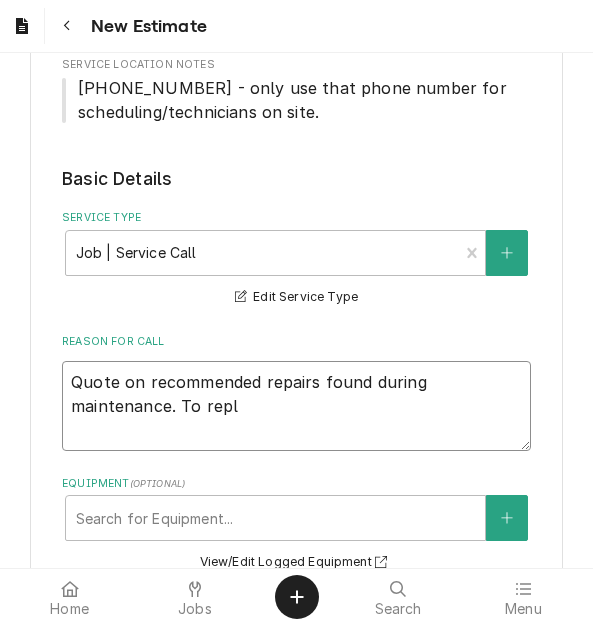 type on "Quote on recommended repairs found during maintenance. To repla" 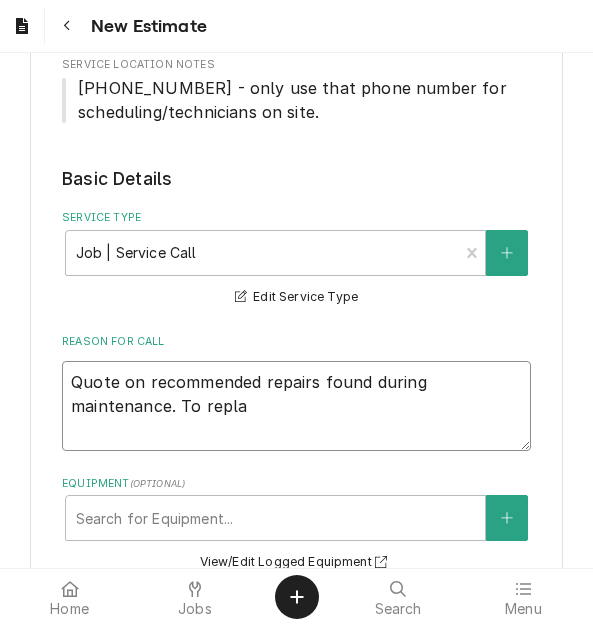 type on "x" 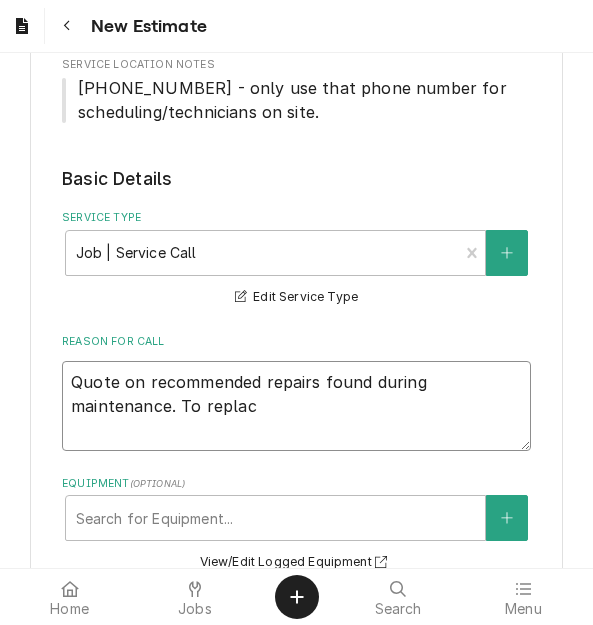 type on "x" 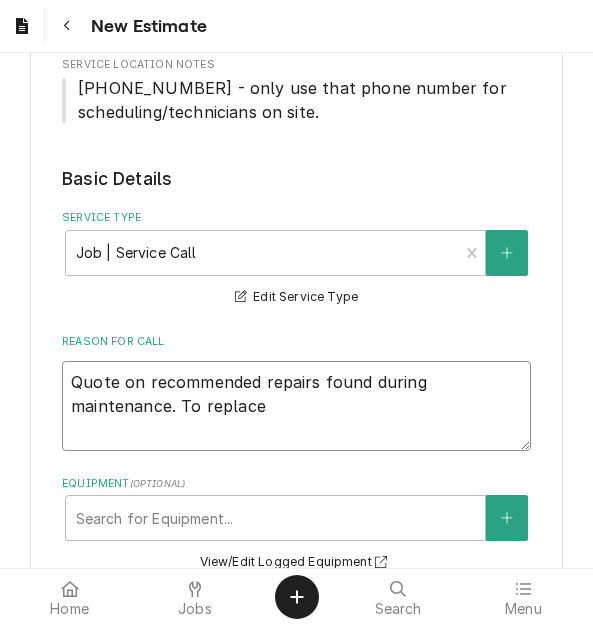 type on "x" 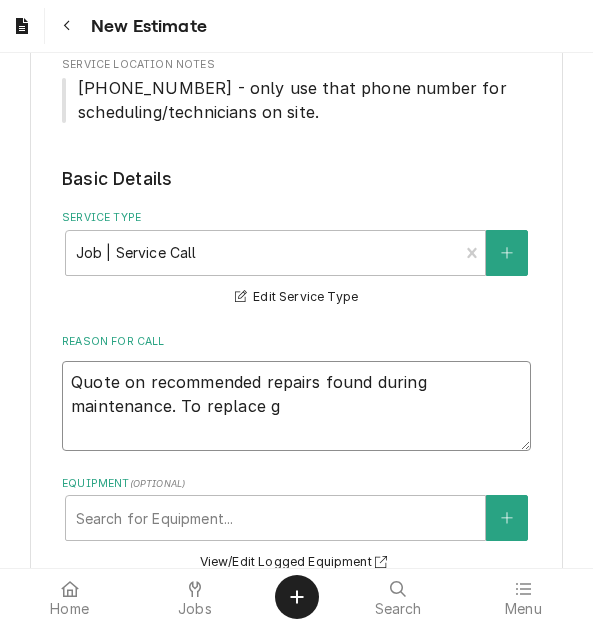 type on "x" 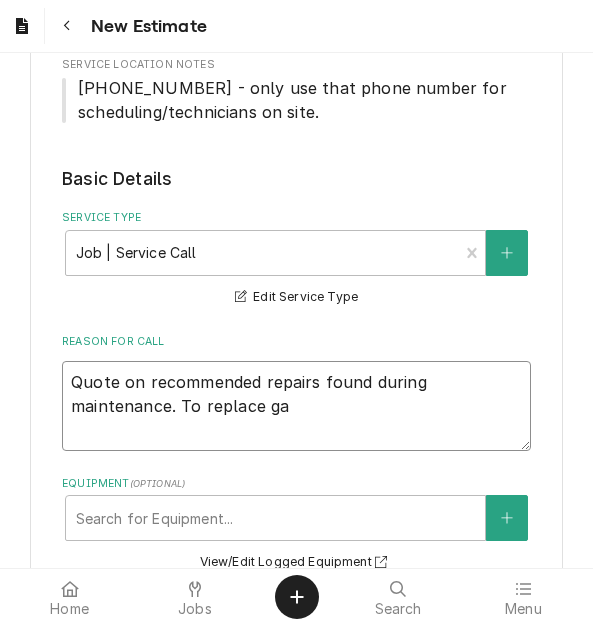 type on "x" 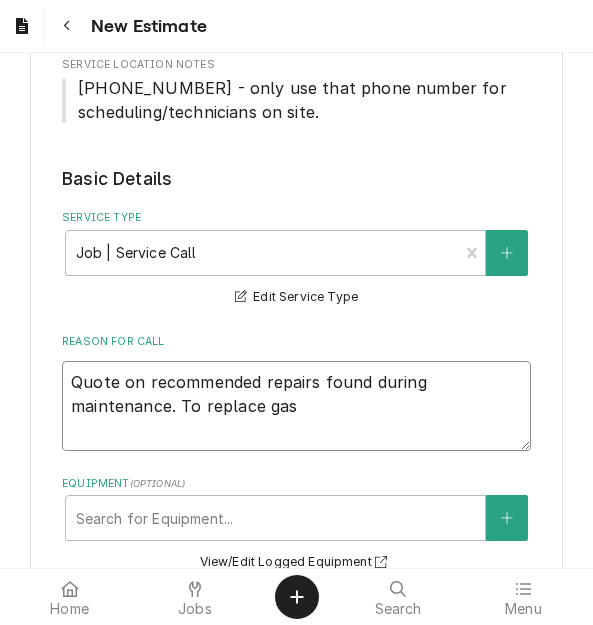 type on "x" 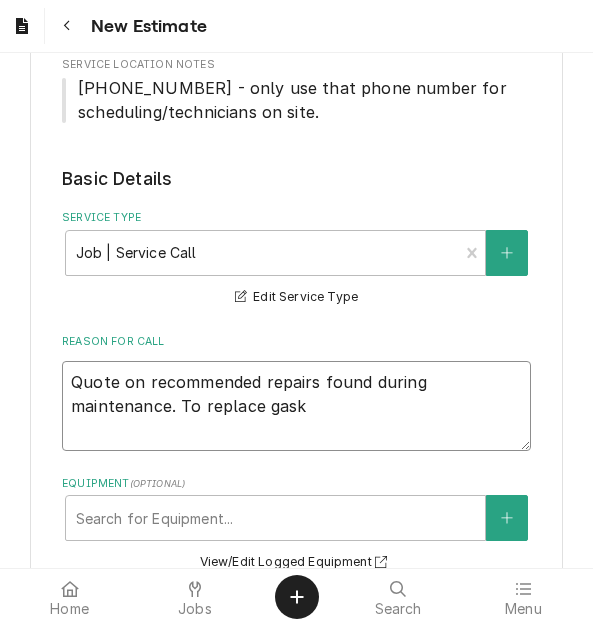type on "x" 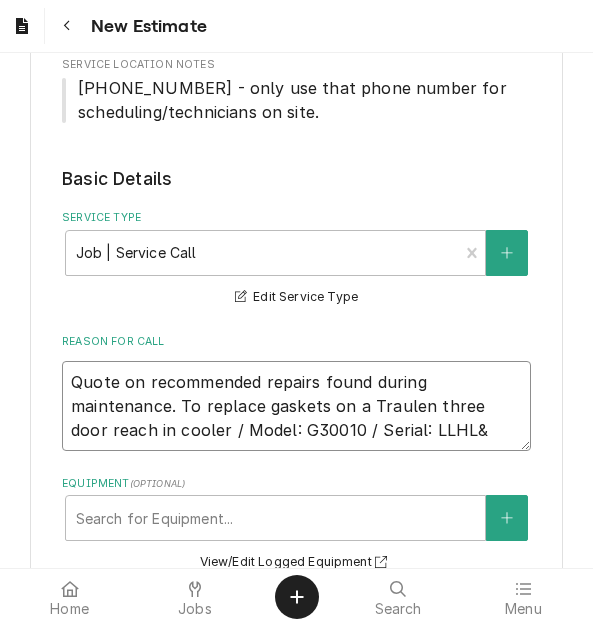 click on "Quote on recommended repairs found during maintenance. To replace gaskets on a Traulen three door reach in cooler / Model: G30010 / Serial: LLHL&" at bounding box center [296, 406] 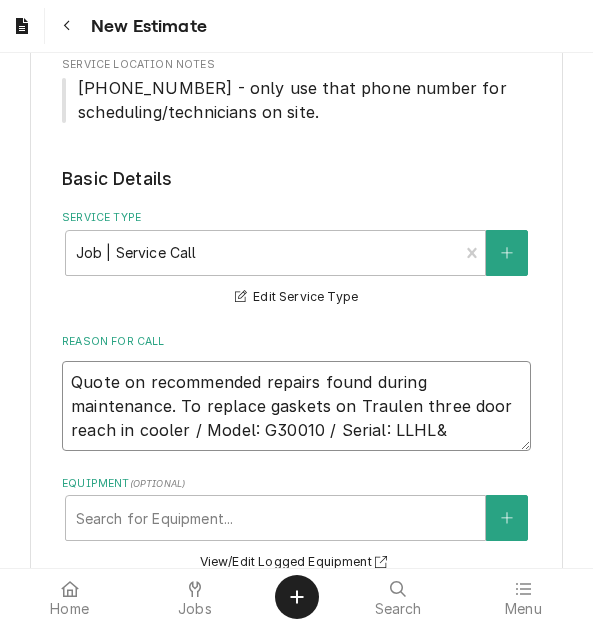 click on "Quote on recommended repairs found during maintenance. To replace gaskets on Traulen three door reach in cooler / Model: G30010 / Serial: LLHL&" at bounding box center (296, 406) 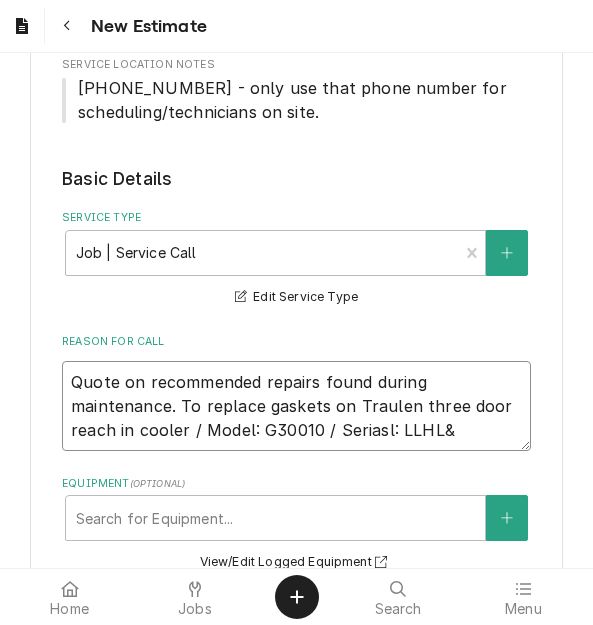 click on "Quote on recommended repairs found during maintenance. To replace gaskets on Traulen three door reach in cooler / Model: G30010 / Seriasl: LLHL&" at bounding box center (296, 406) 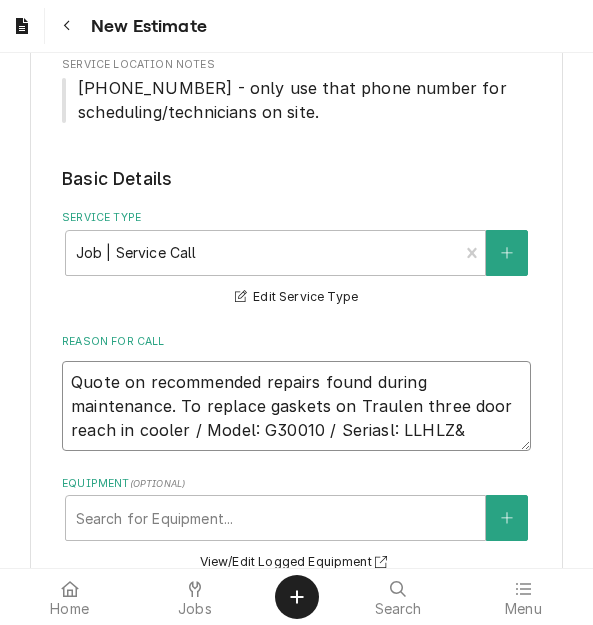 click on "Quote on recommended repairs found during maintenance. To replace gaskets on Traulen three door reach in cooler / Model: G30010 / Seriasl: LLHLZ&" at bounding box center (296, 406) 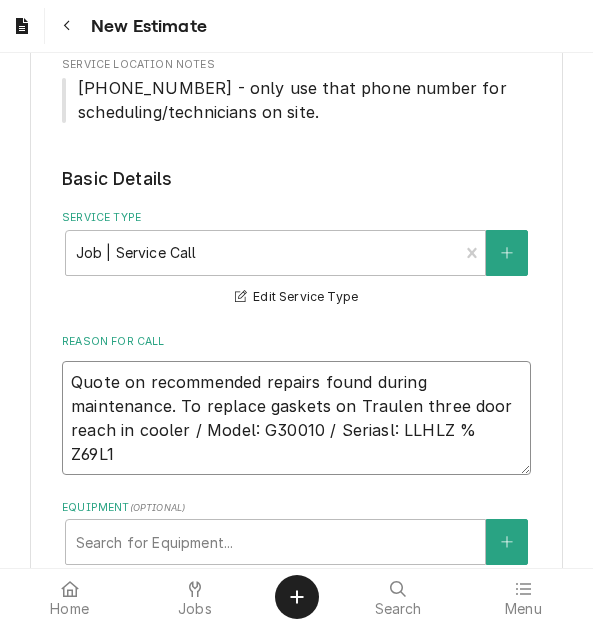 click on "Quote on recommended repairs found during maintenance. To replace gaskets on Traulen three door reach in cooler / Model: G30010 / Seriasl: LLHLZ % Z69L1" at bounding box center [296, 418] 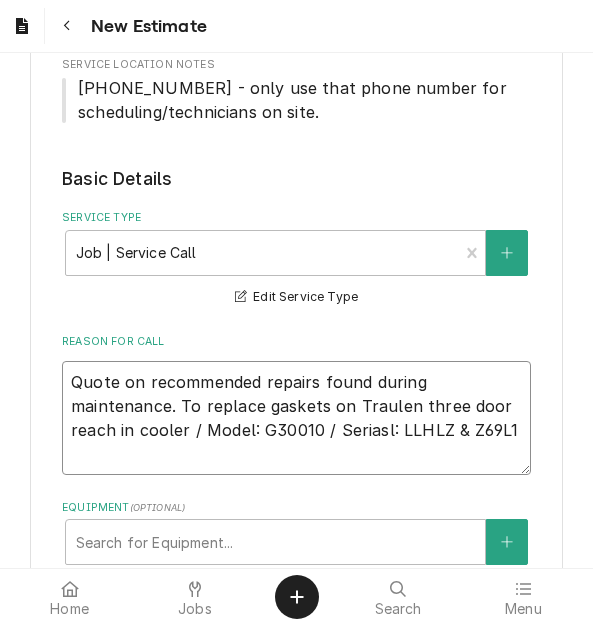 click on "Quote on recommended repairs found during maintenance. To replace gaskets on Traulen three door reach in cooler / Model: G30010 / Seriasl: LLHLZ & Z69L1" at bounding box center [296, 418] 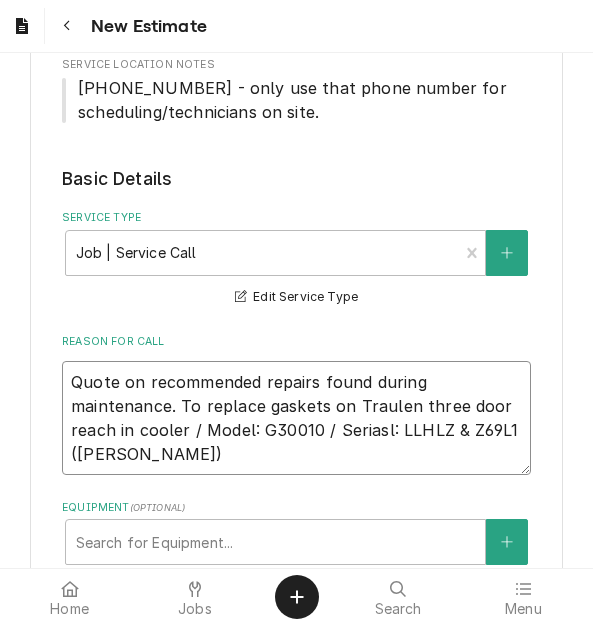 drag, startPoint x: 112, startPoint y: 451, endPoint x: 40, endPoint y: 376, distance: 103.96634 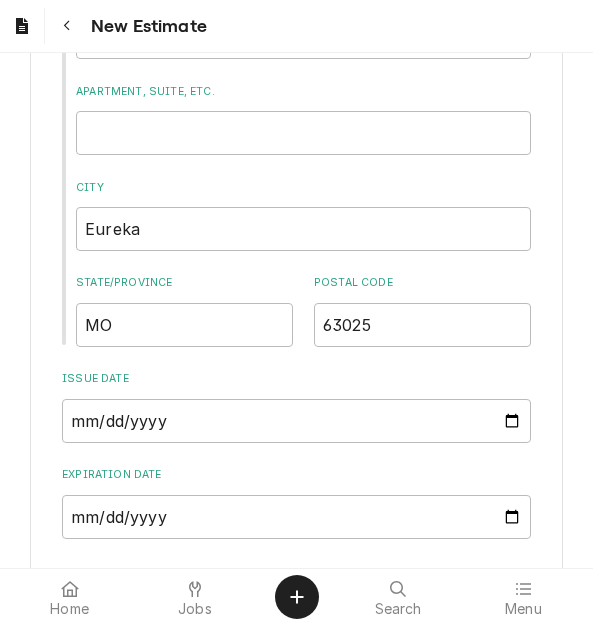 scroll, scrollTop: 1336, scrollLeft: 0, axis: vertical 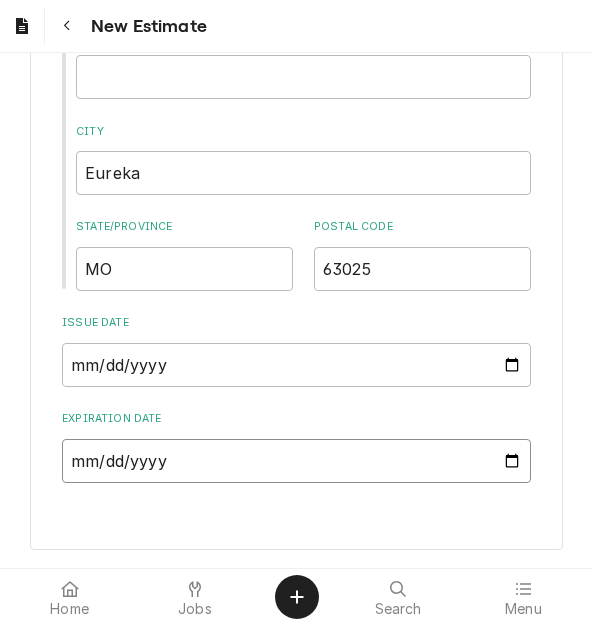 click on "Expiration Date" at bounding box center (296, 461) 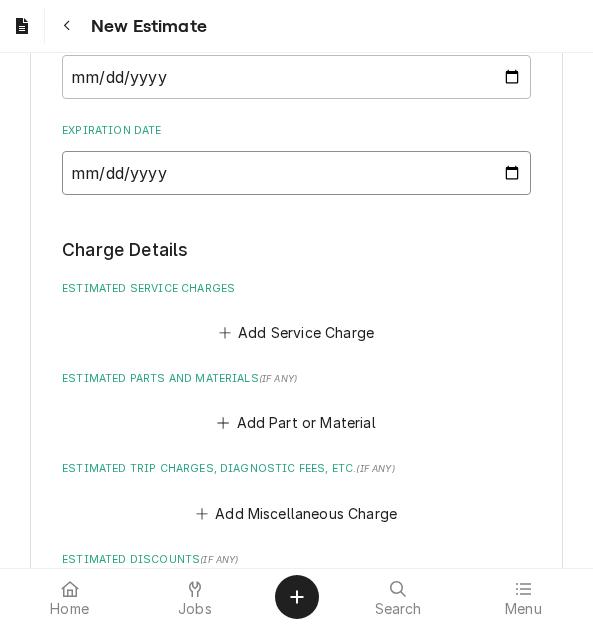 scroll, scrollTop: 1636, scrollLeft: 0, axis: vertical 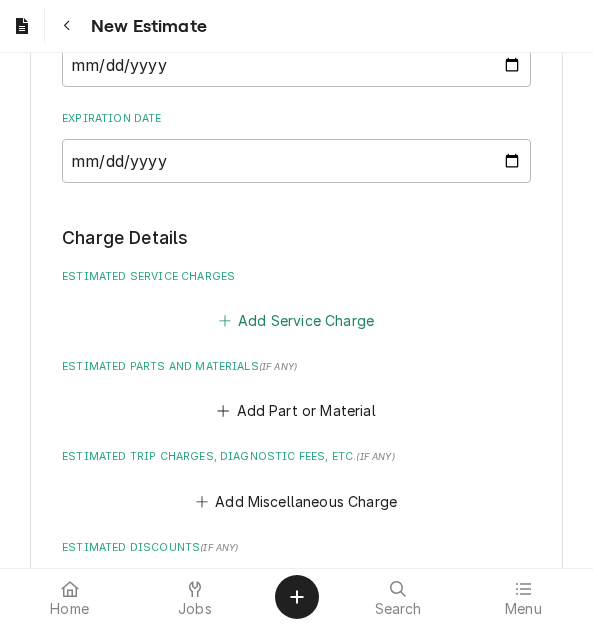 click on "Add Service Charge" at bounding box center (296, 320) 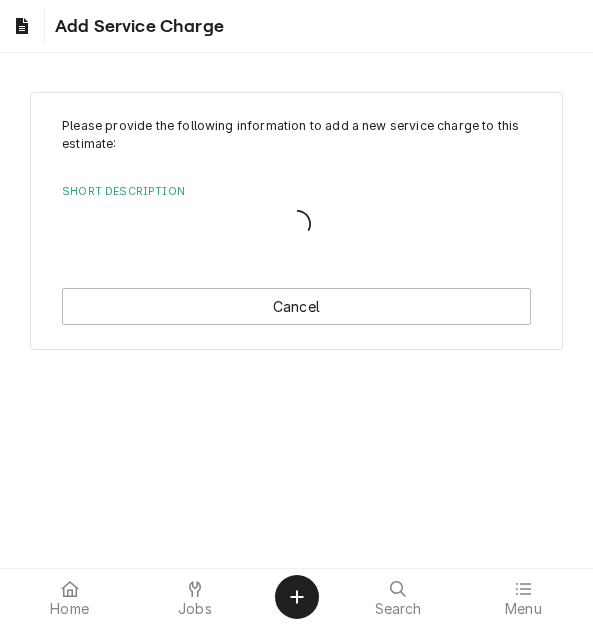 scroll, scrollTop: 0, scrollLeft: 0, axis: both 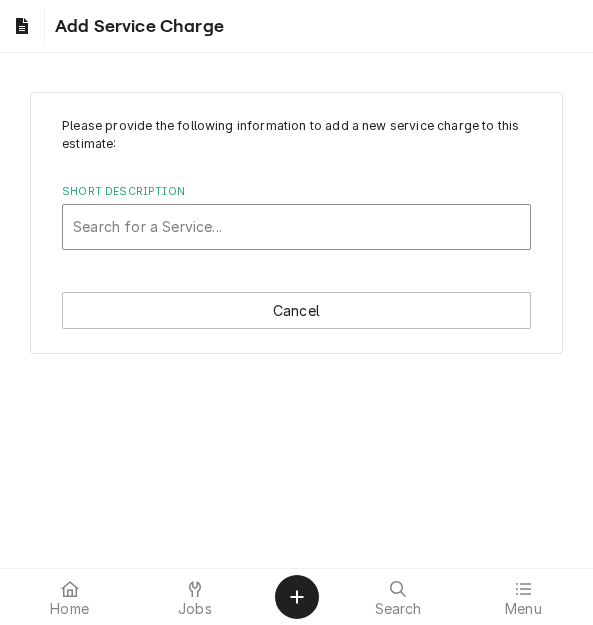 click at bounding box center [296, 227] 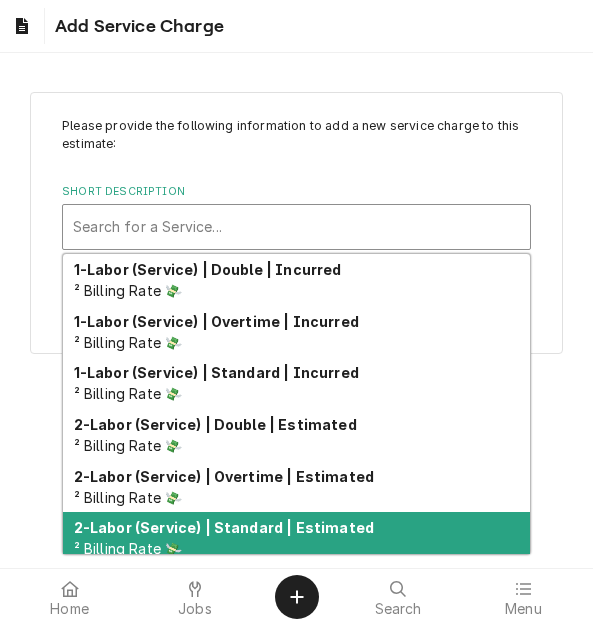 click on "2-Labor (Service) | Standard | Estimated" at bounding box center [224, 527] 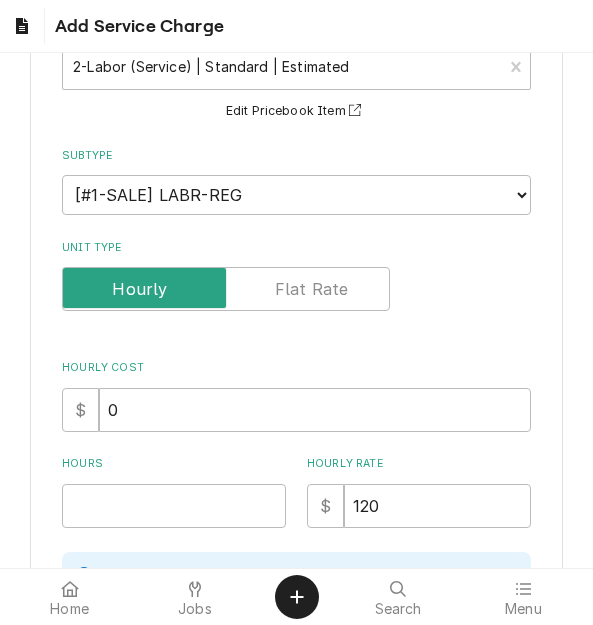 scroll, scrollTop: 400, scrollLeft: 0, axis: vertical 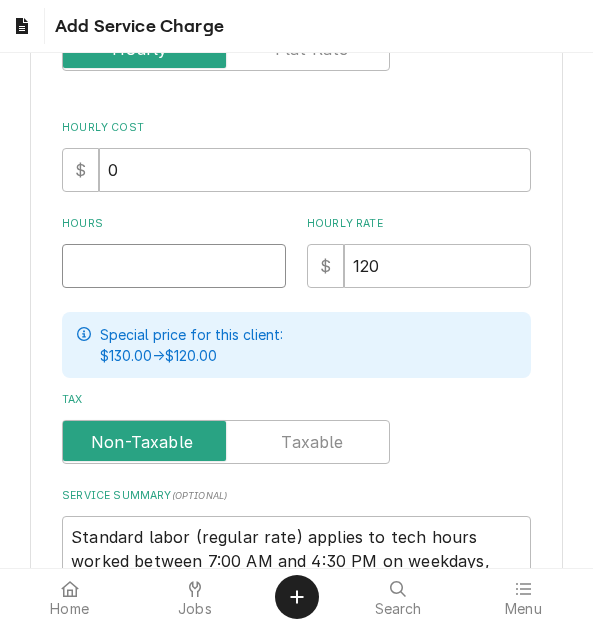 click on "Hours" at bounding box center [174, 266] 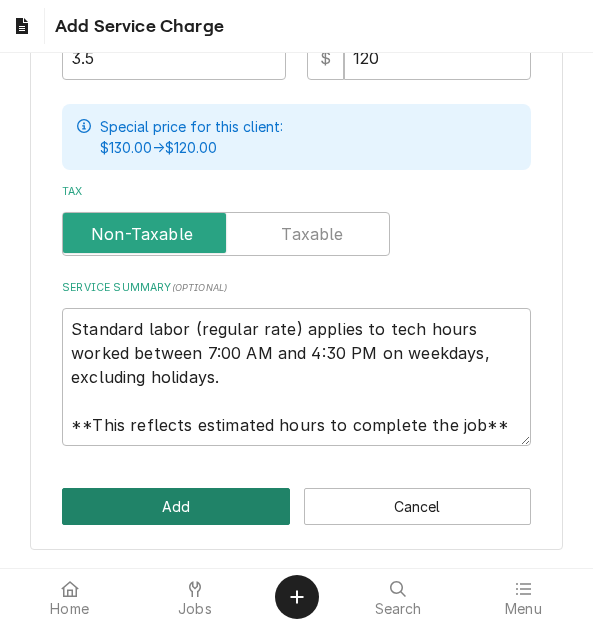 click on "Add" at bounding box center (175, 506) 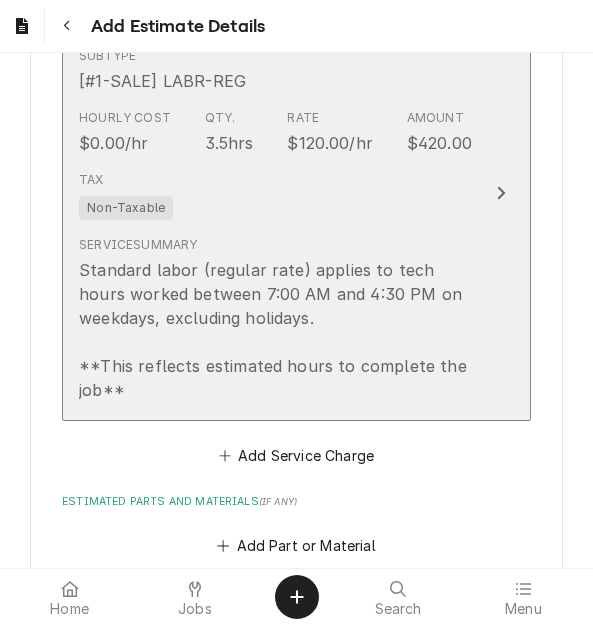 scroll, scrollTop: 2012, scrollLeft: 0, axis: vertical 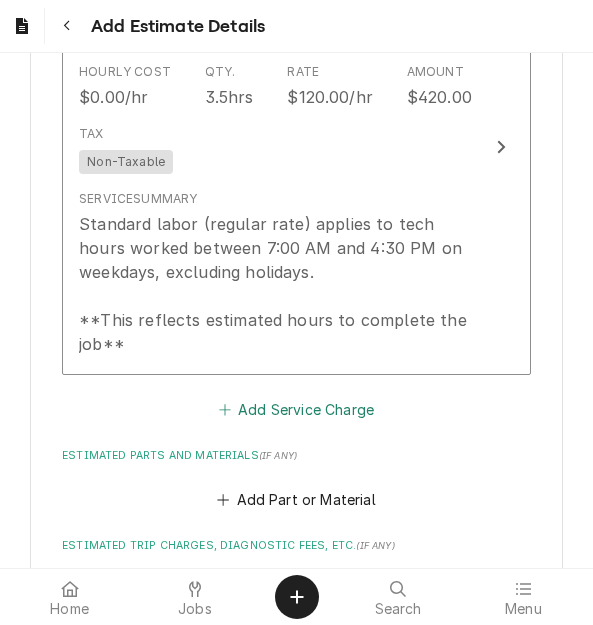 click on "Add Service Charge" at bounding box center [296, 409] 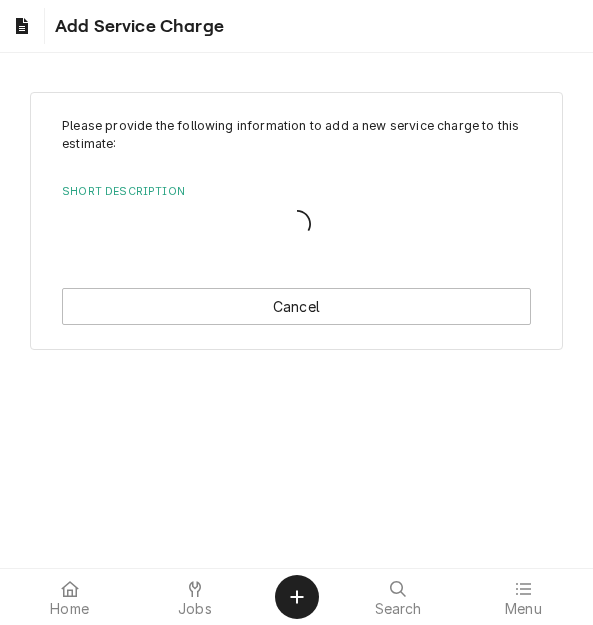 scroll, scrollTop: 0, scrollLeft: 0, axis: both 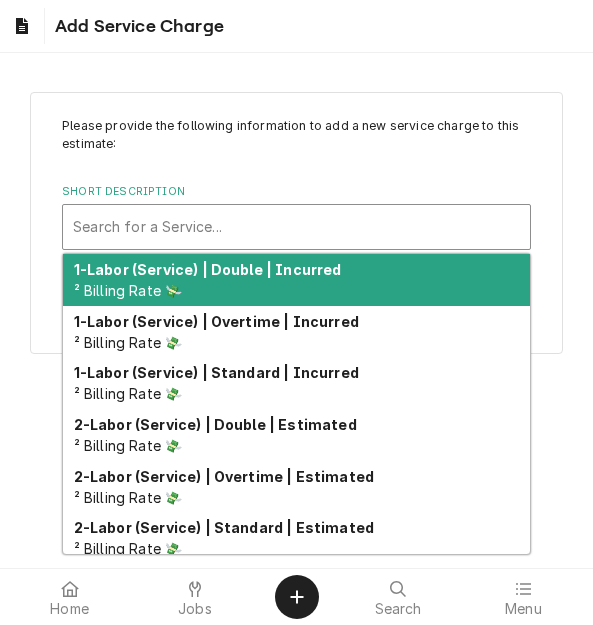 click at bounding box center (296, 227) 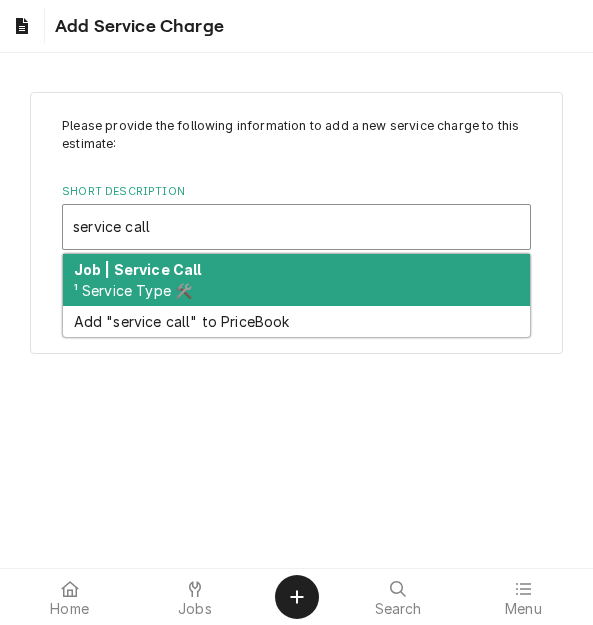 click on "Job | Service Call" at bounding box center (138, 269) 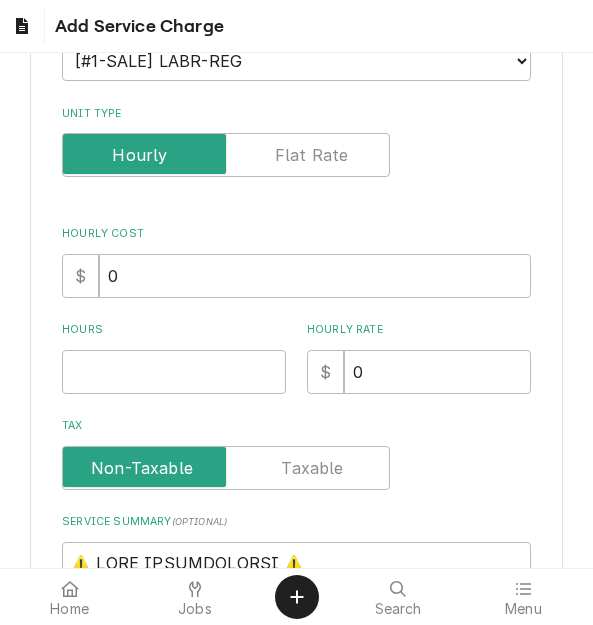scroll, scrollTop: 300, scrollLeft: 0, axis: vertical 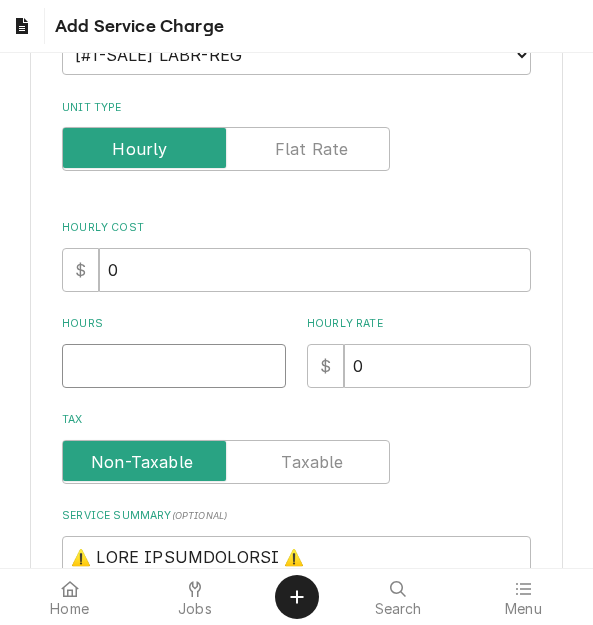 click on "Hours" at bounding box center (174, 366) 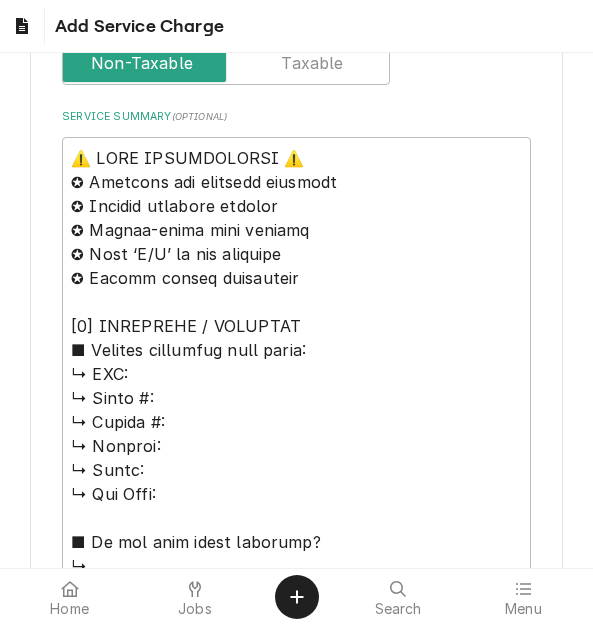 scroll, scrollTop: 700, scrollLeft: 0, axis: vertical 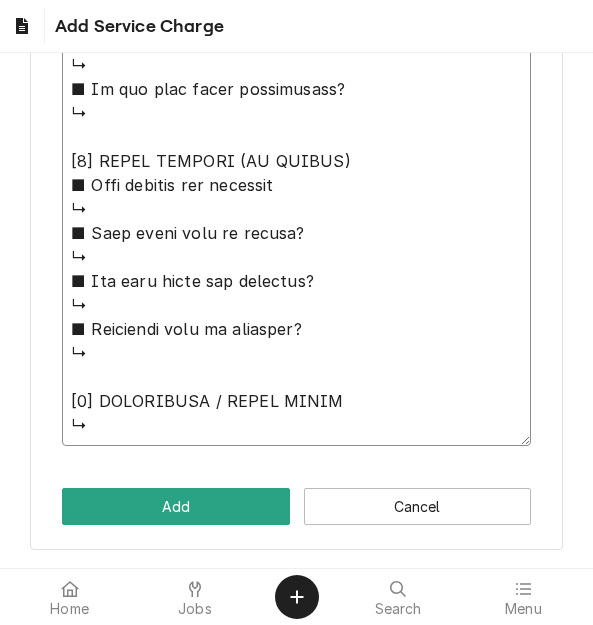 drag, startPoint x: 78, startPoint y: 154, endPoint x: 224, endPoint y: 626, distance: 494.06476 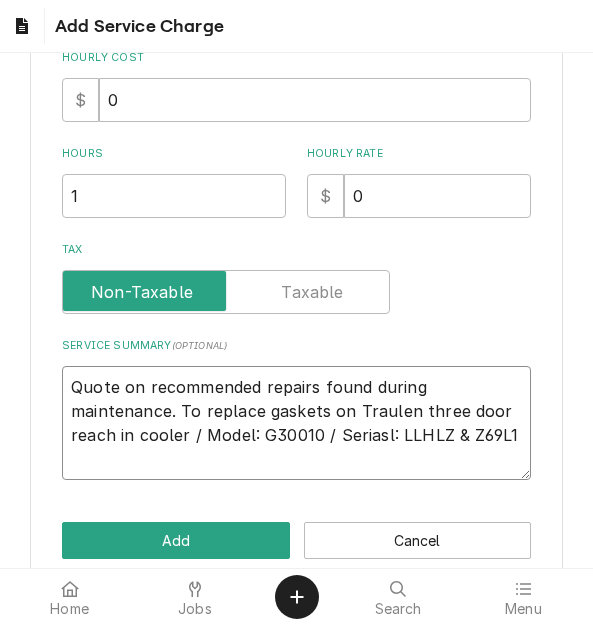 scroll, scrollTop: 504, scrollLeft: 0, axis: vertical 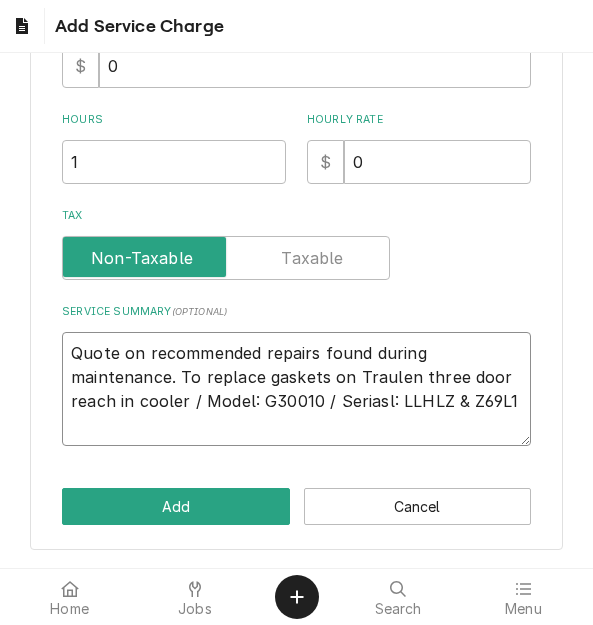 click on "Quote on recommended repairs found during maintenance. To replace gaskets on Traulen three door reach in cooler / Model: G30010 / Seriasl: LLHLZ & Z69L1" at bounding box center [296, 389] 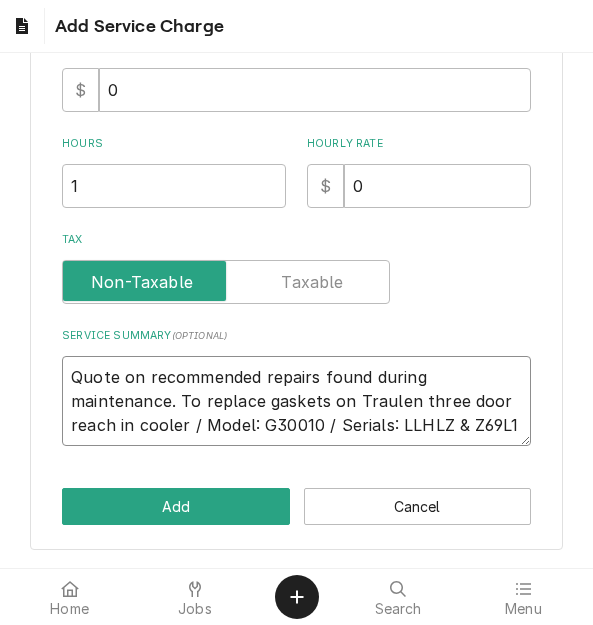 scroll, scrollTop: 504, scrollLeft: 0, axis: vertical 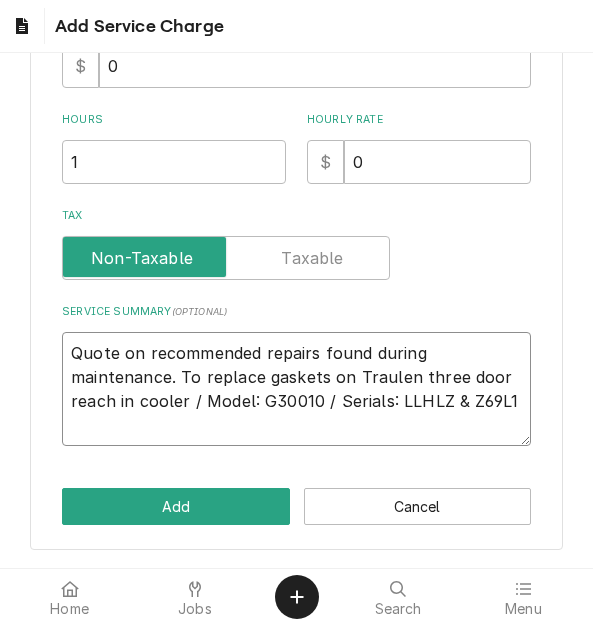 click on "Quote on recommended repairs found during maintenance. To replace gaskets on Traulen three door reach in cooler / Model: G30010 / Serials: LLHLZ & Z69L1" at bounding box center (296, 389) 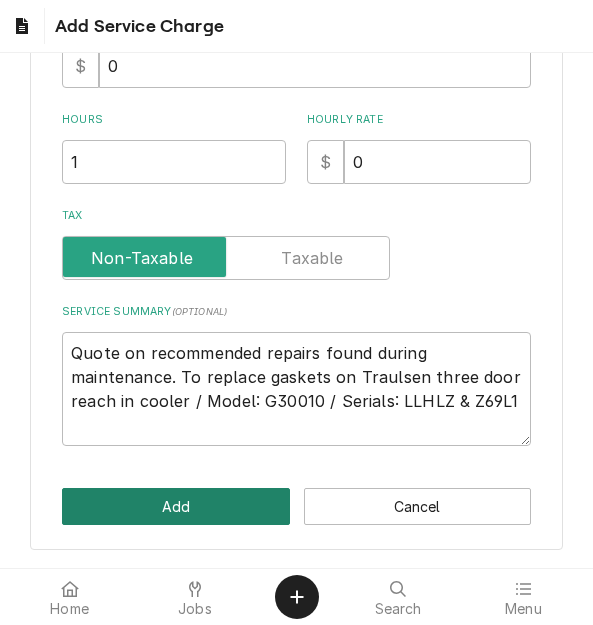 click on "Add" at bounding box center (175, 506) 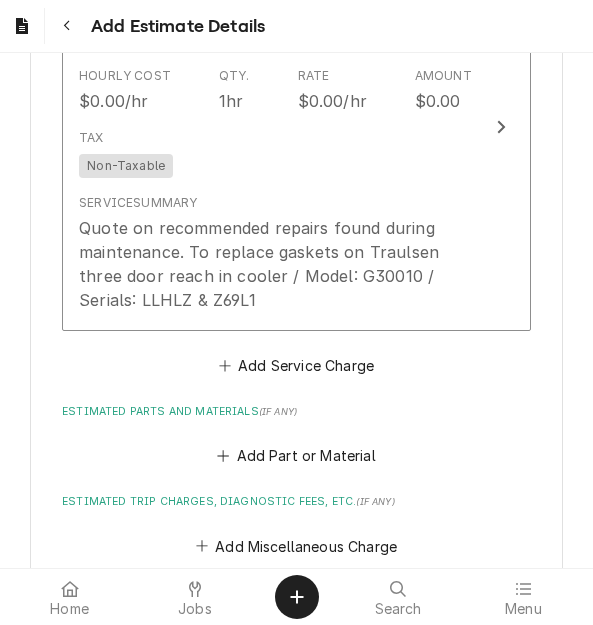 scroll, scrollTop: 2650, scrollLeft: 0, axis: vertical 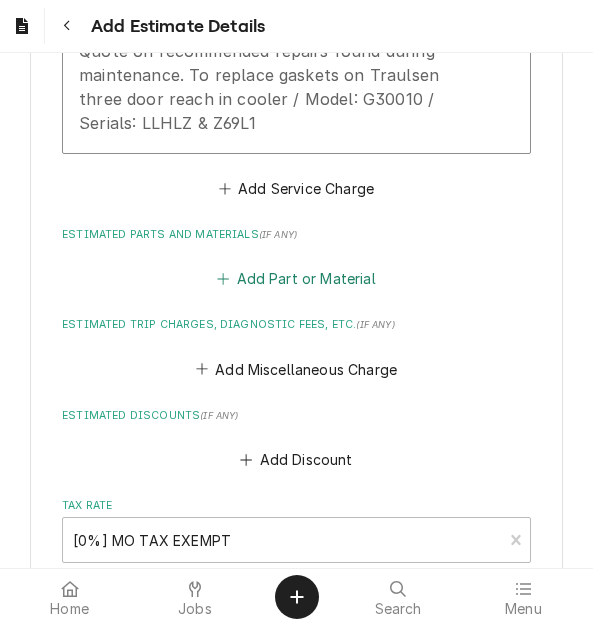 click on "Add Part or Material" at bounding box center (296, 279) 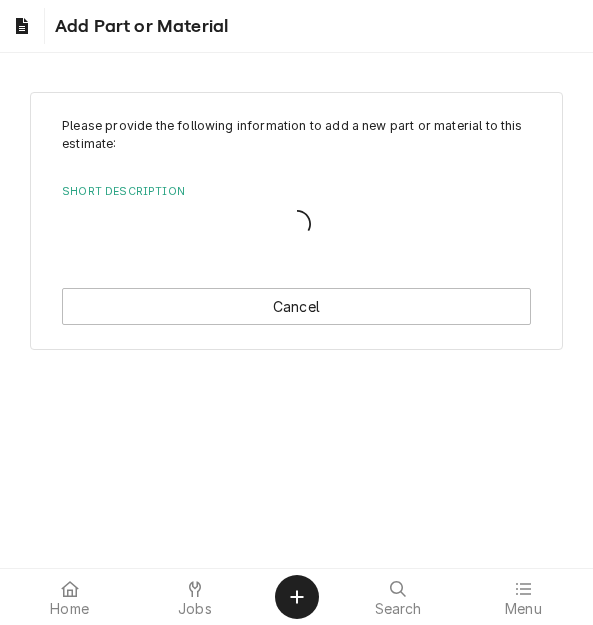 scroll, scrollTop: 0, scrollLeft: 0, axis: both 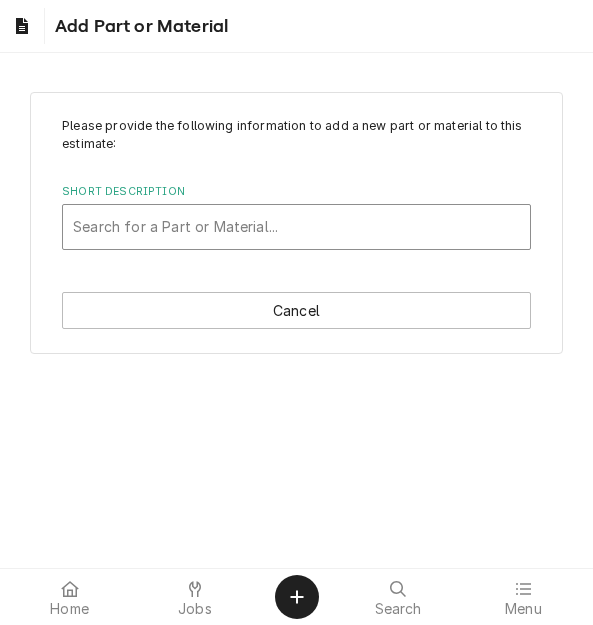 click at bounding box center (296, 227) 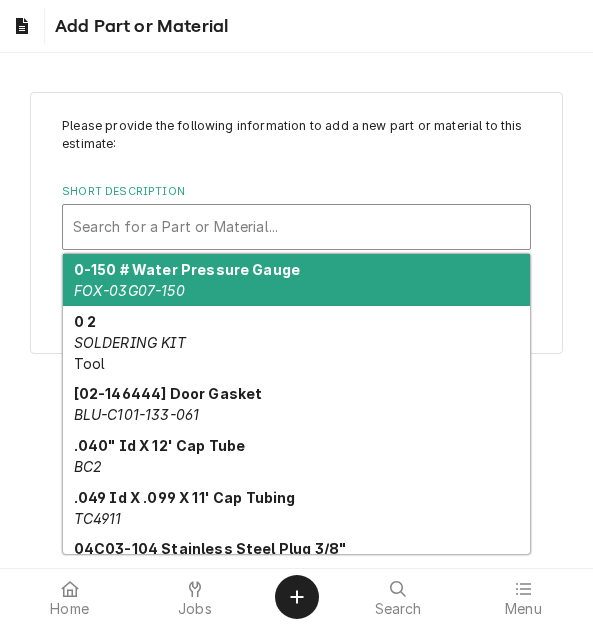 click at bounding box center (296, 227) 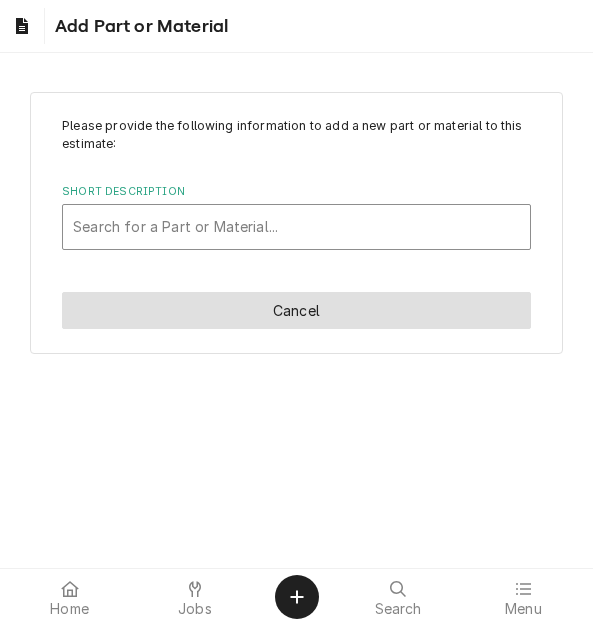 click on "Cancel" at bounding box center (296, 310) 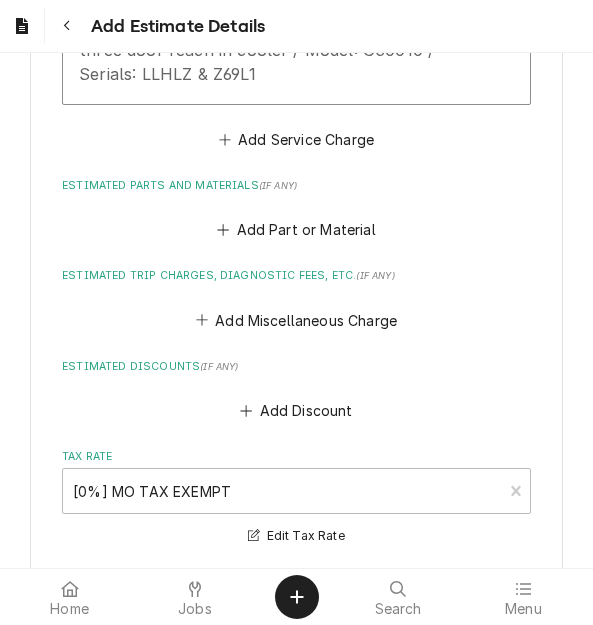 scroll, scrollTop: 2688, scrollLeft: 0, axis: vertical 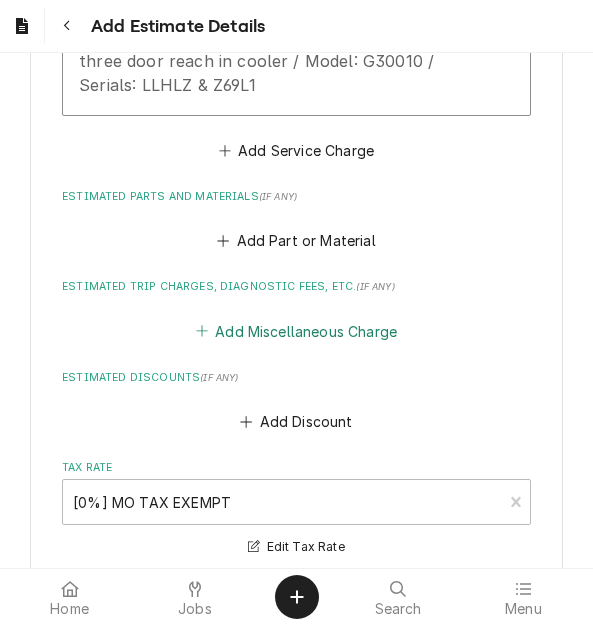click on "Add Miscellaneous Charge" at bounding box center [296, 331] 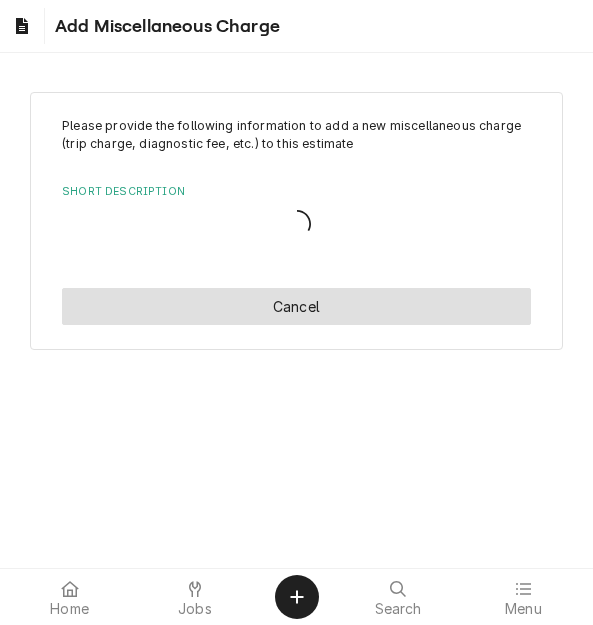 scroll, scrollTop: 0, scrollLeft: 0, axis: both 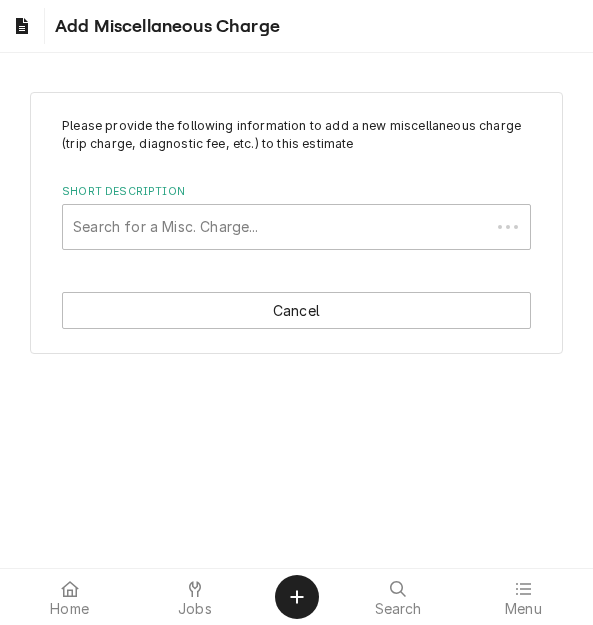 click at bounding box center [276, 227] 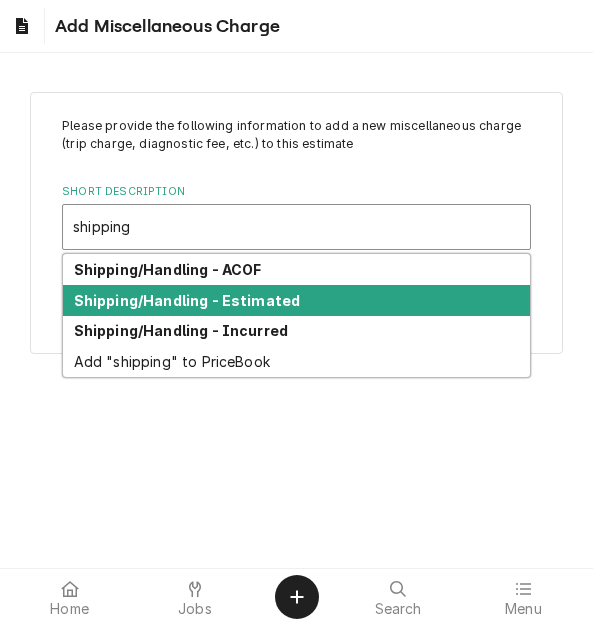 click on "Shipping/Handling - Estimated" at bounding box center [296, 300] 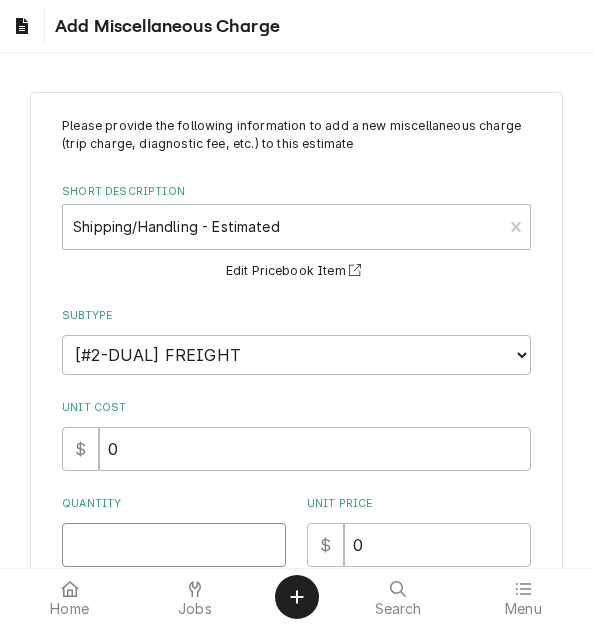click on "Quantity" at bounding box center [174, 545] 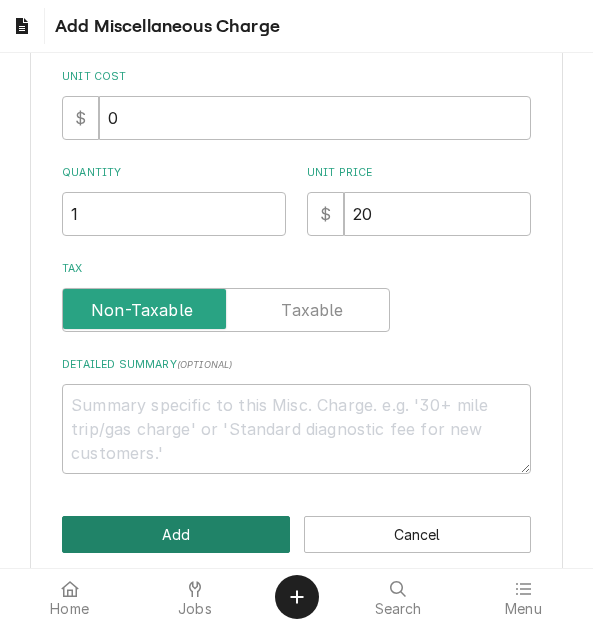 click on "Add" at bounding box center [175, 534] 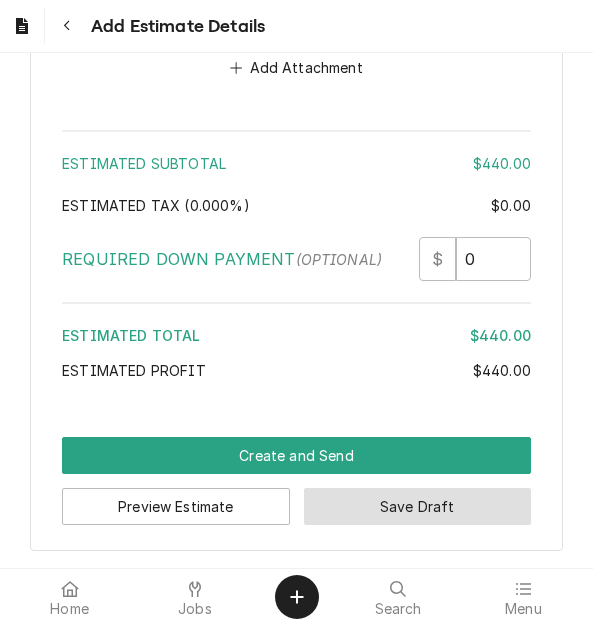click on "Save Draft" at bounding box center (417, 506) 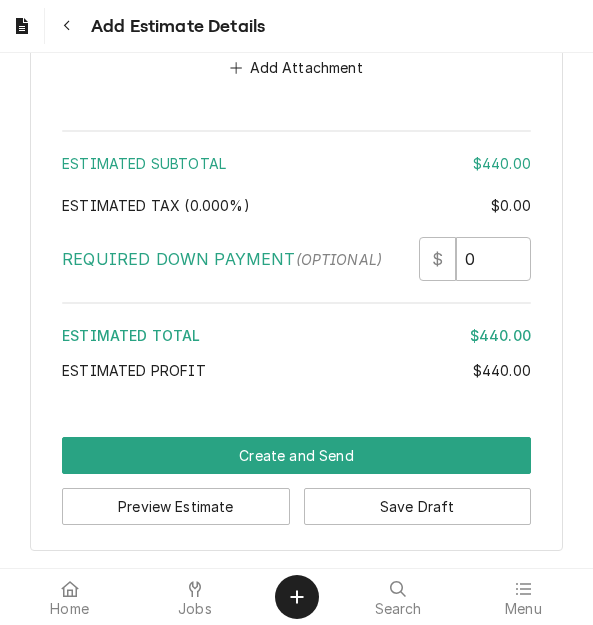 scroll, scrollTop: 3670, scrollLeft: 0, axis: vertical 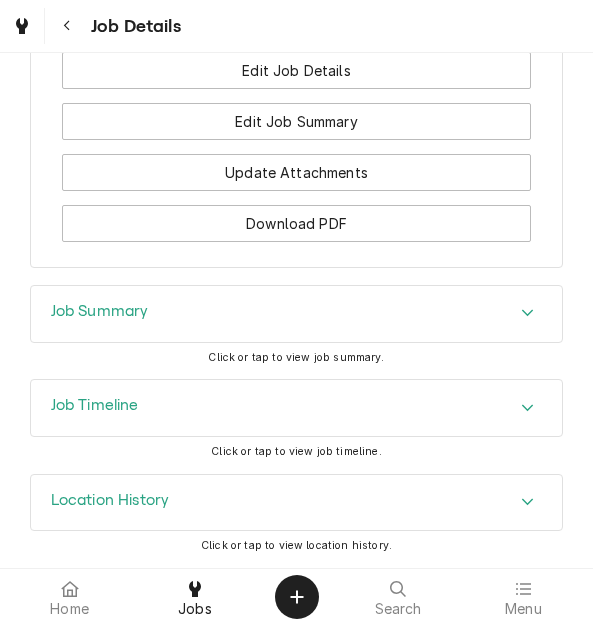 click on "Job Summary" at bounding box center [297, 314] 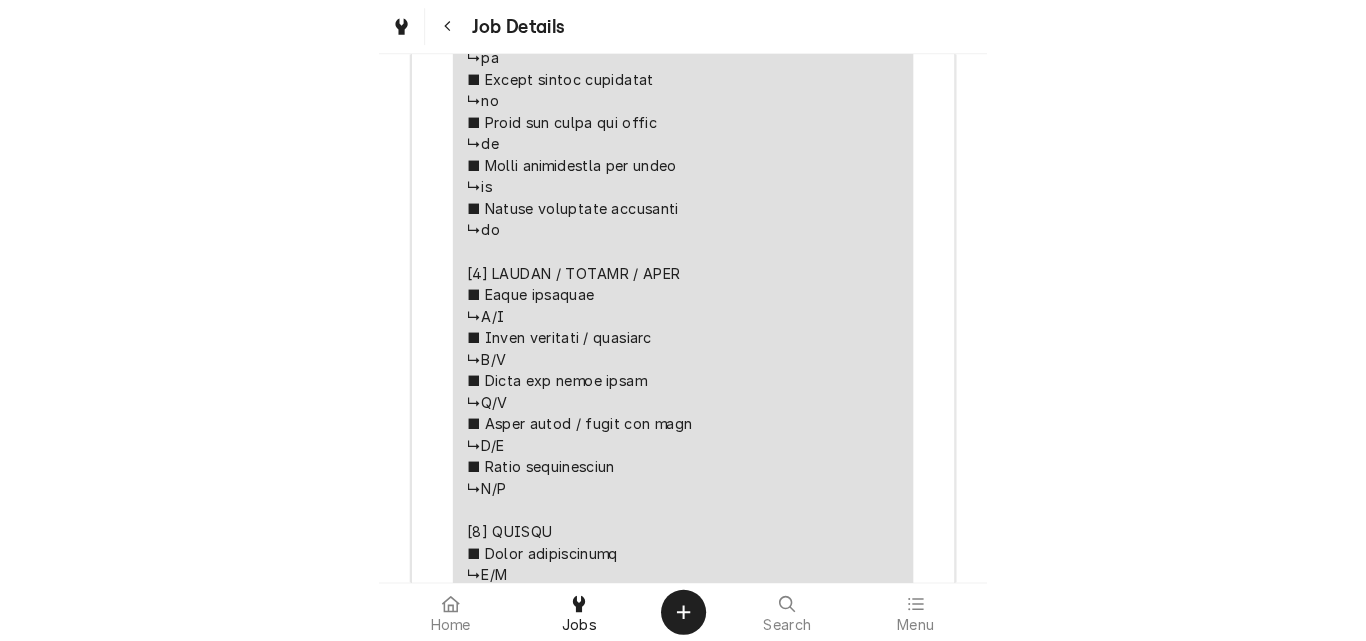 scroll, scrollTop: 4955, scrollLeft: 0, axis: vertical 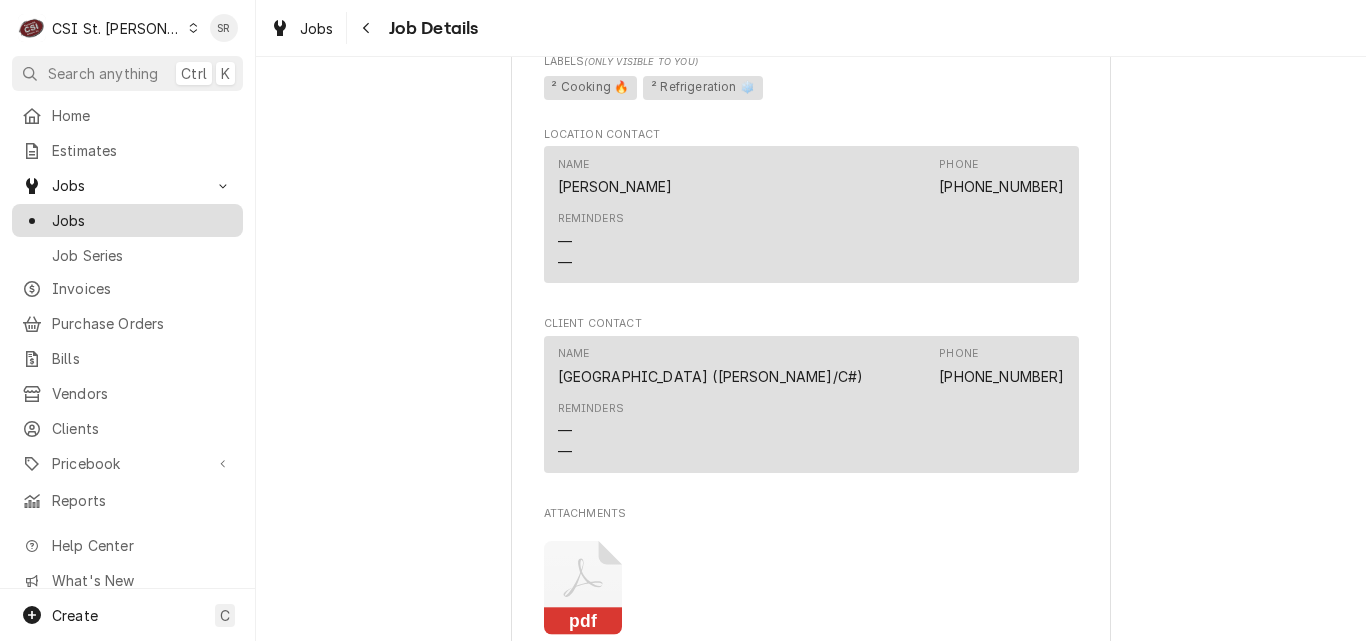 click on "Jobs" at bounding box center [142, 220] 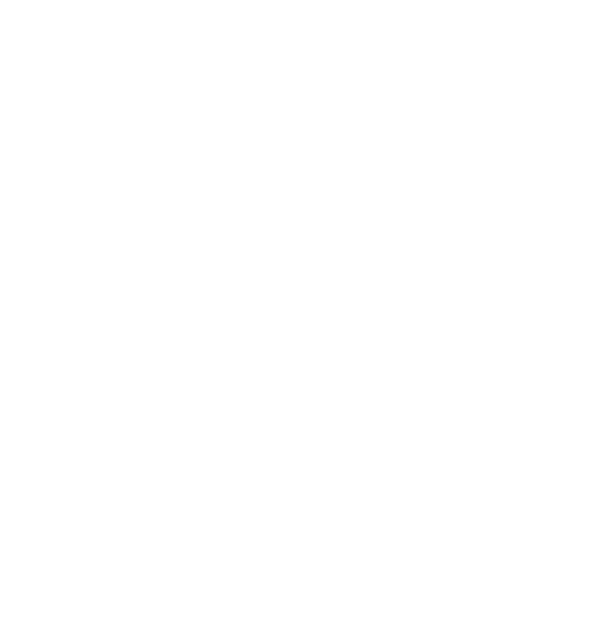 scroll, scrollTop: 0, scrollLeft: 0, axis: both 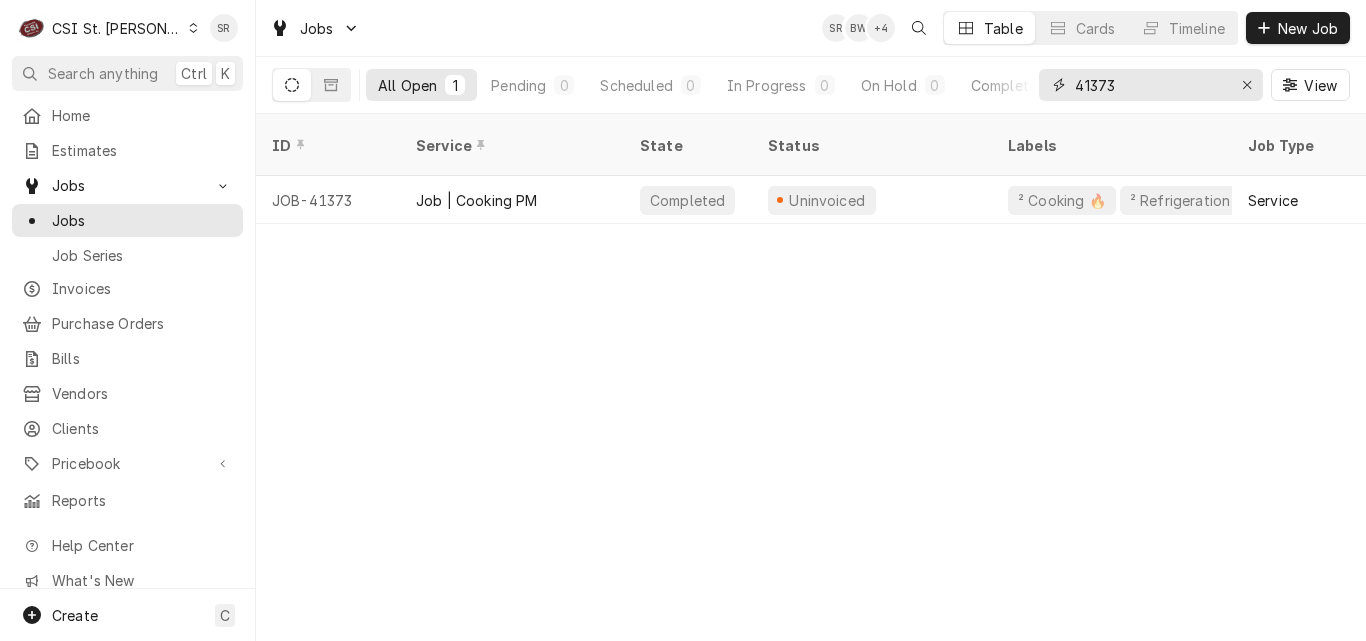 drag, startPoint x: 1141, startPoint y: 94, endPoint x: 1062, endPoint y: 78, distance: 80.60397 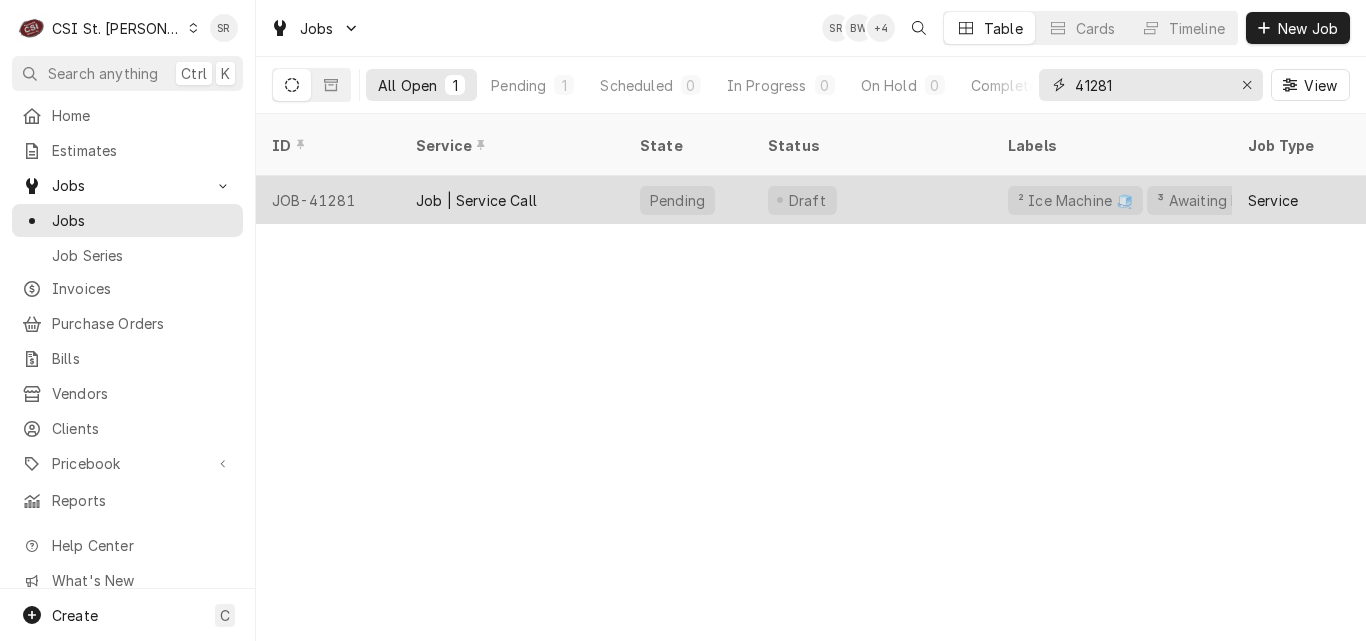 type on "41281" 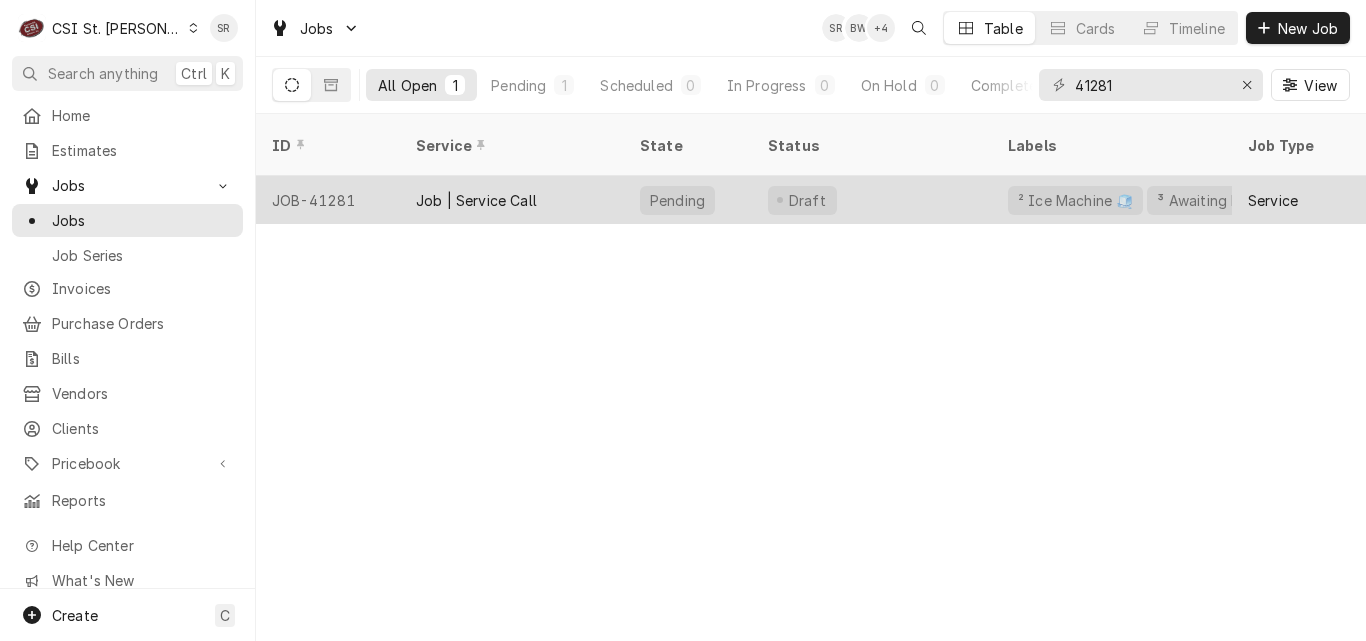 click on "Job | Service Call" at bounding box center (476, 200) 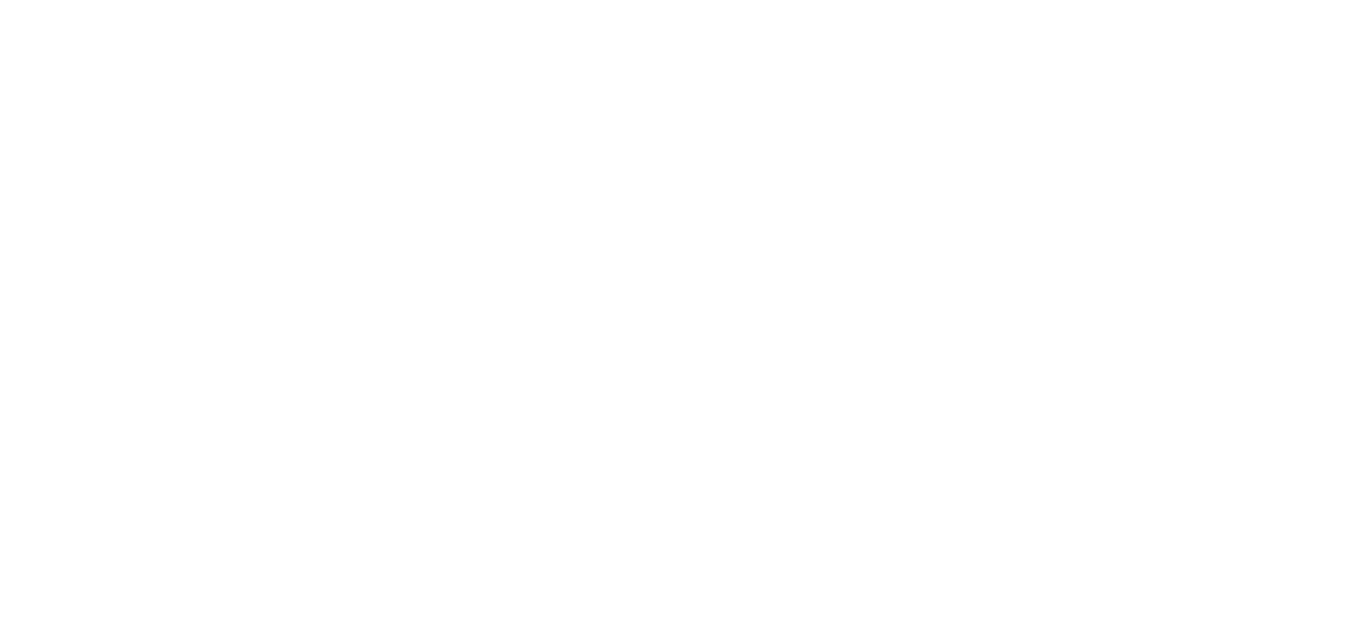 scroll, scrollTop: 0, scrollLeft: 0, axis: both 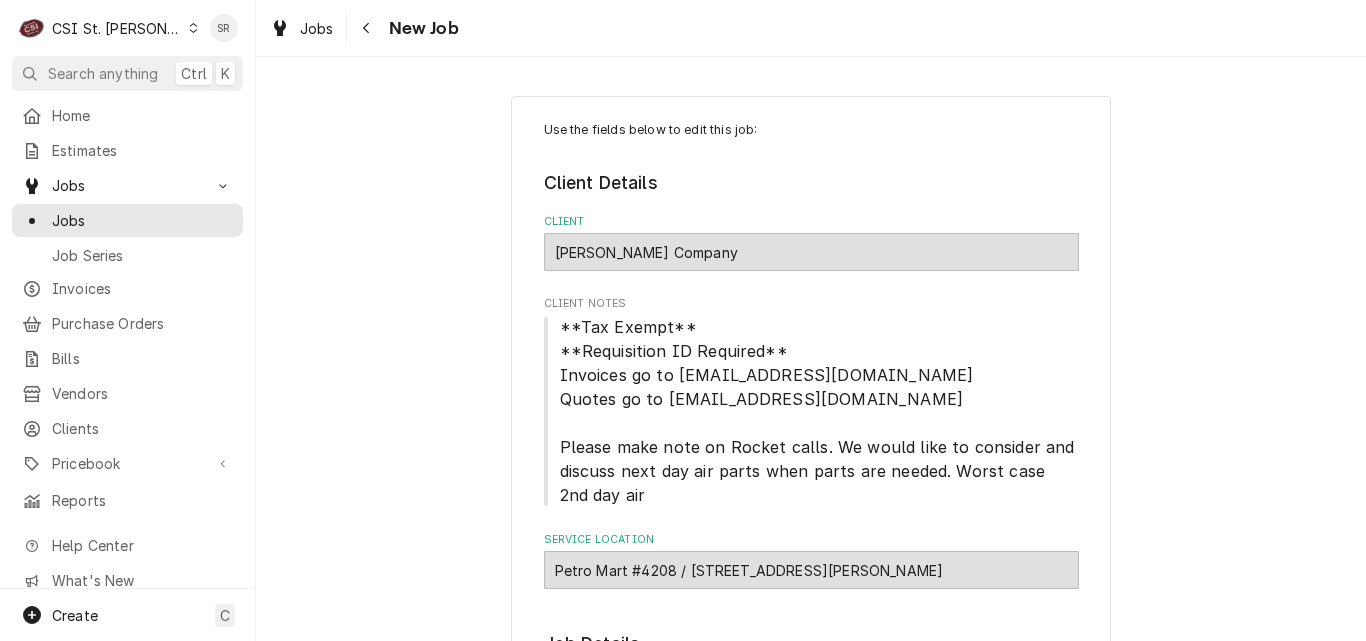 type on "x" 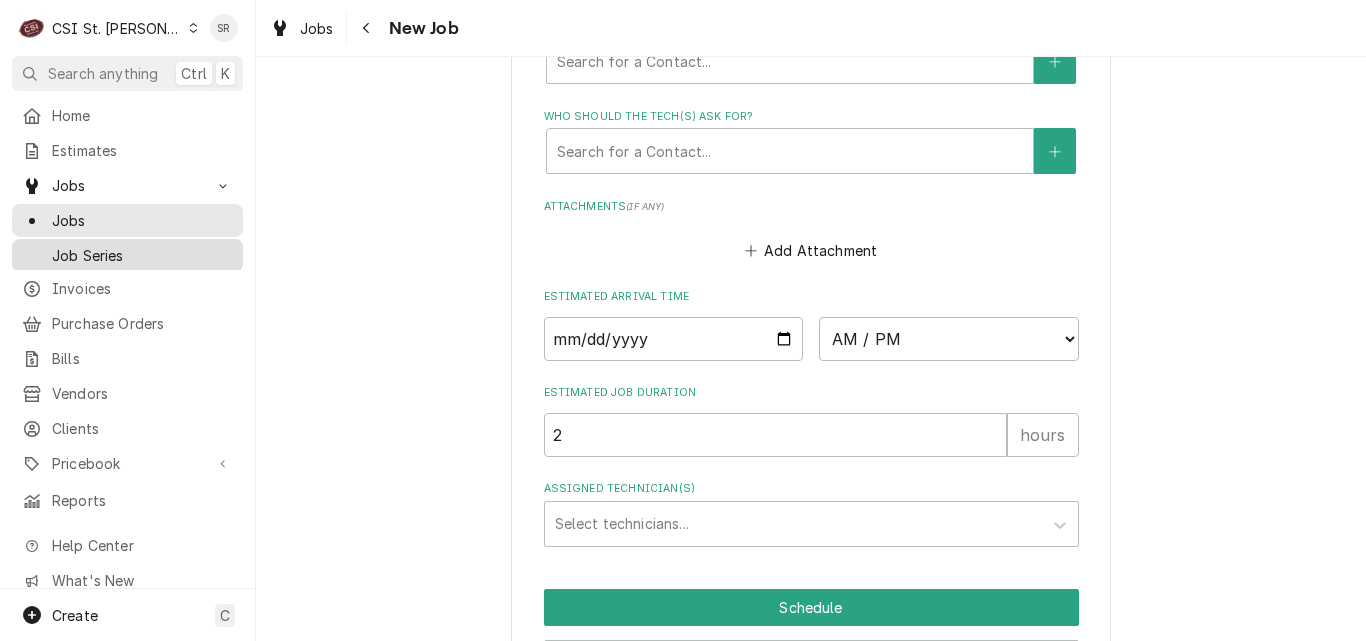 scroll, scrollTop: 1417, scrollLeft: 0, axis: vertical 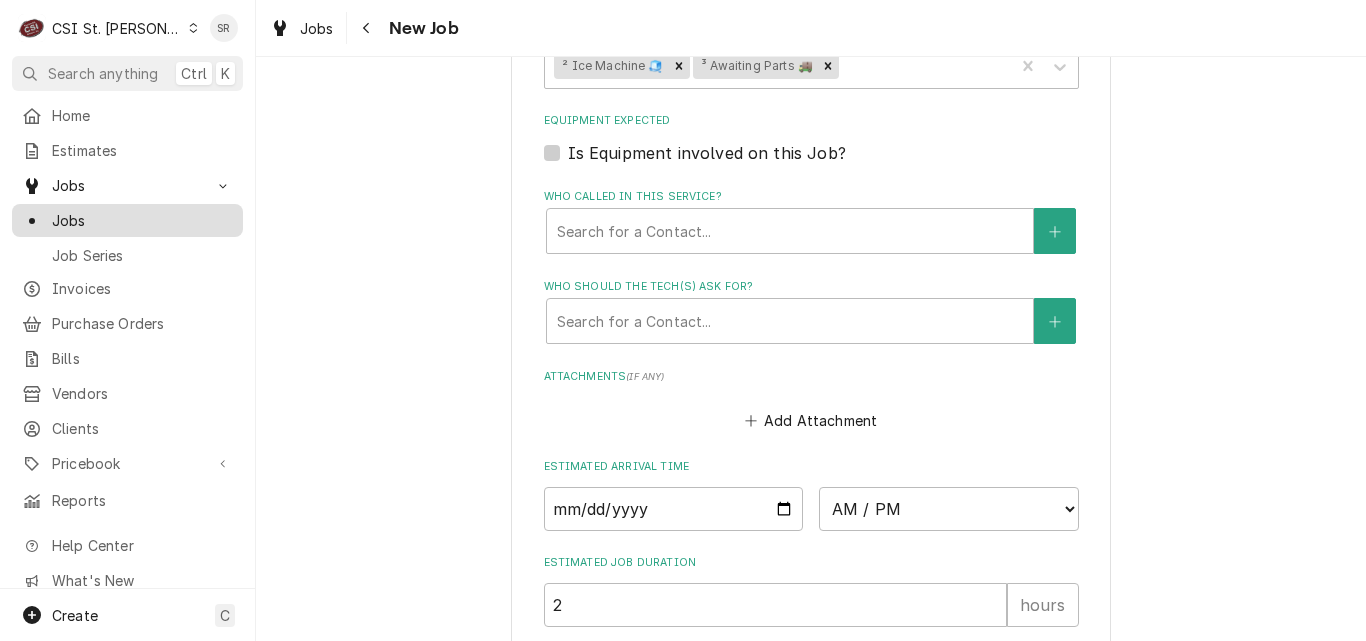 click on "Jobs" at bounding box center (127, 220) 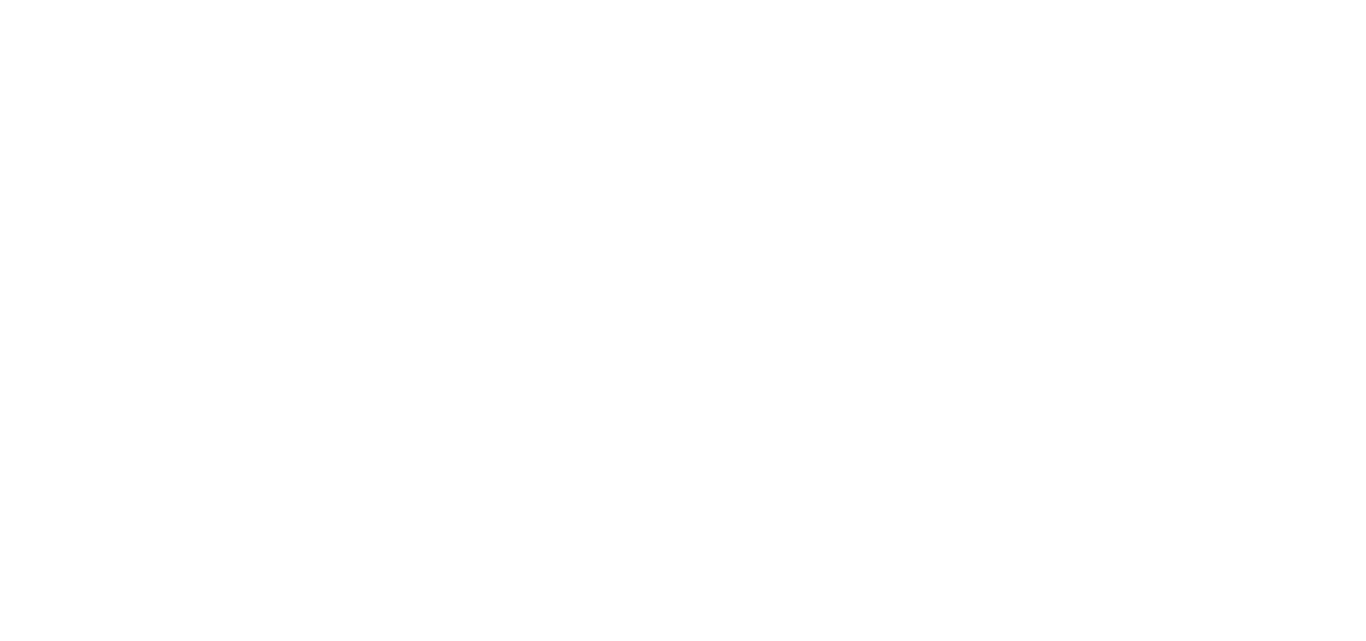 scroll, scrollTop: 0, scrollLeft: 0, axis: both 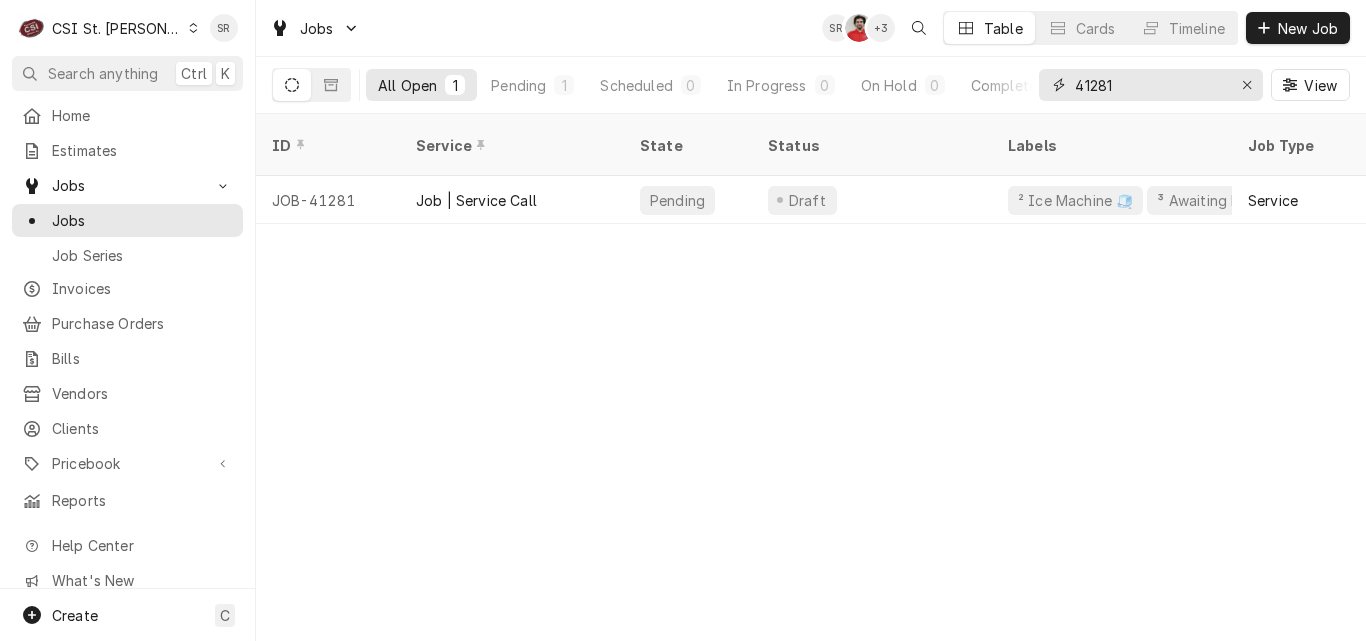 click on "41281" at bounding box center (1151, 85) 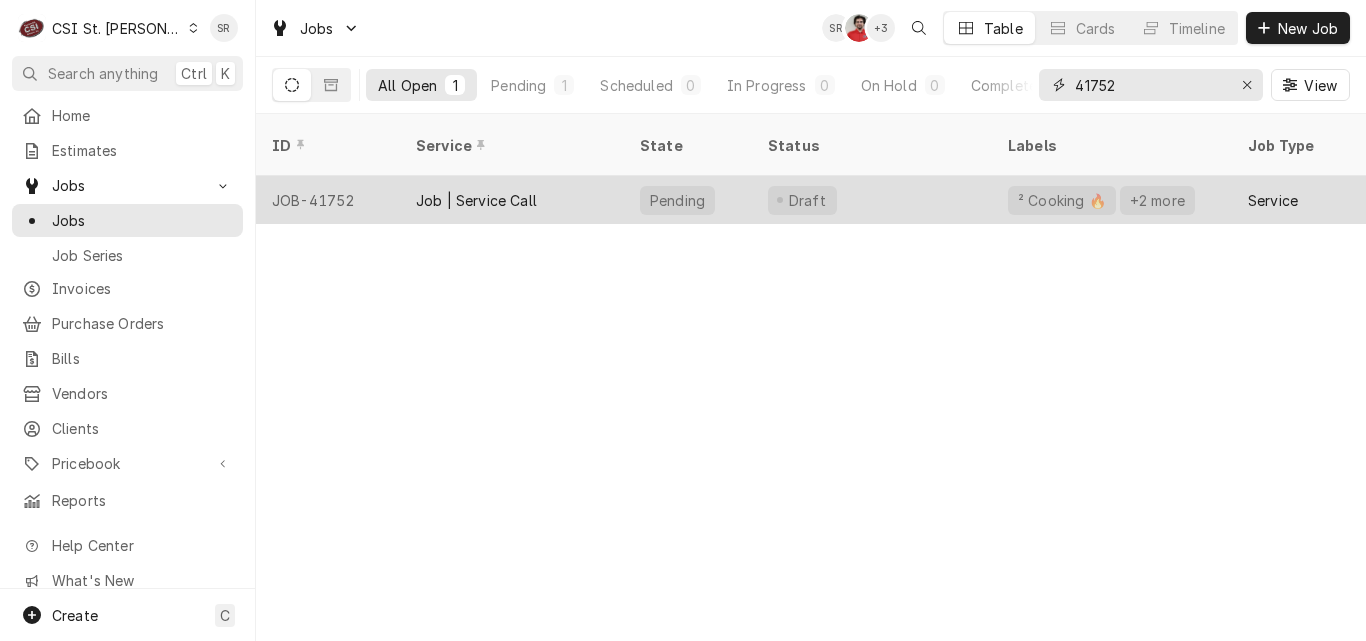 type on "41752" 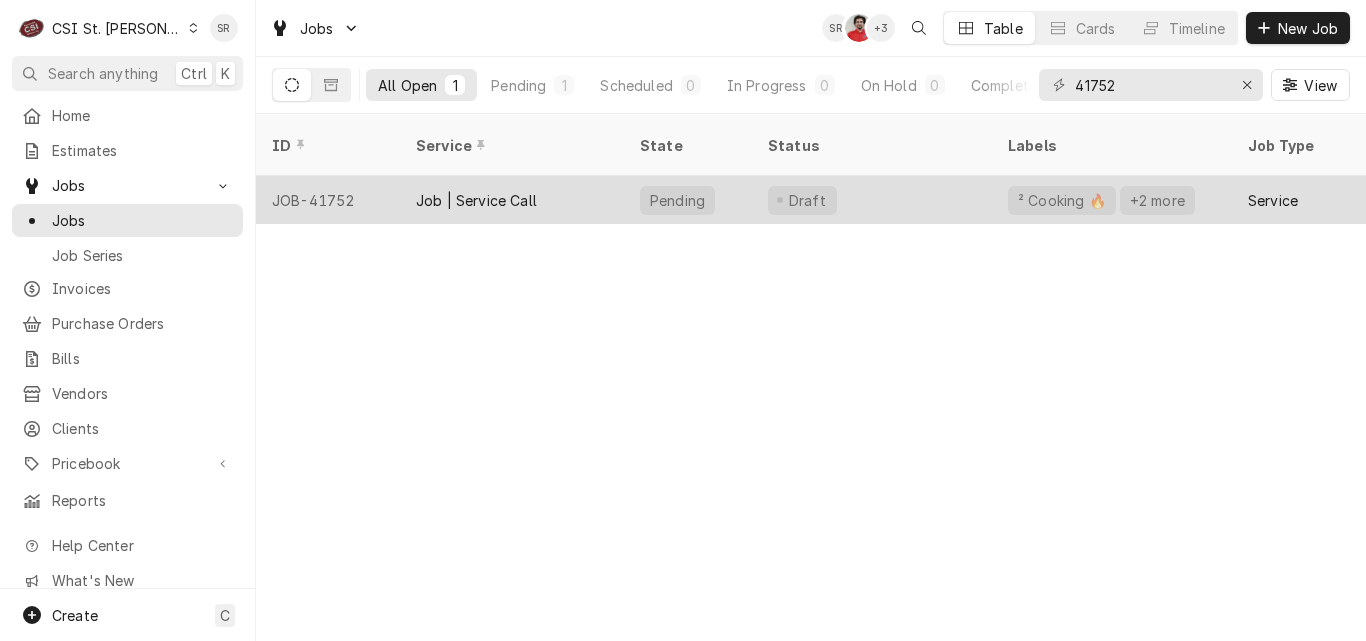 click on "Draft" at bounding box center [872, 200] 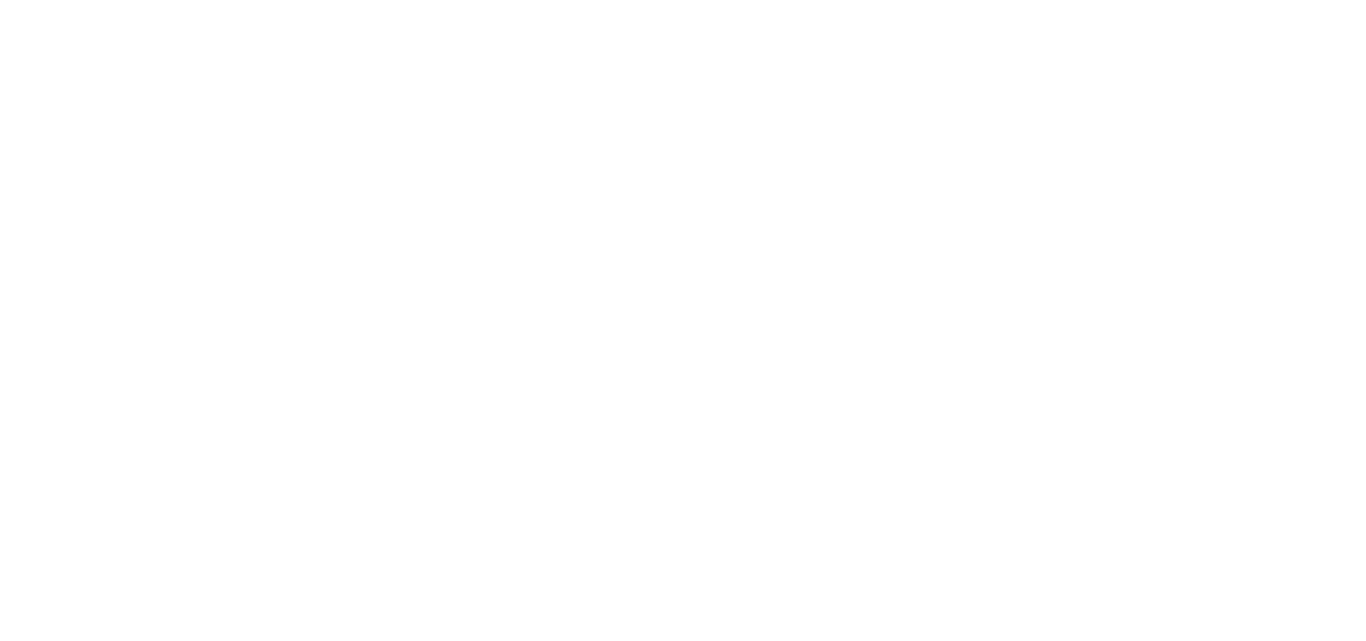 scroll, scrollTop: 0, scrollLeft: 0, axis: both 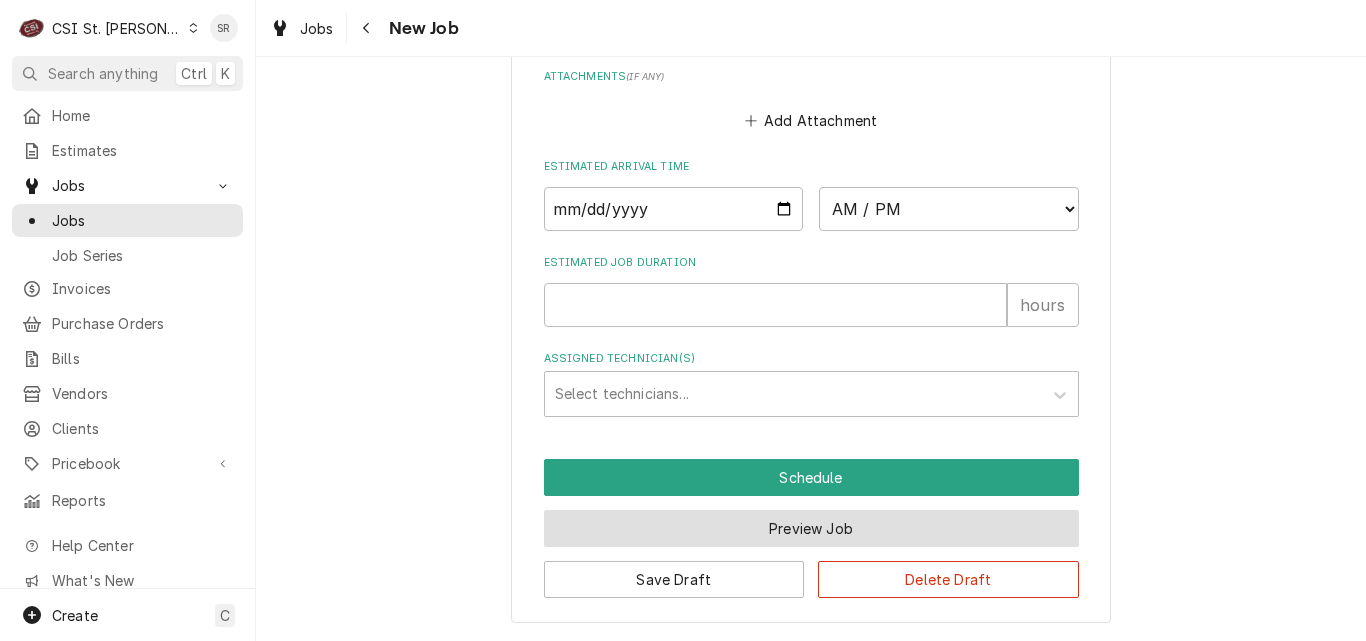 click on "Preview Job" at bounding box center (811, 528) 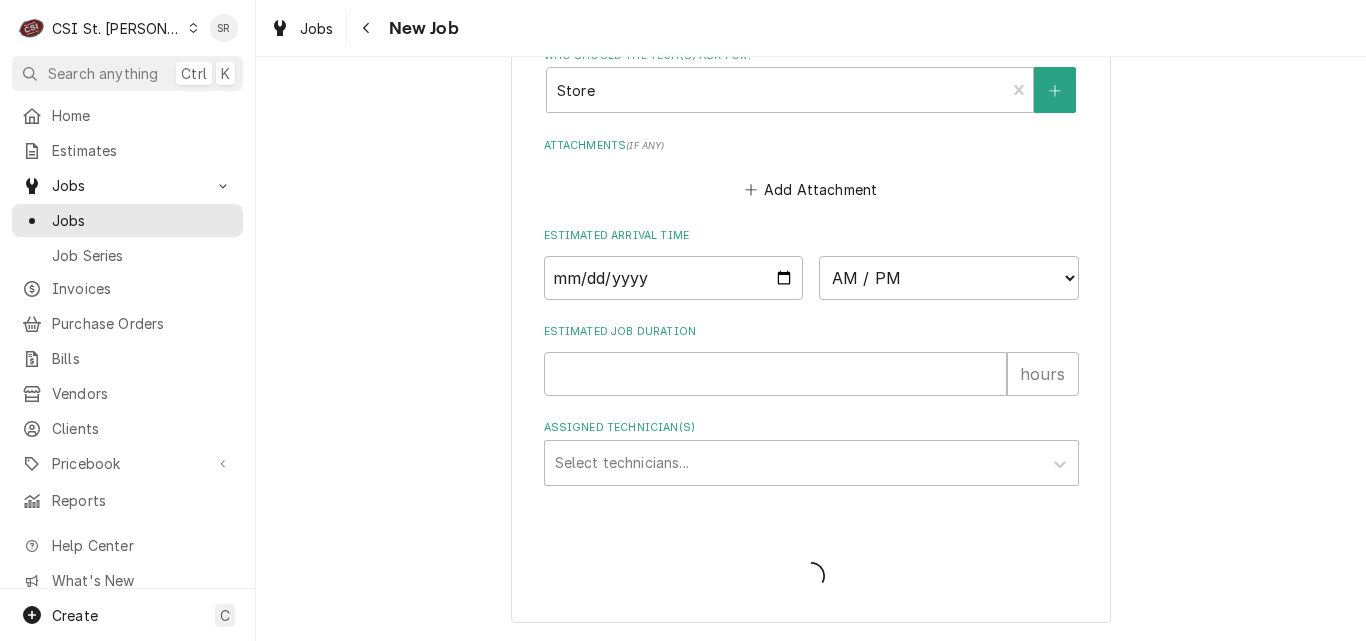 type on "x" 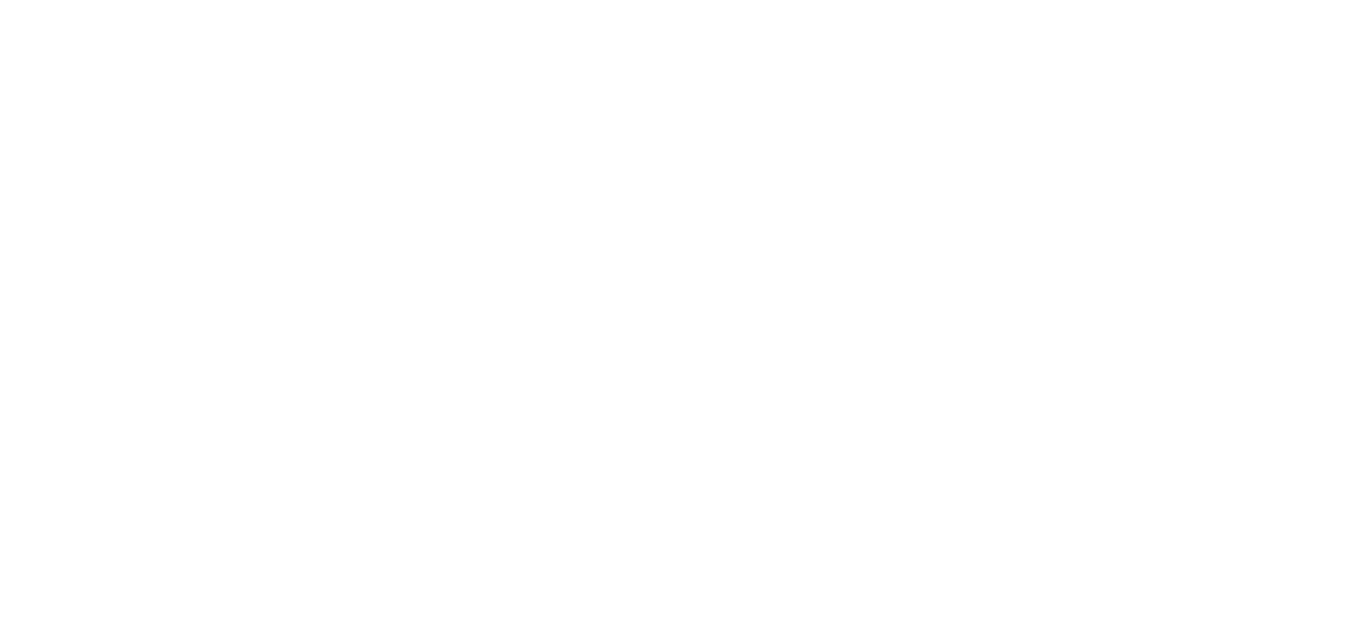 scroll, scrollTop: 0, scrollLeft: 0, axis: both 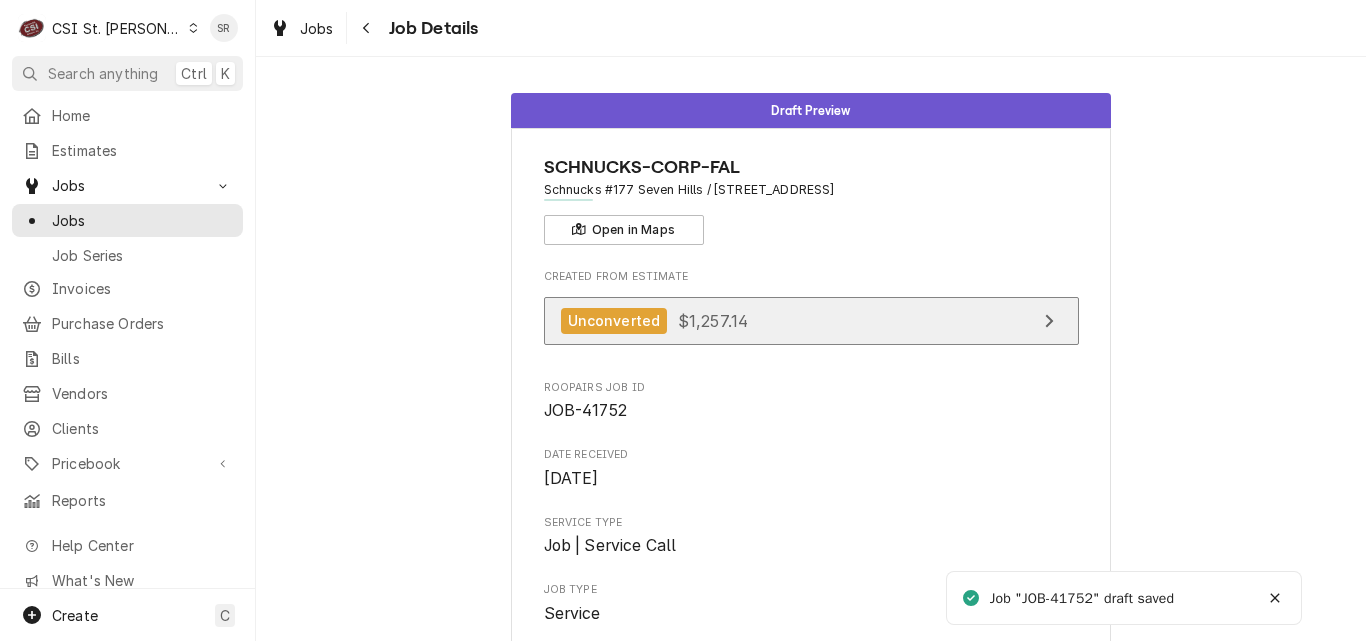 click on "$1,257.14" at bounding box center (713, 320) 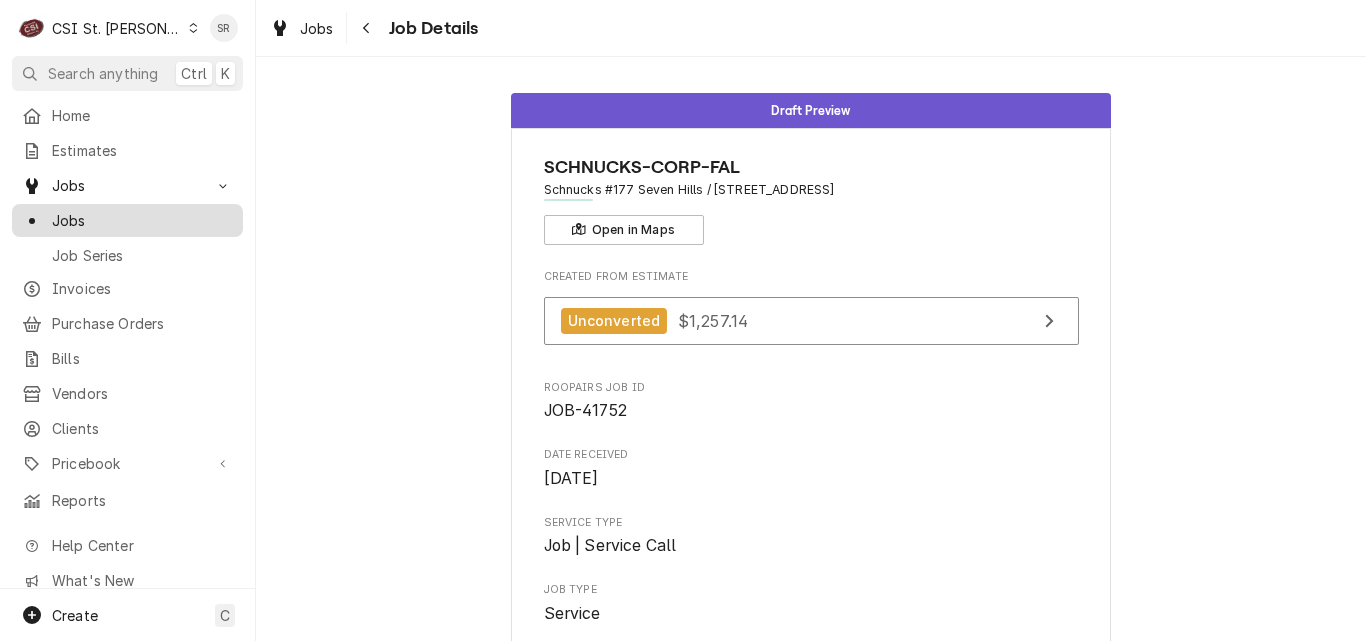 click on "Jobs" at bounding box center (142, 220) 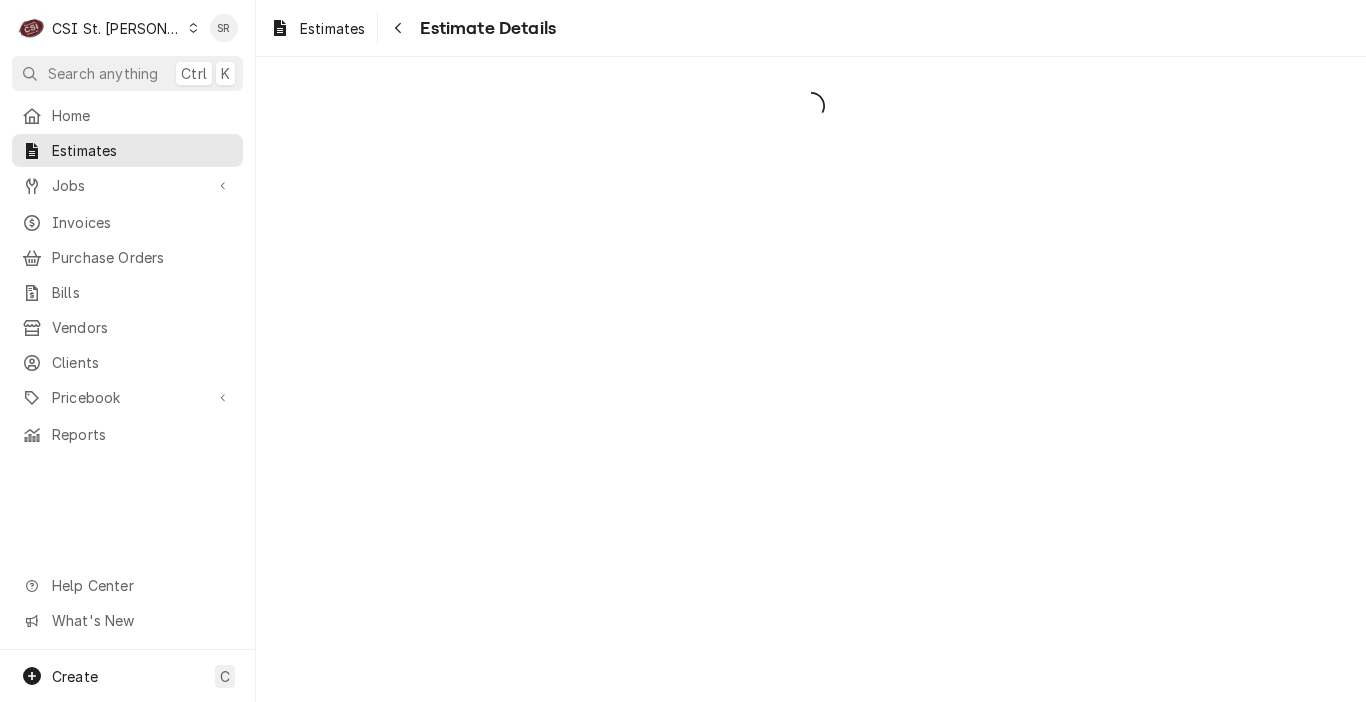 scroll, scrollTop: 0, scrollLeft: 0, axis: both 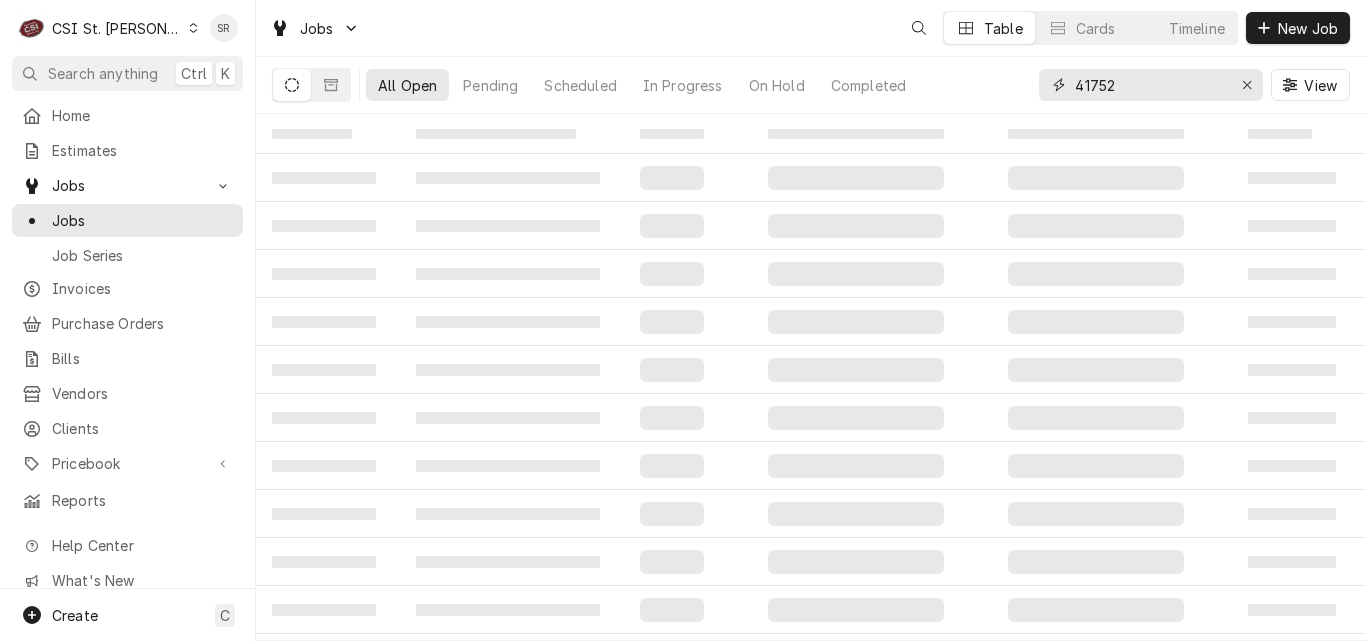 drag, startPoint x: 1142, startPoint y: 88, endPoint x: 1054, endPoint y: 82, distance: 88.20431 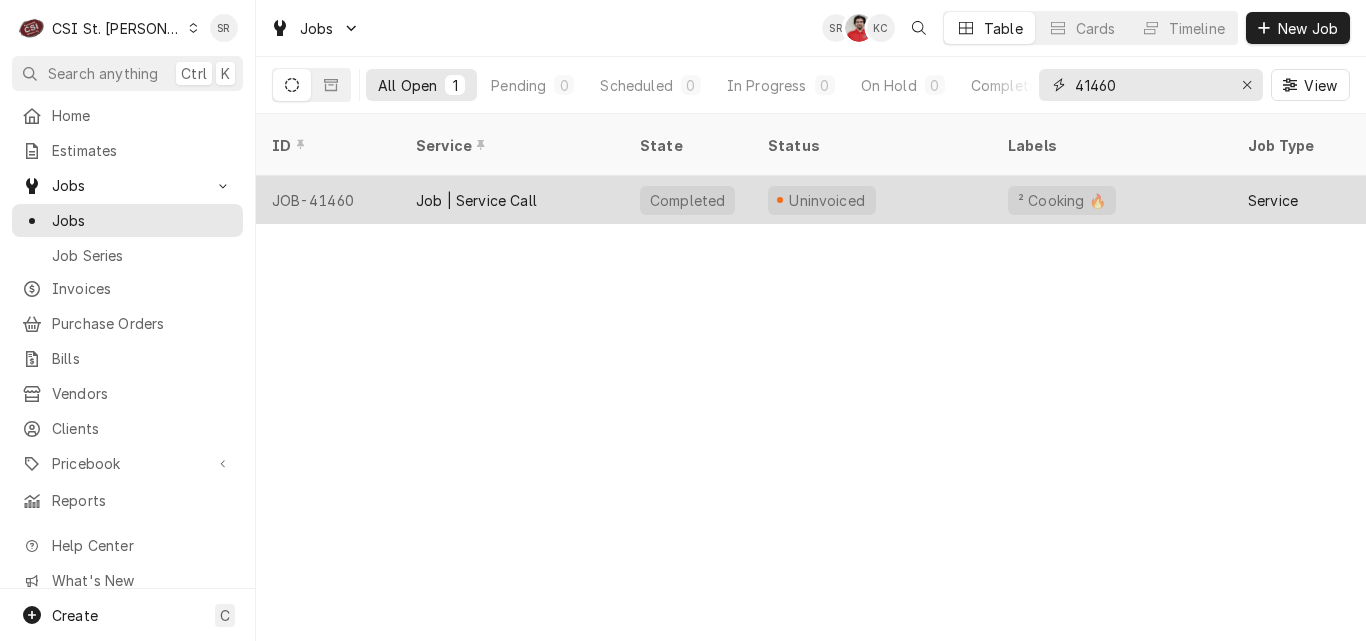 type on "41460" 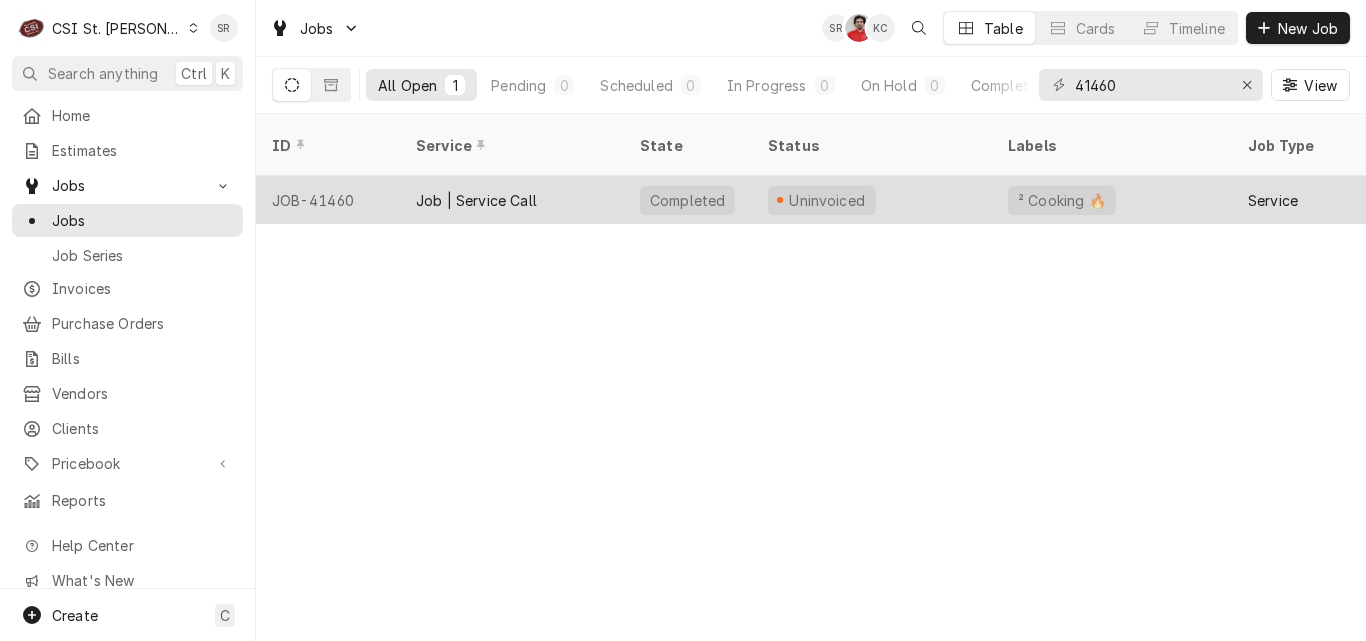 click on "Job | Service Call" at bounding box center (512, 200) 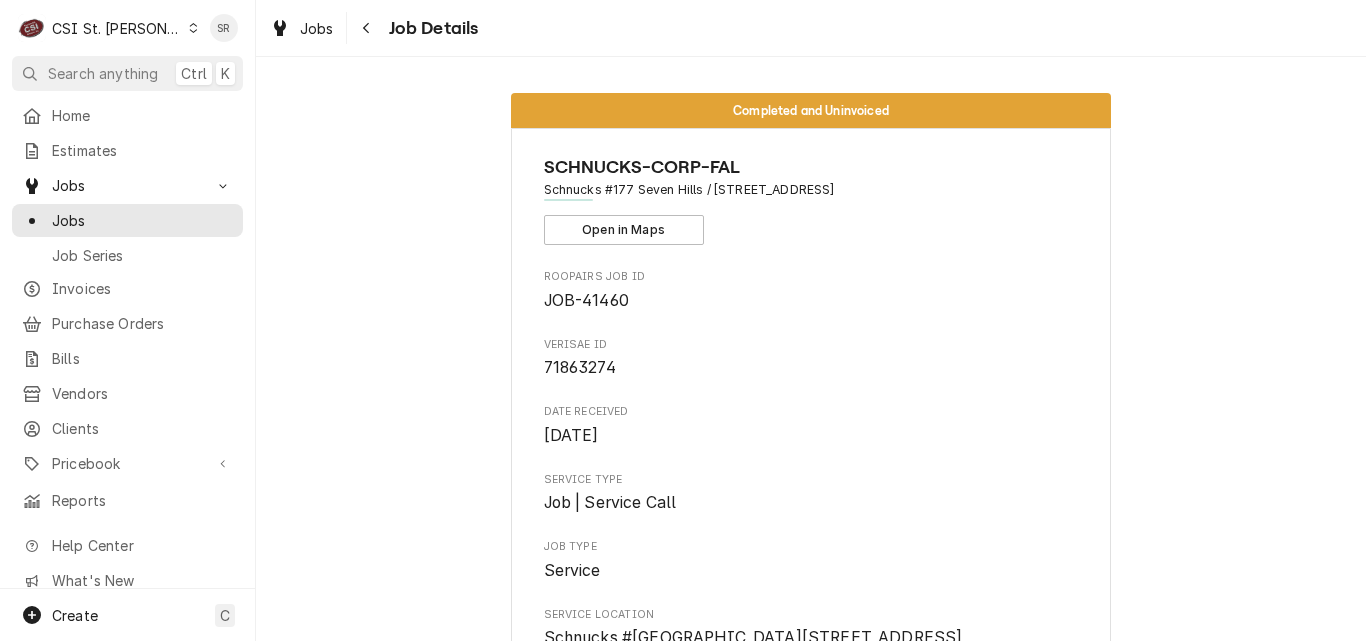 scroll, scrollTop: 0, scrollLeft: 0, axis: both 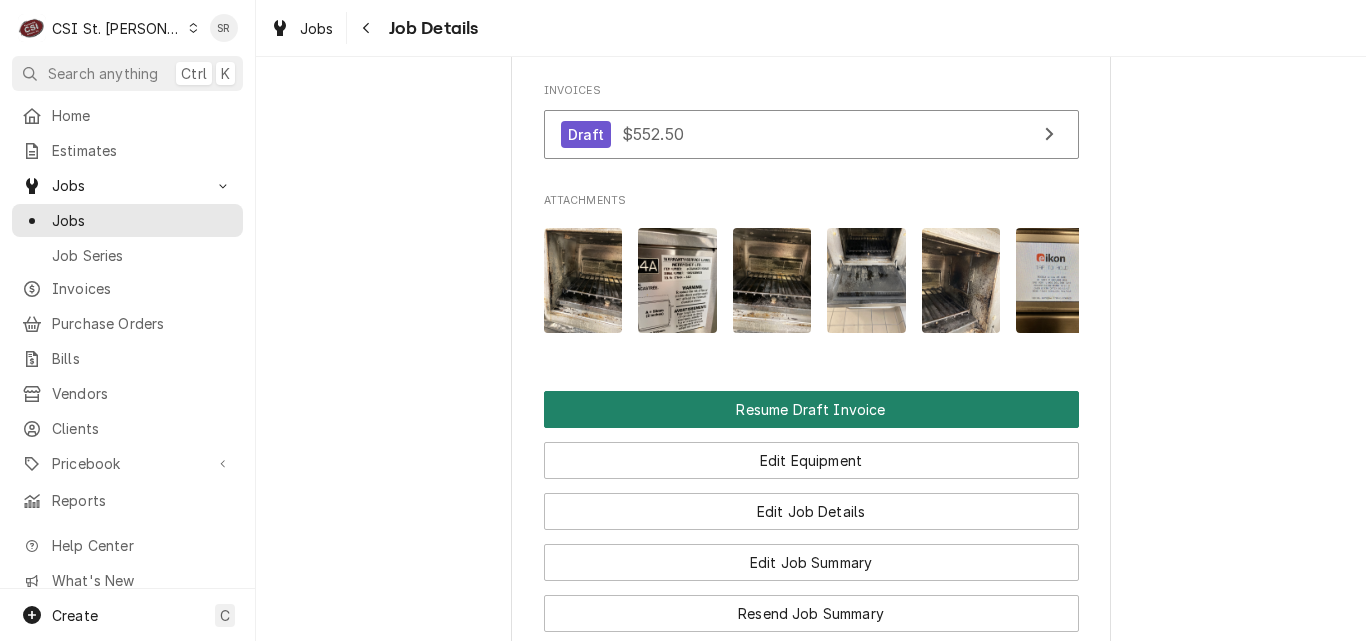 click on "Resume Draft Invoice" at bounding box center (811, 409) 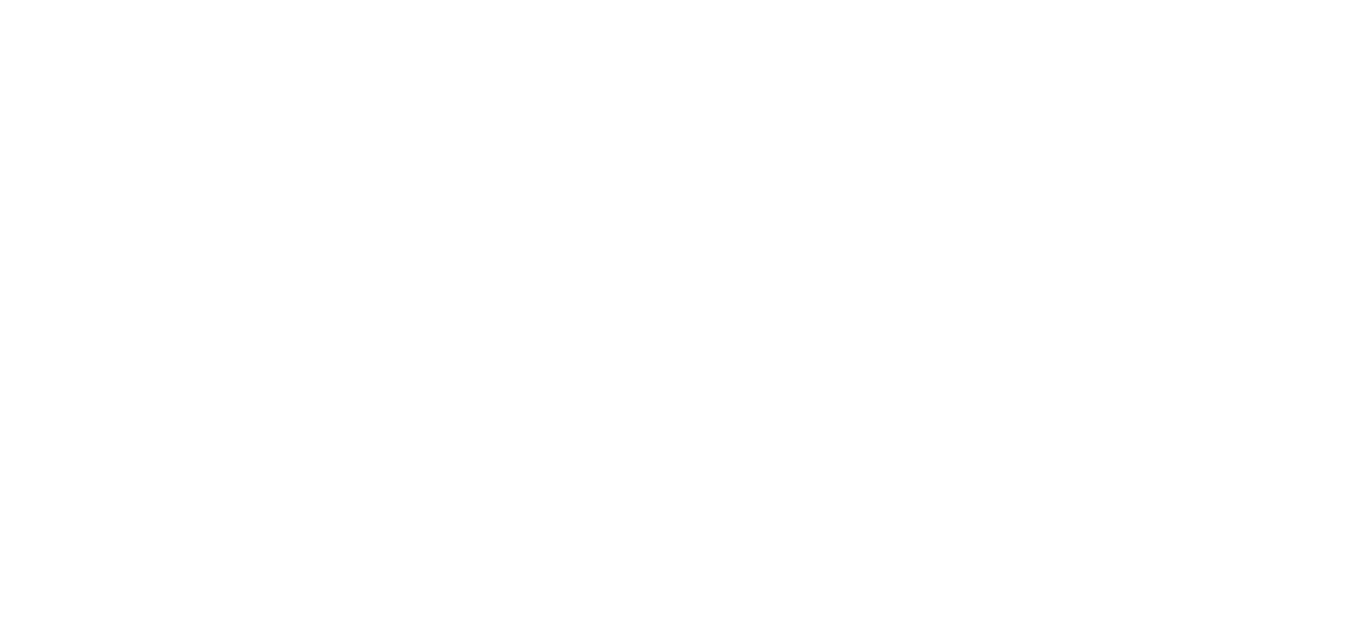 scroll, scrollTop: 0, scrollLeft: 0, axis: both 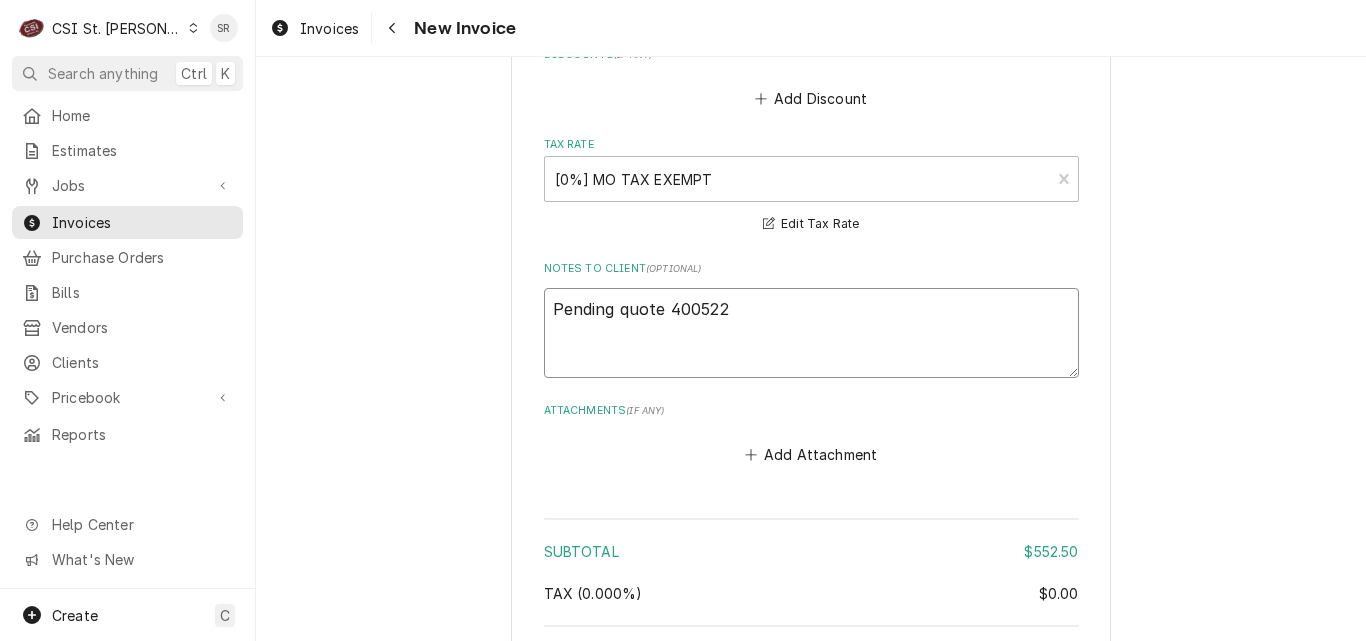 drag, startPoint x: 601, startPoint y: 311, endPoint x: 541, endPoint y: 307, distance: 60.133186 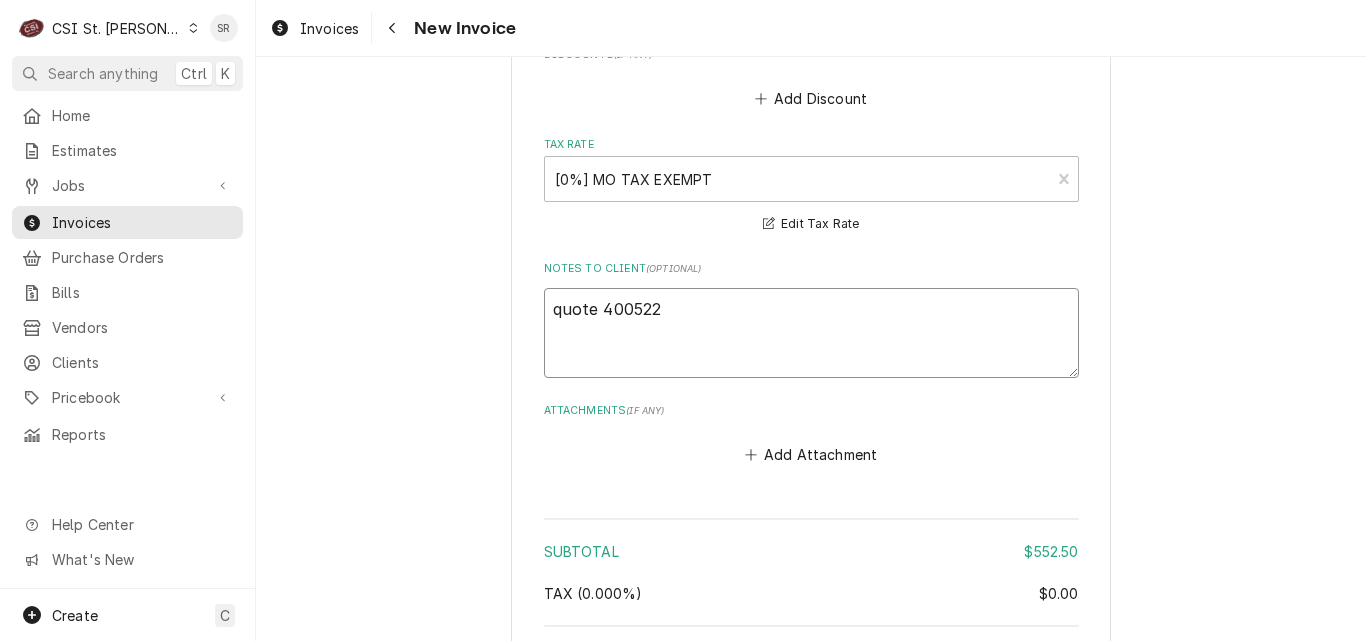 click on "quote 400522" at bounding box center [811, 333] 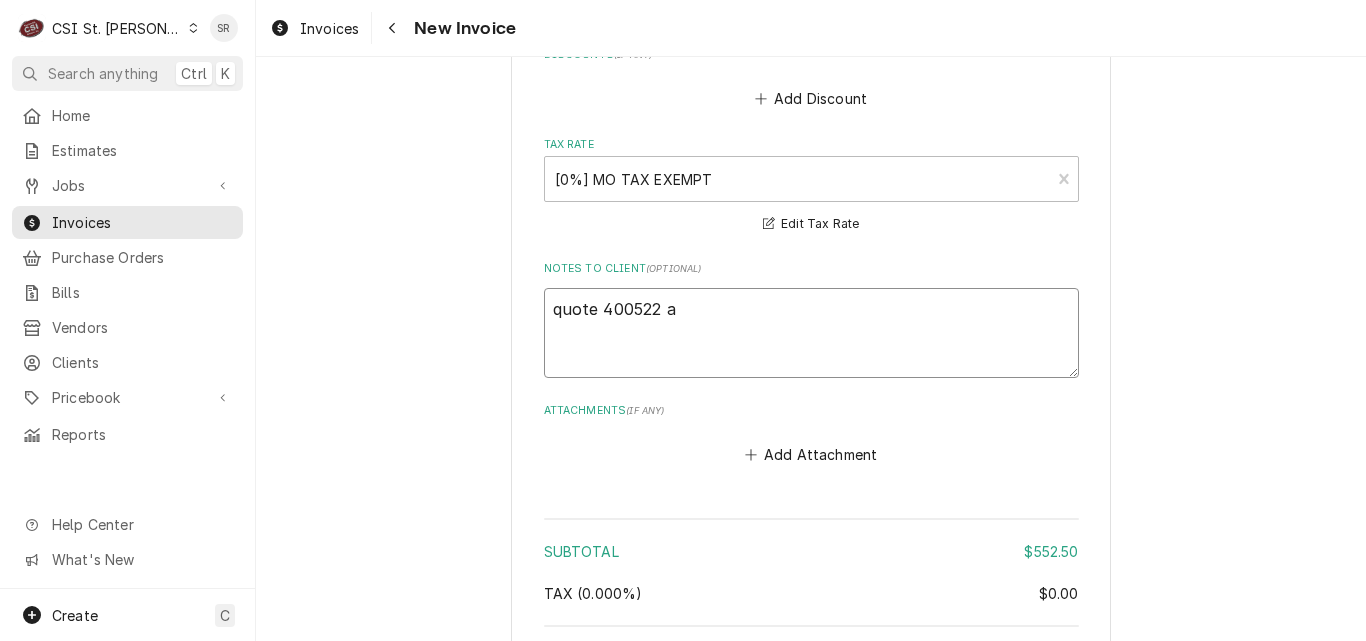 type on "x" 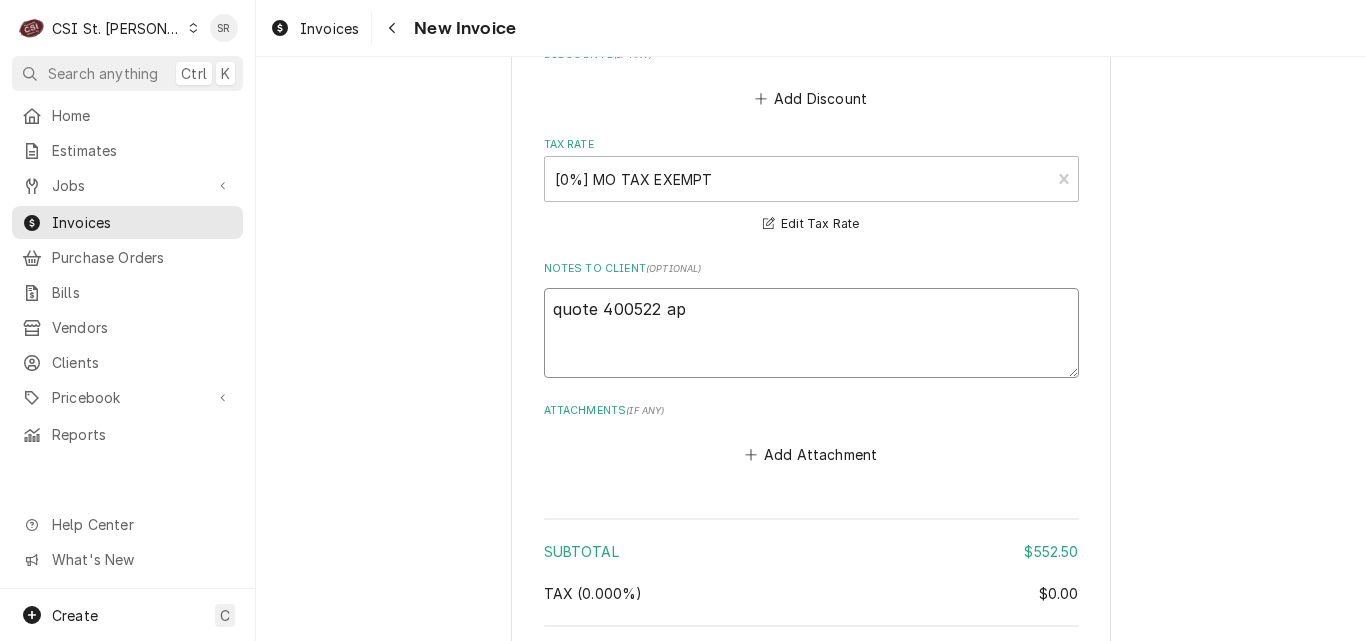 type on "x" 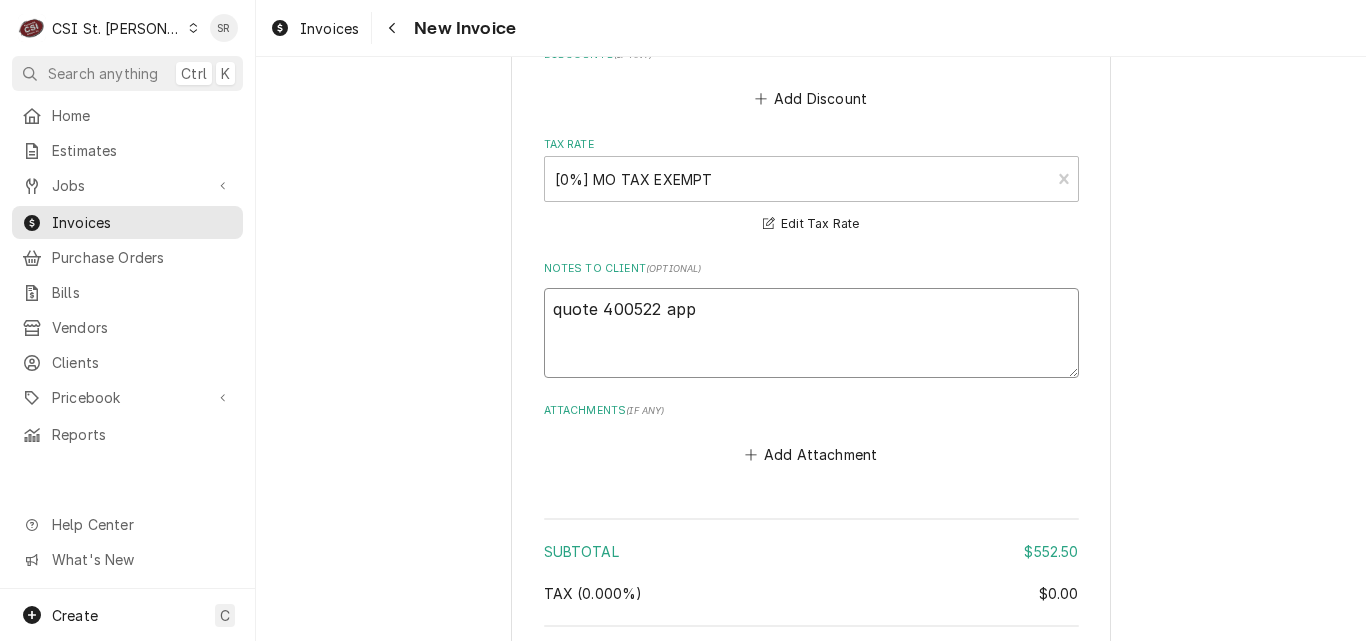 type on "x" 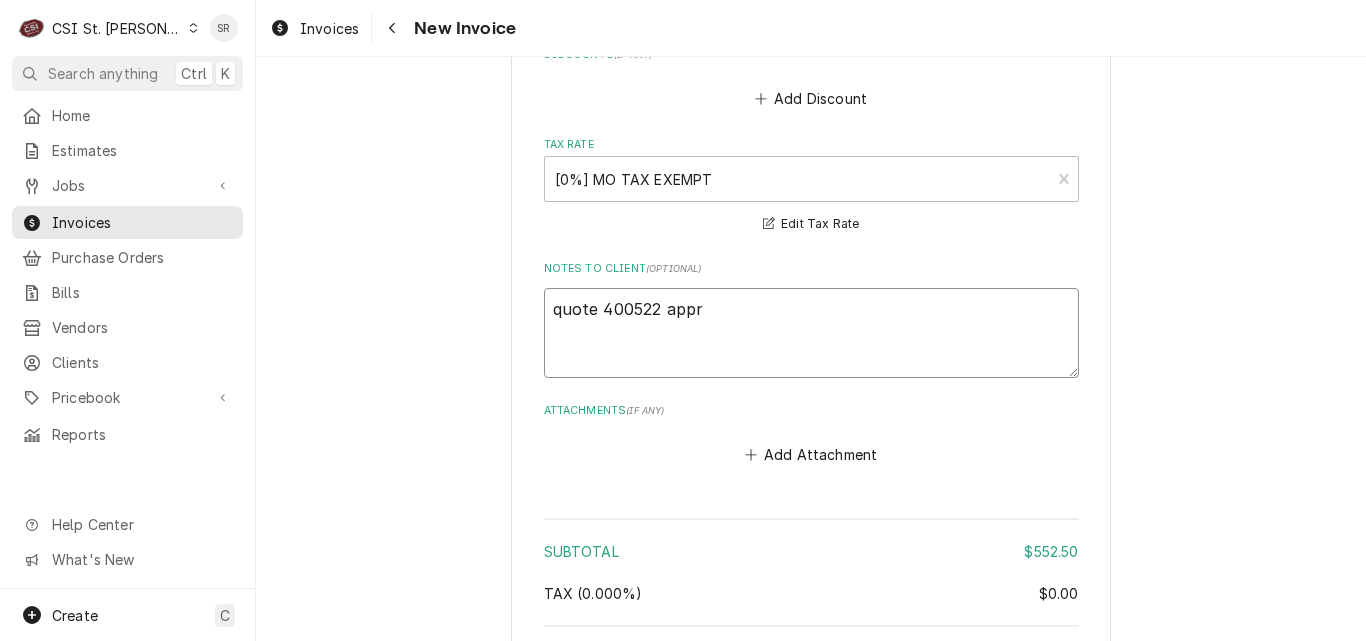 type on "x" 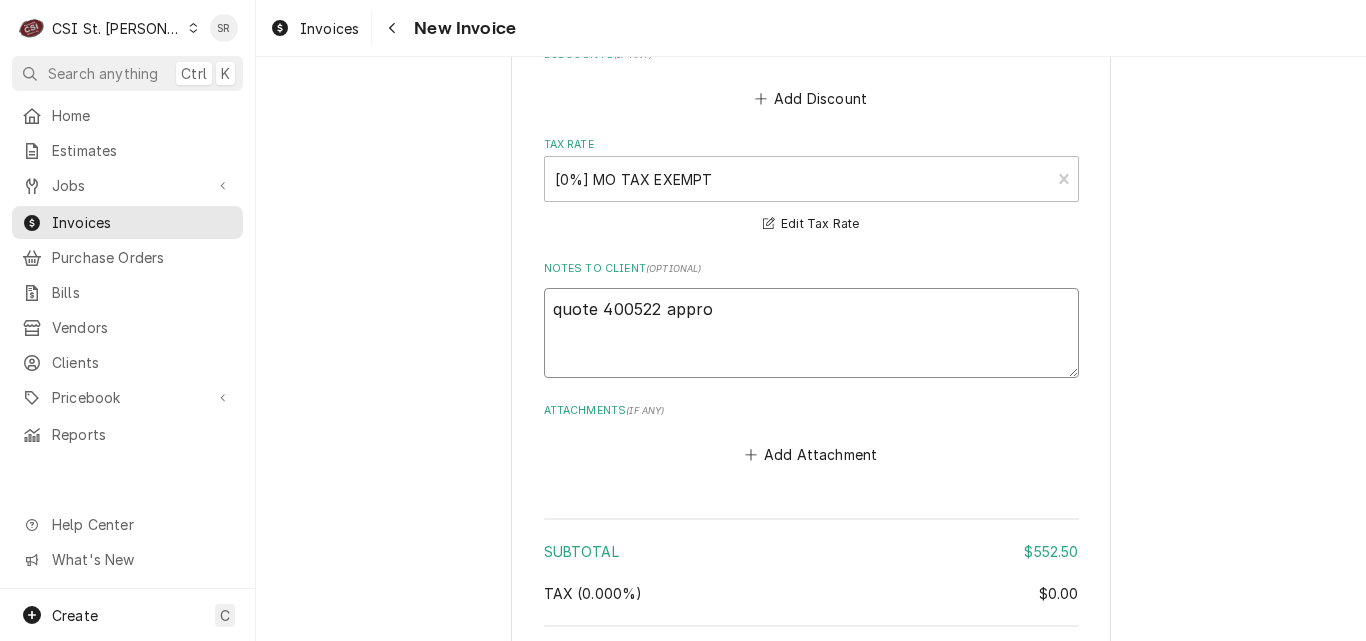 type on "x" 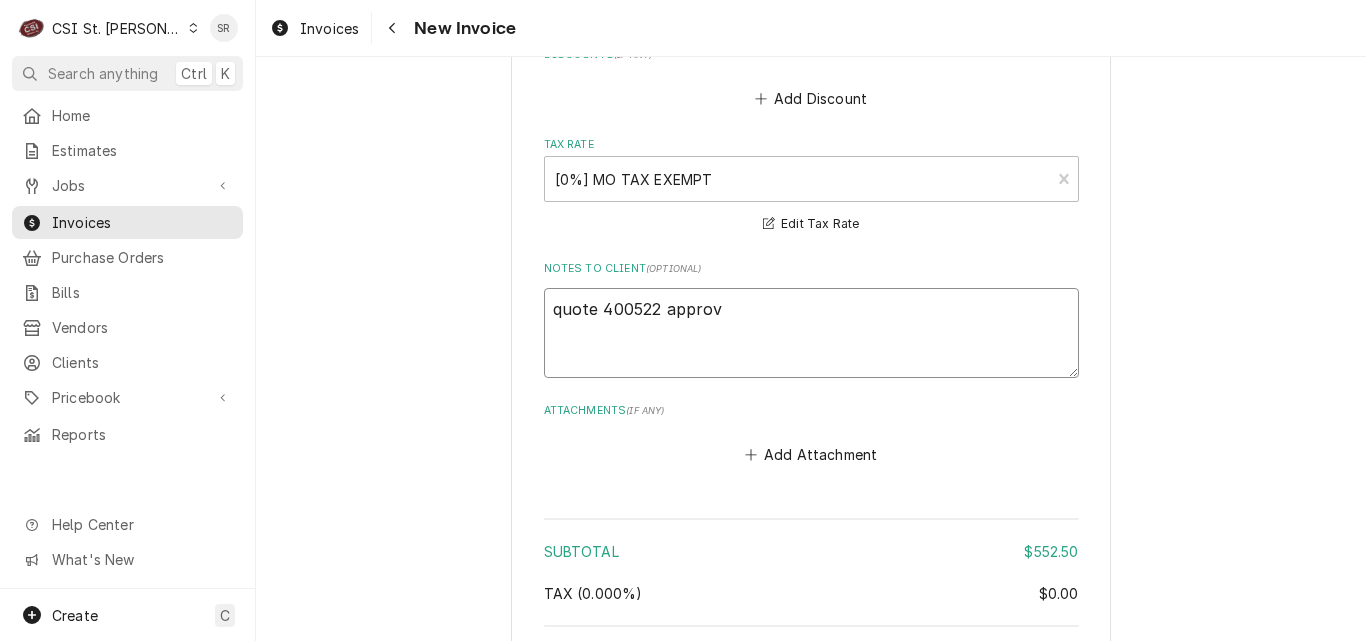 type on "x" 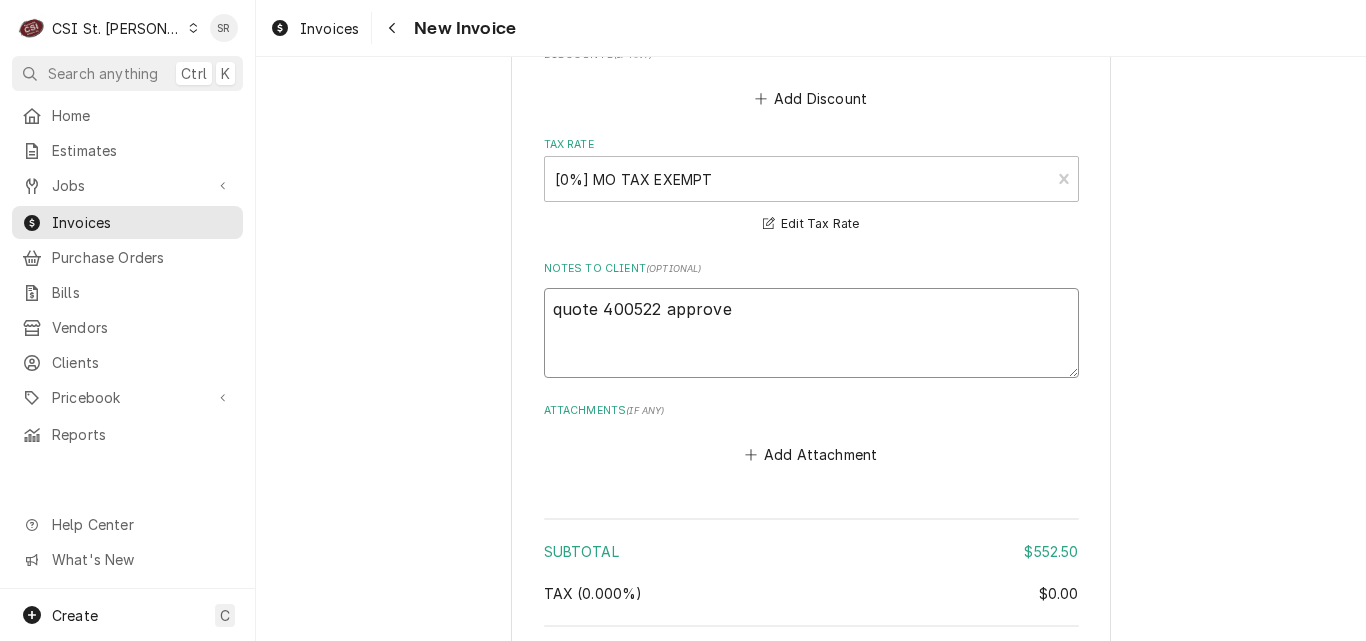 type on "x" 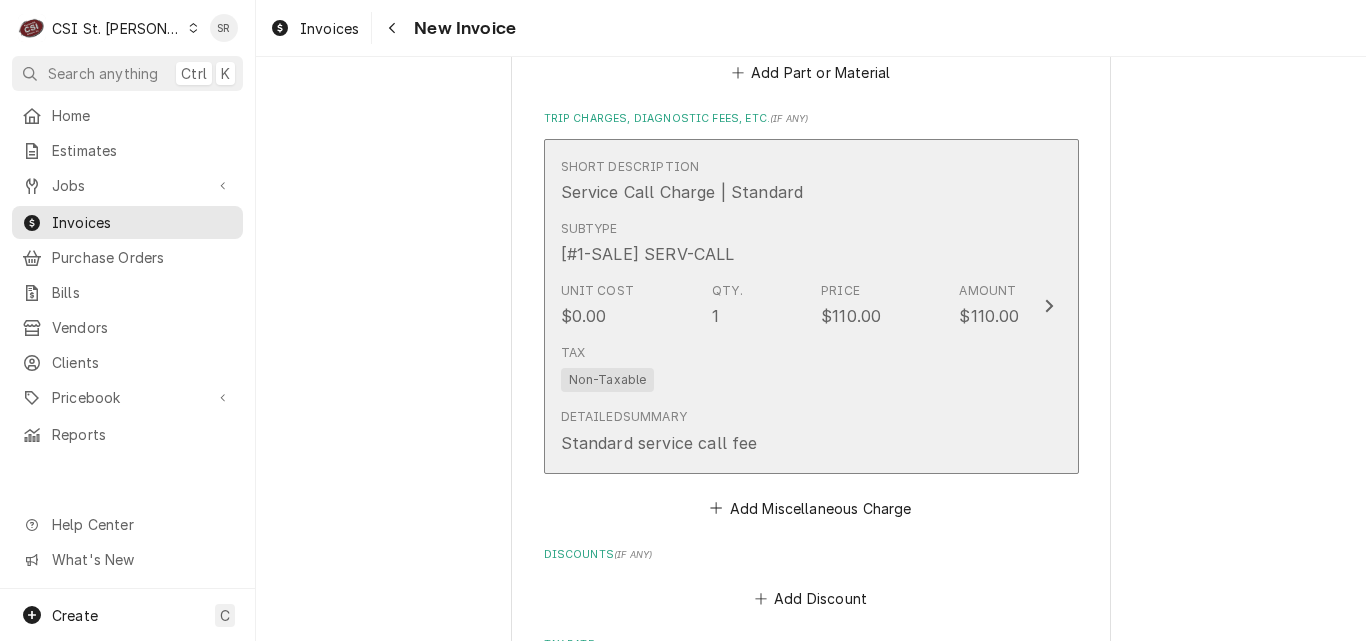 type on "quote 400522 approved" 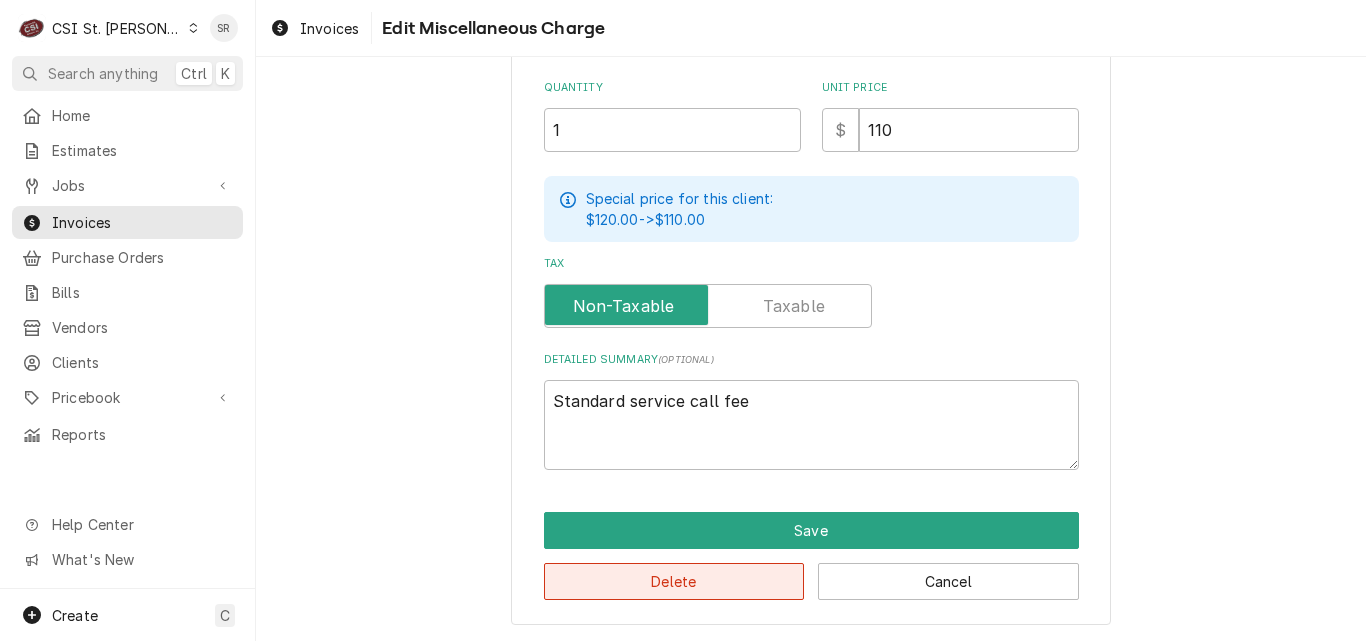 click on "Delete" at bounding box center (674, 581) 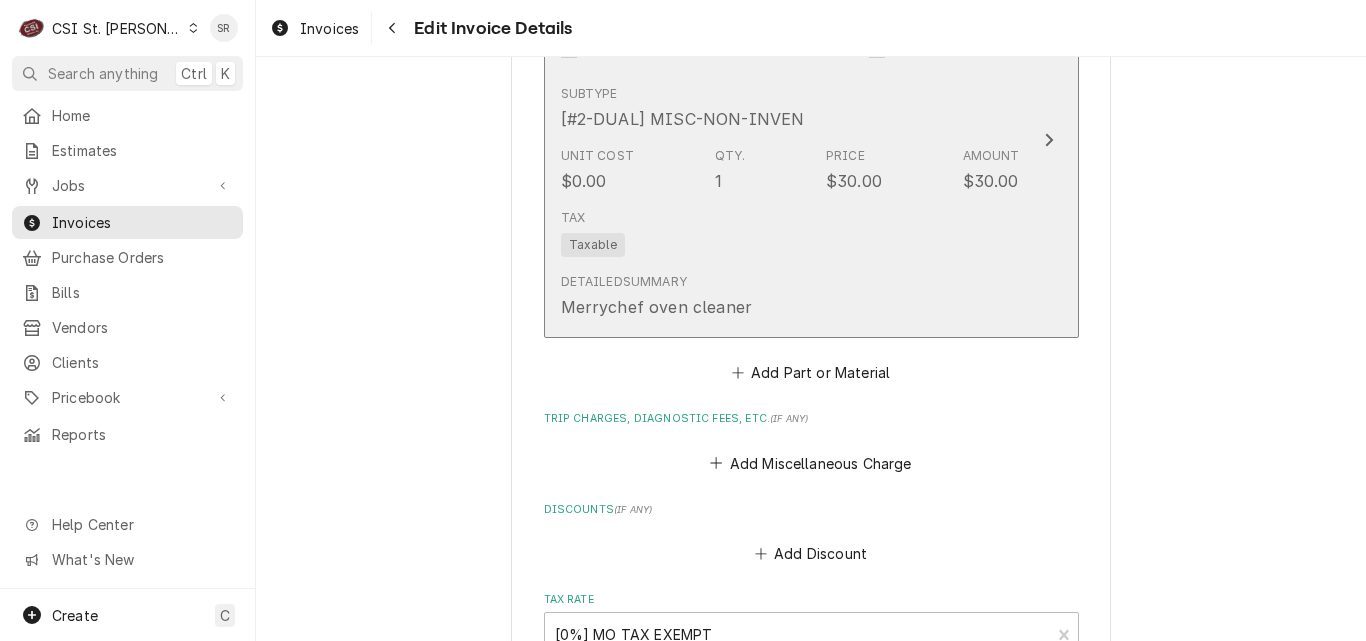 click on "Tax Taxable" at bounding box center (790, 233) 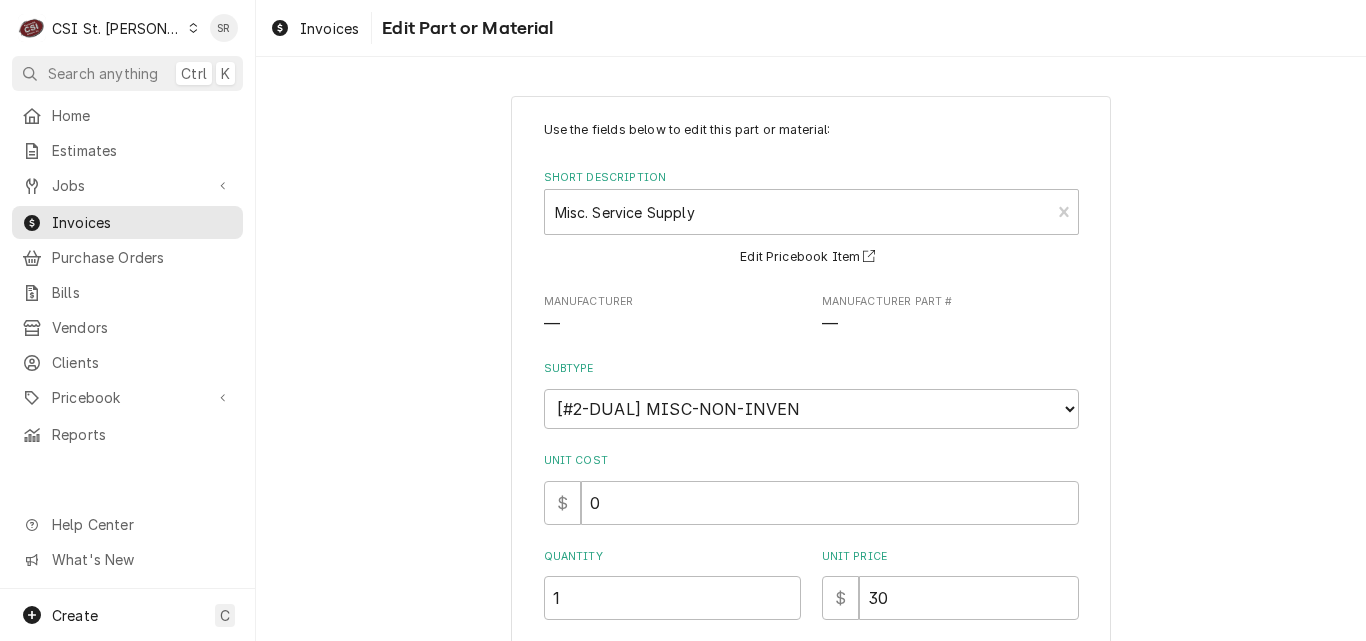 scroll, scrollTop: 390, scrollLeft: 0, axis: vertical 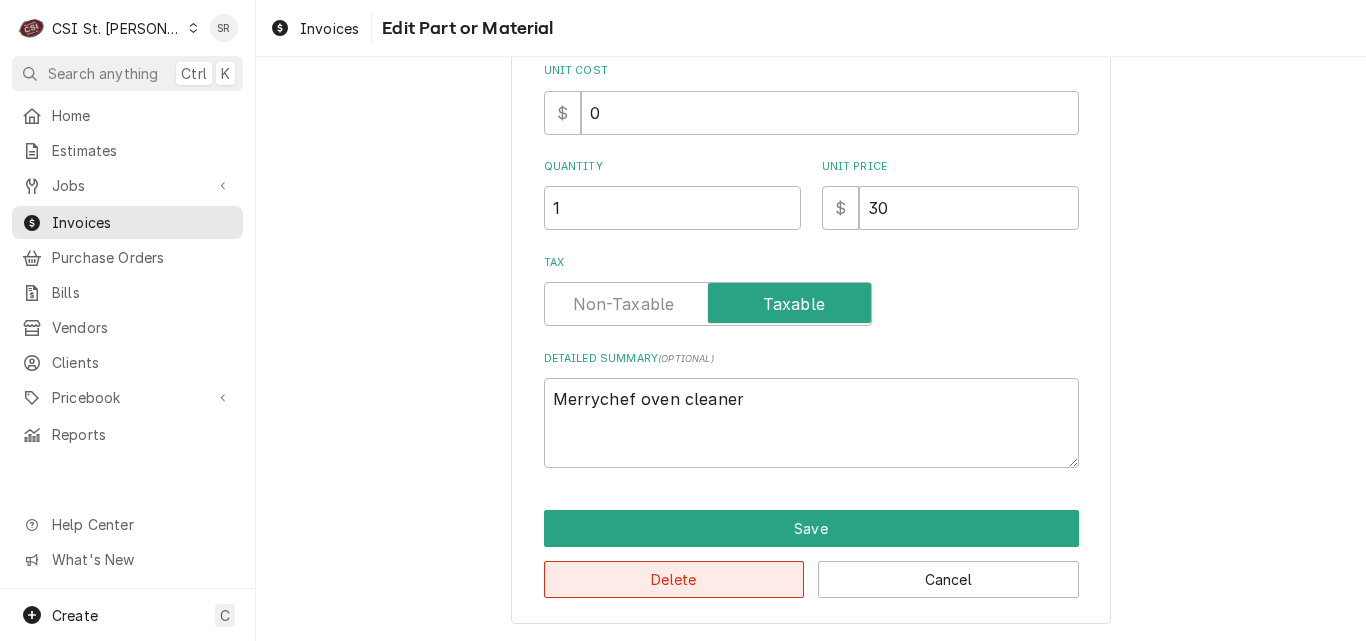 click on "Delete" at bounding box center [674, 579] 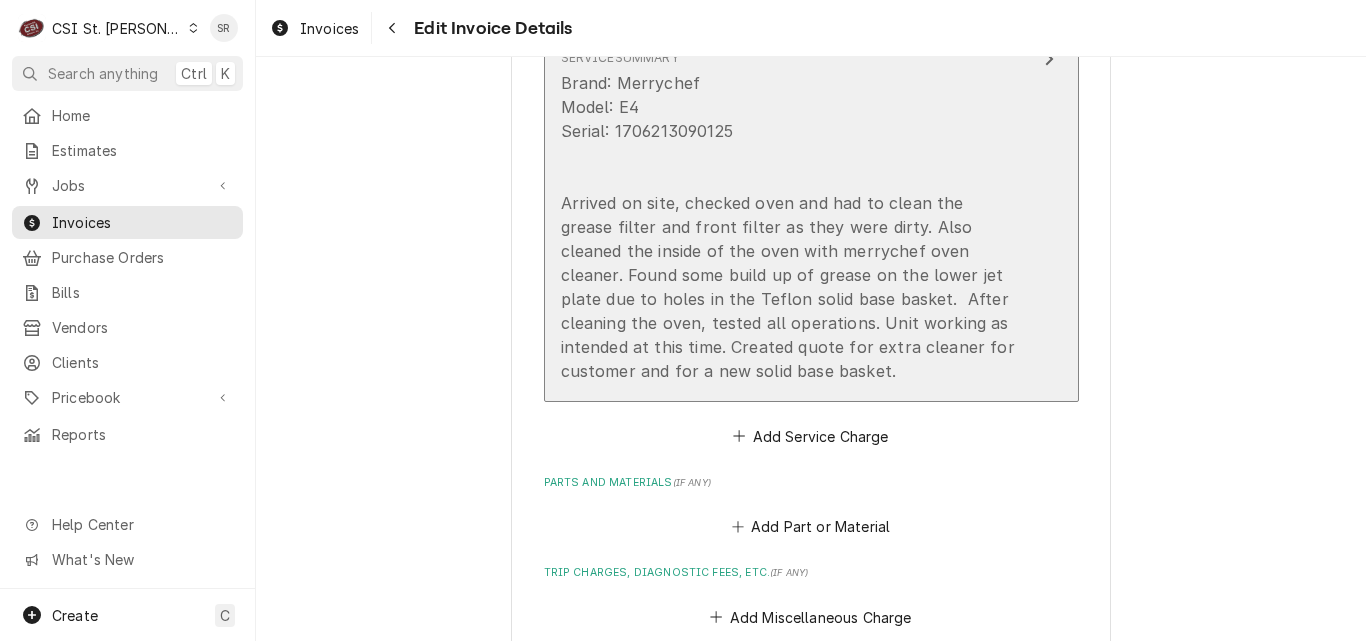 click on "Brand: Merrychef
Model: E4
Serial: 1706213090125
Arrived on site, checked oven and had to clean the grease filter and front filter as they were dirty. Also cleaned the inside of the oven with merrychef oven cleaner. Found some build up of grease on the lower jet plate due to holes in the Teflon solid base basket.  After cleaning the oven, tested all operations. Unit working as intended at this time. Created quote for extra cleaner for customer and for a new solid base basket." at bounding box center [790, 227] 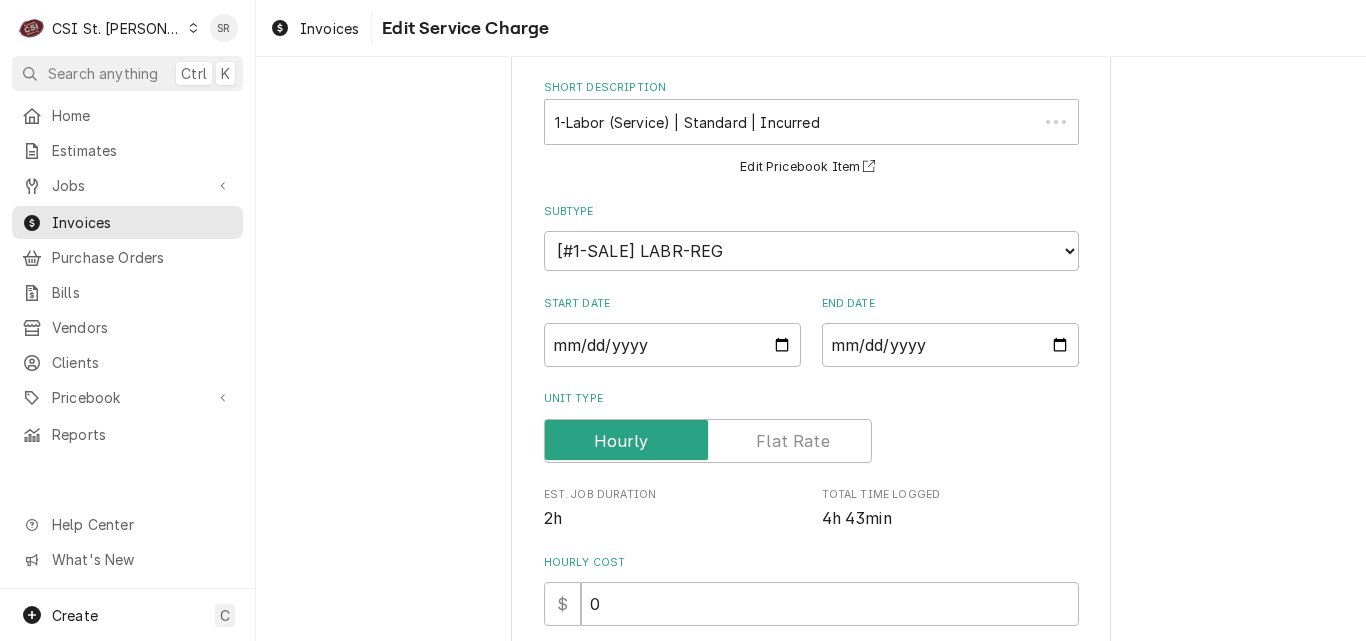 scroll, scrollTop: 633, scrollLeft: 0, axis: vertical 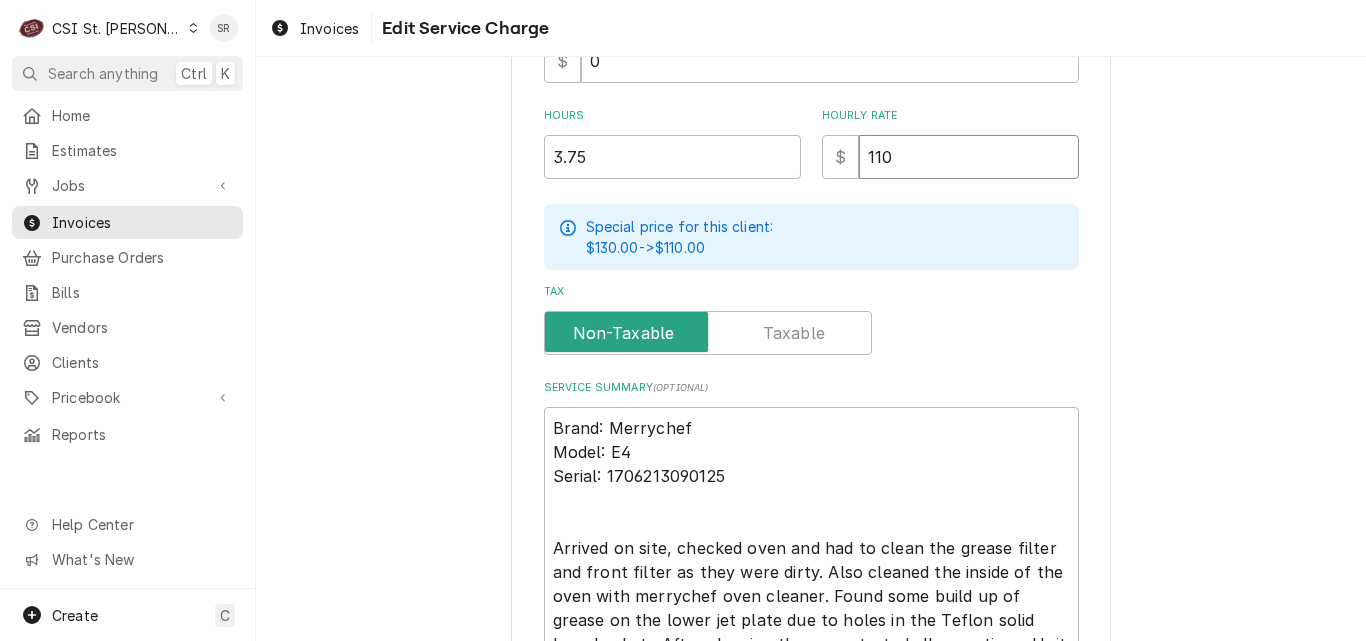 drag, startPoint x: 898, startPoint y: 169, endPoint x: 808, endPoint y: 150, distance: 91.983696 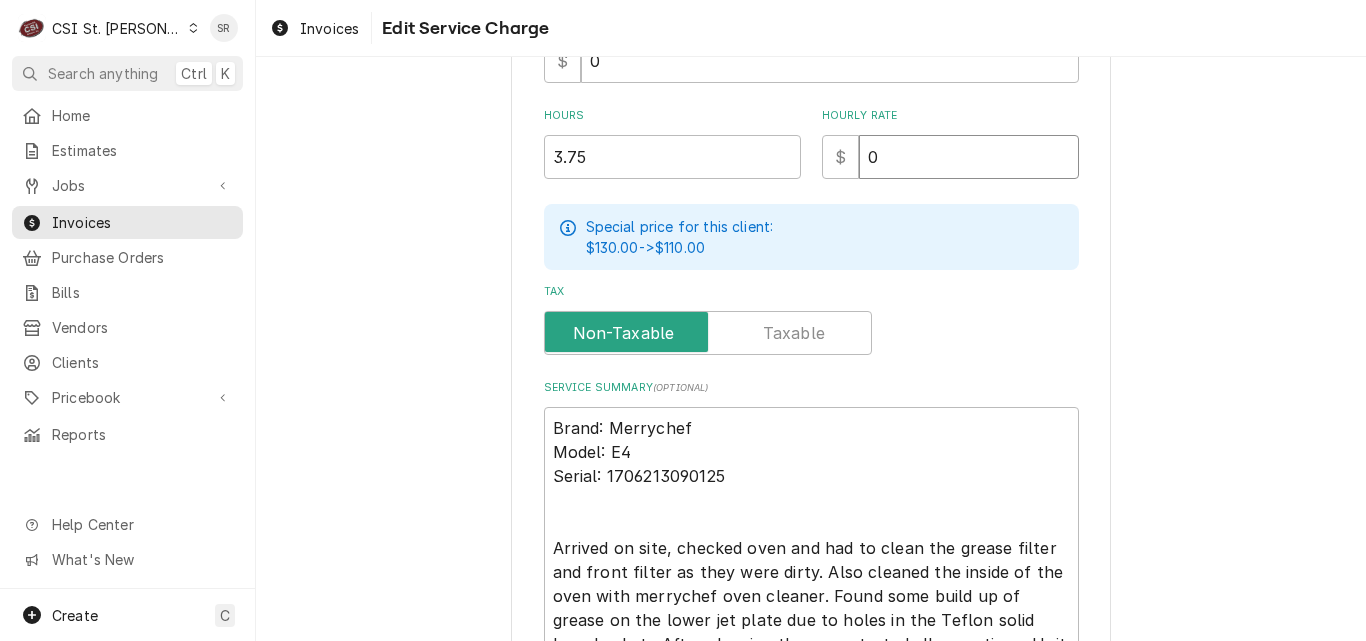 type on "0" 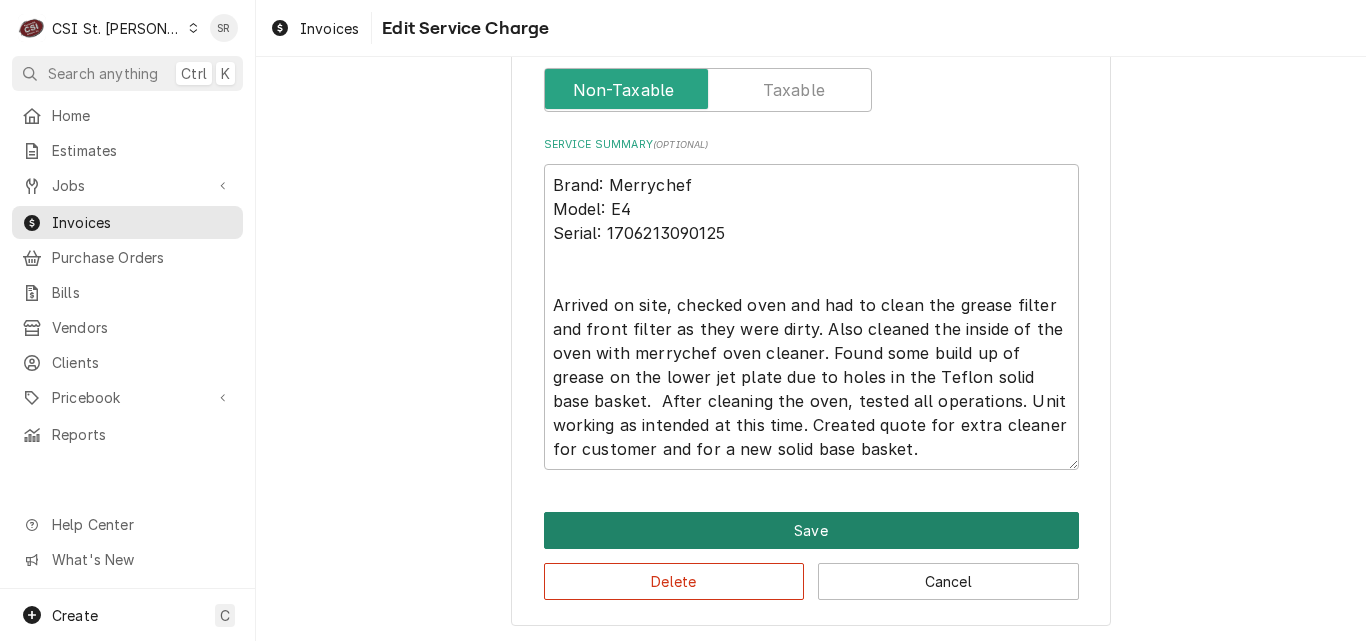 click on "Save" at bounding box center (811, 530) 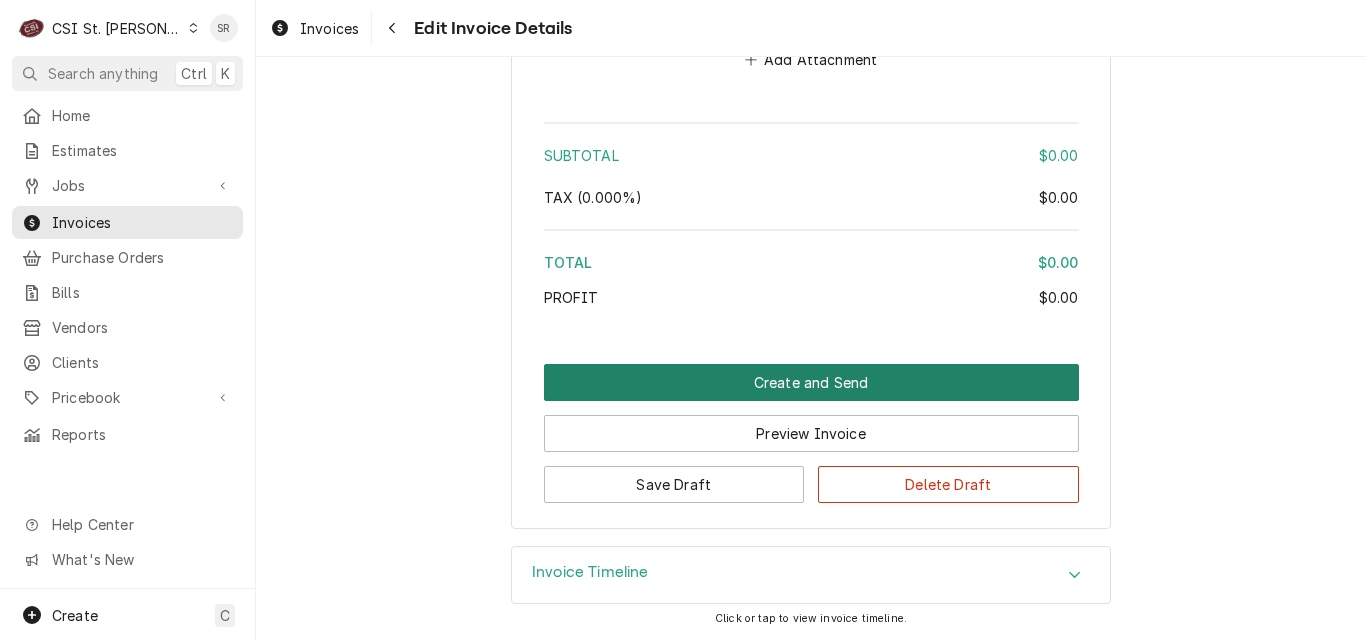 click on "Create and Send" at bounding box center (811, 382) 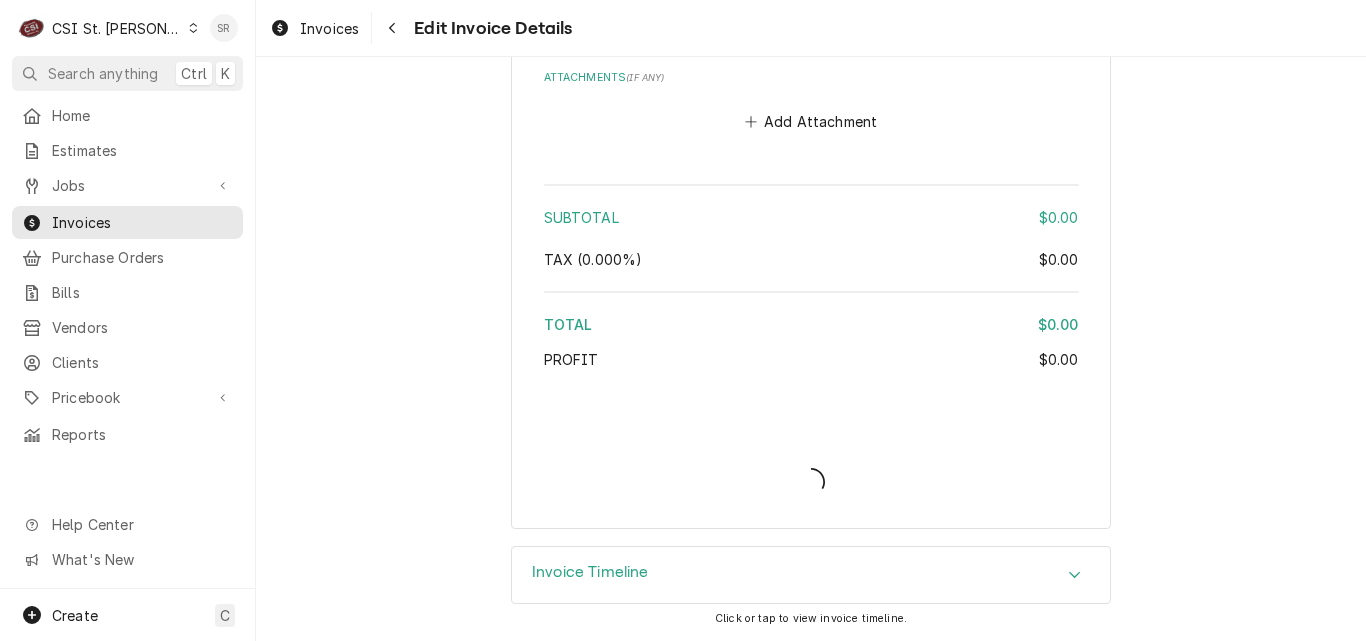 type on "x" 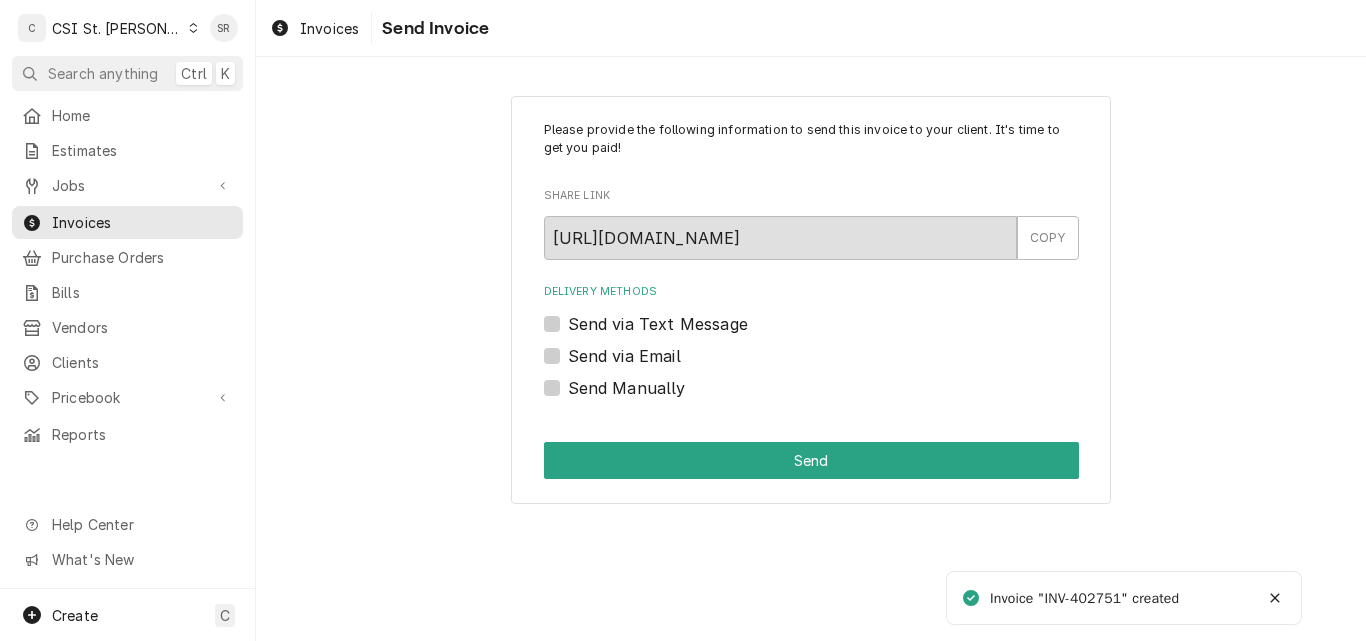 scroll, scrollTop: 0, scrollLeft: 0, axis: both 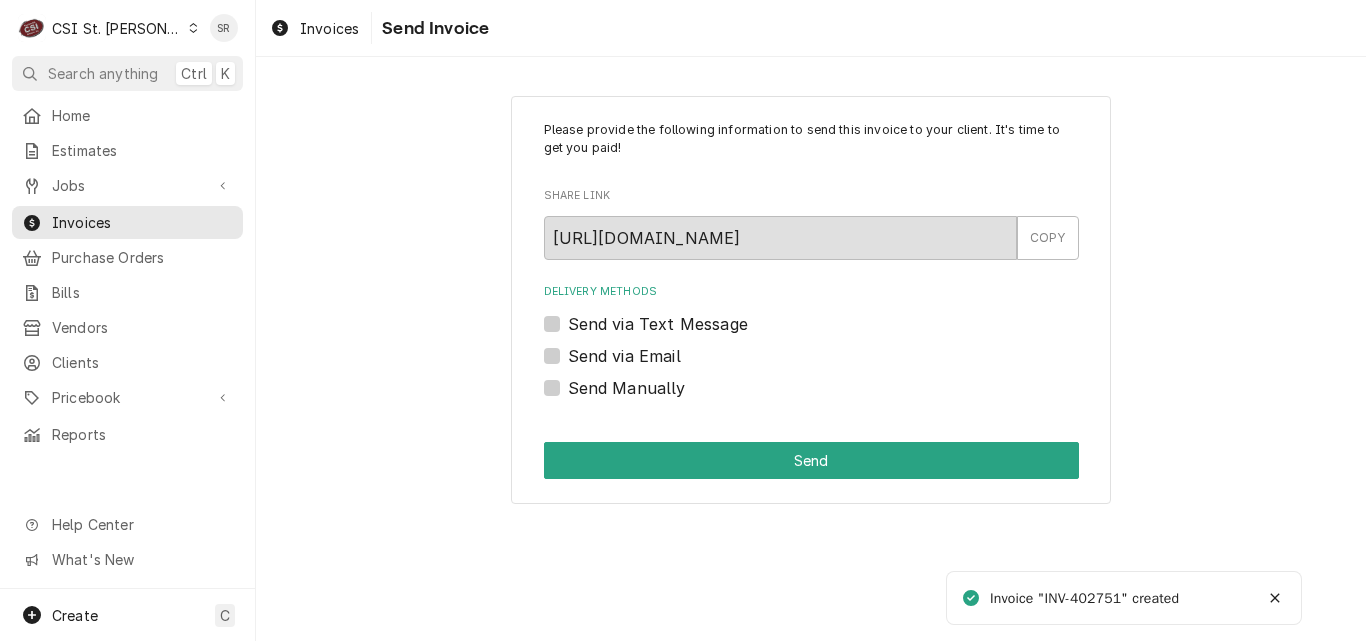 click on "Send Manually" at bounding box center [627, 388] 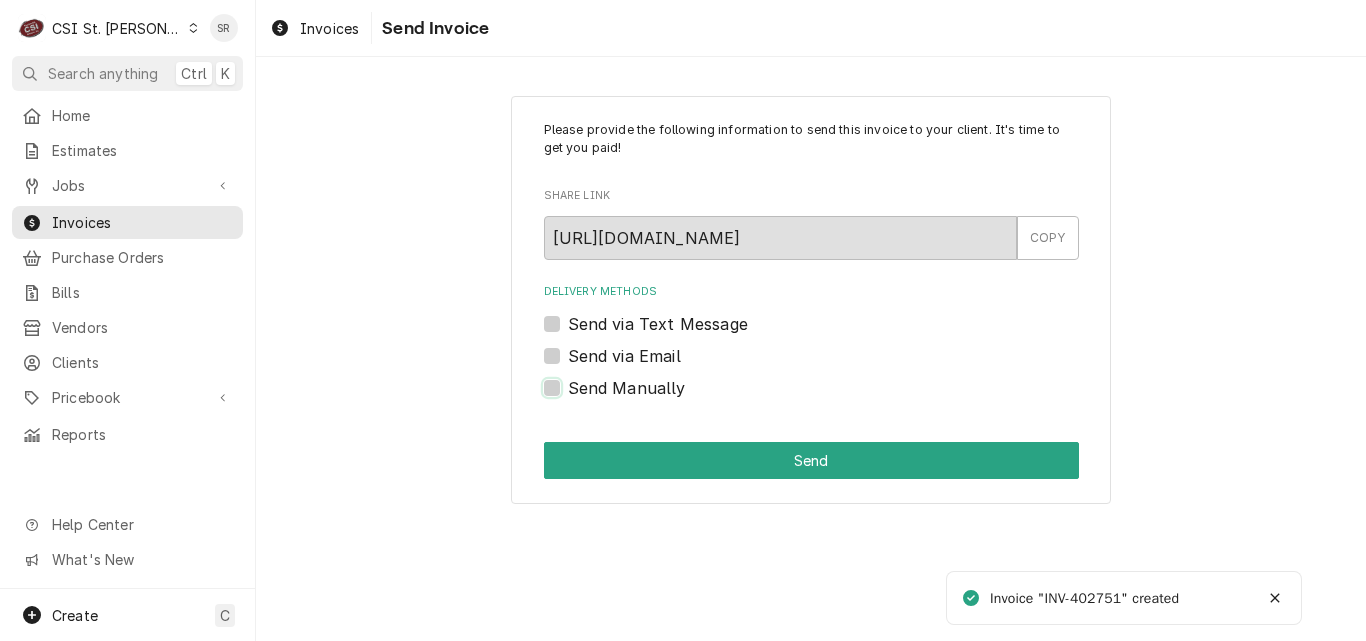 click on "Send Manually" at bounding box center (835, 398) 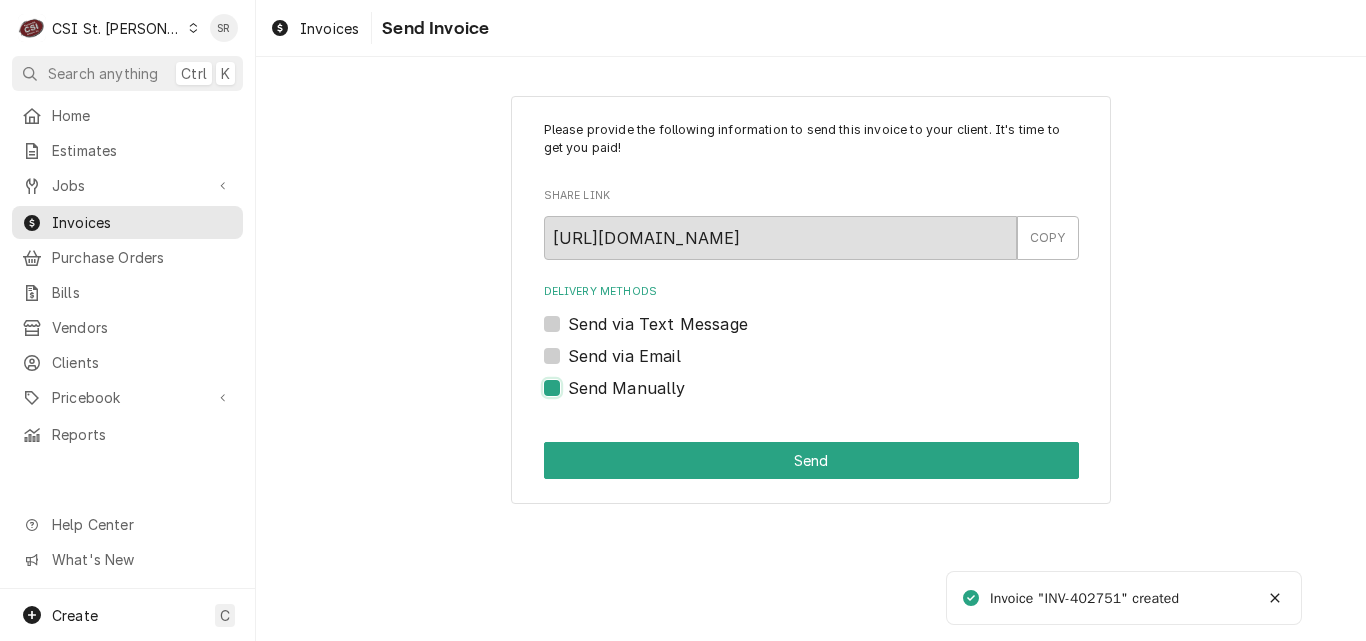 checkbox on "true" 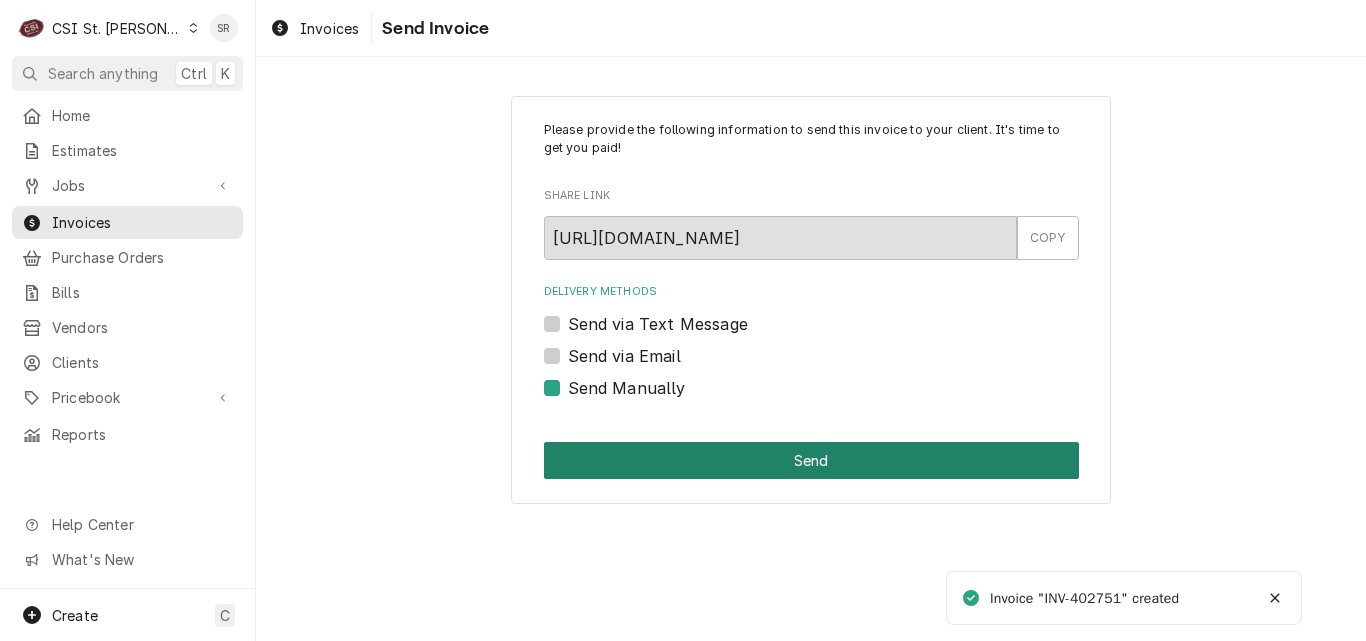 drag, startPoint x: 756, startPoint y: 463, endPoint x: 751, endPoint y: 494, distance: 31.400637 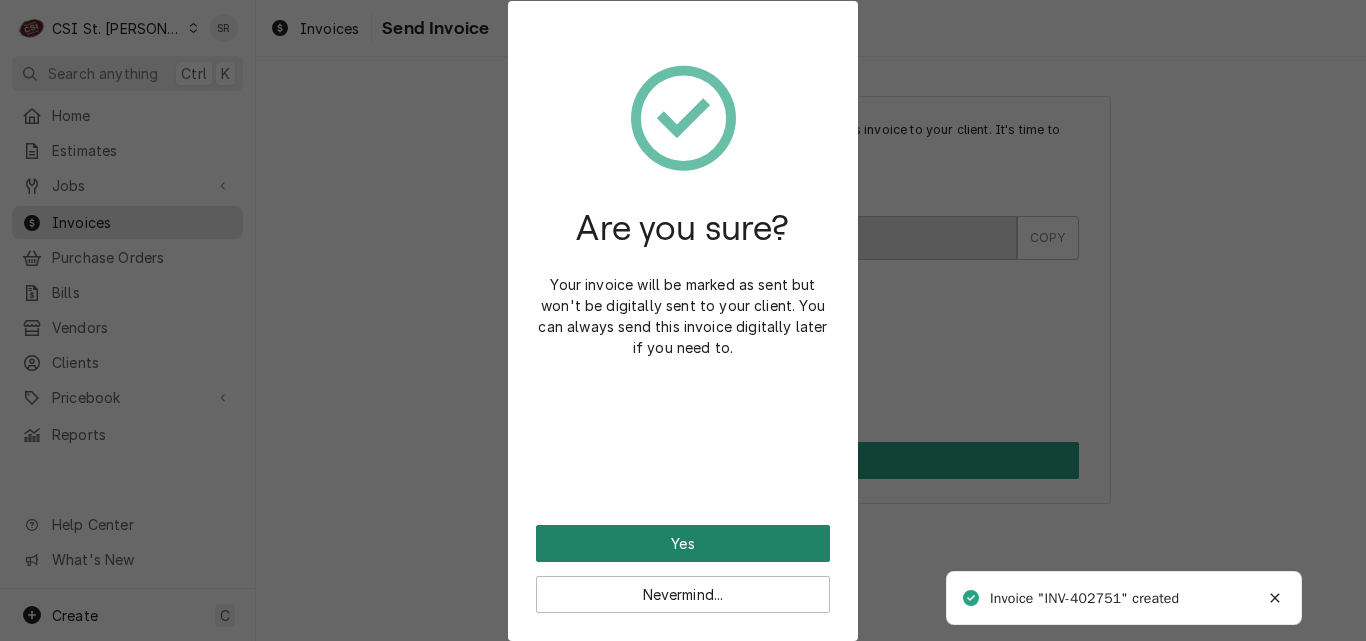click on "Yes" at bounding box center (683, 543) 